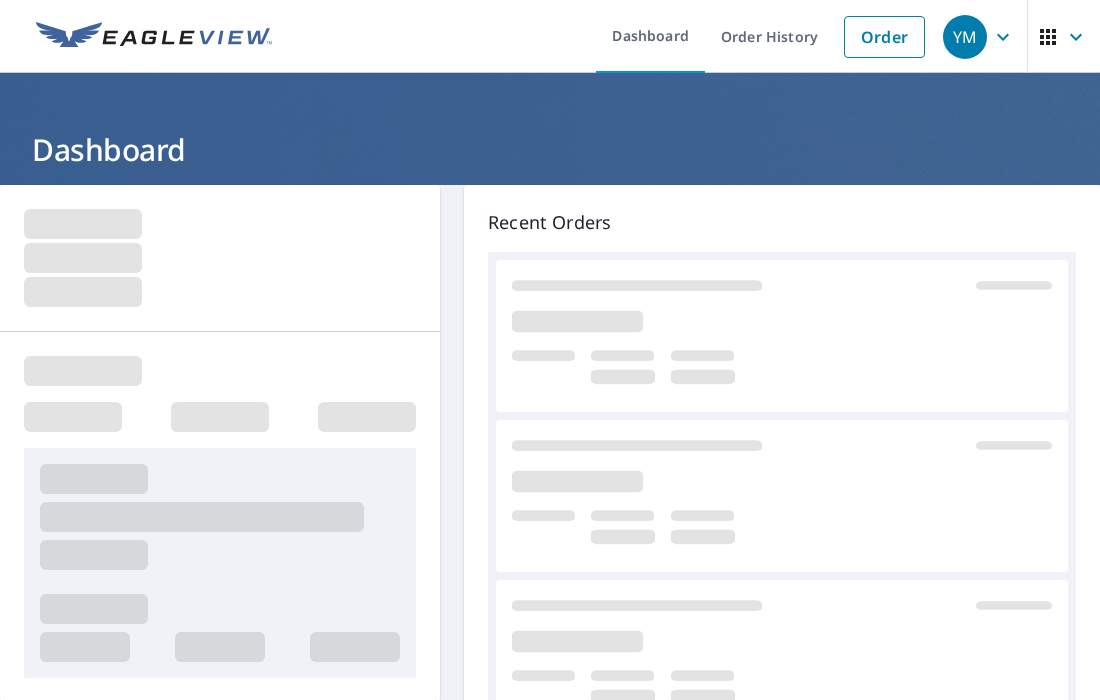 scroll, scrollTop: 0, scrollLeft: 0, axis: both 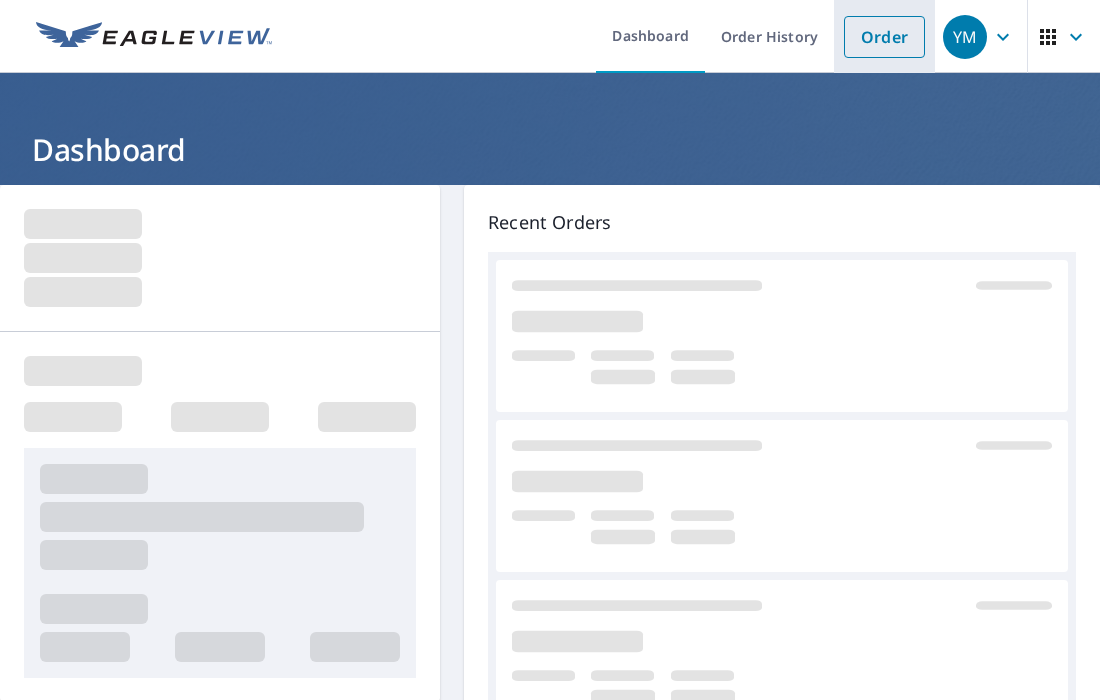 click on "Order" at bounding box center [884, 37] 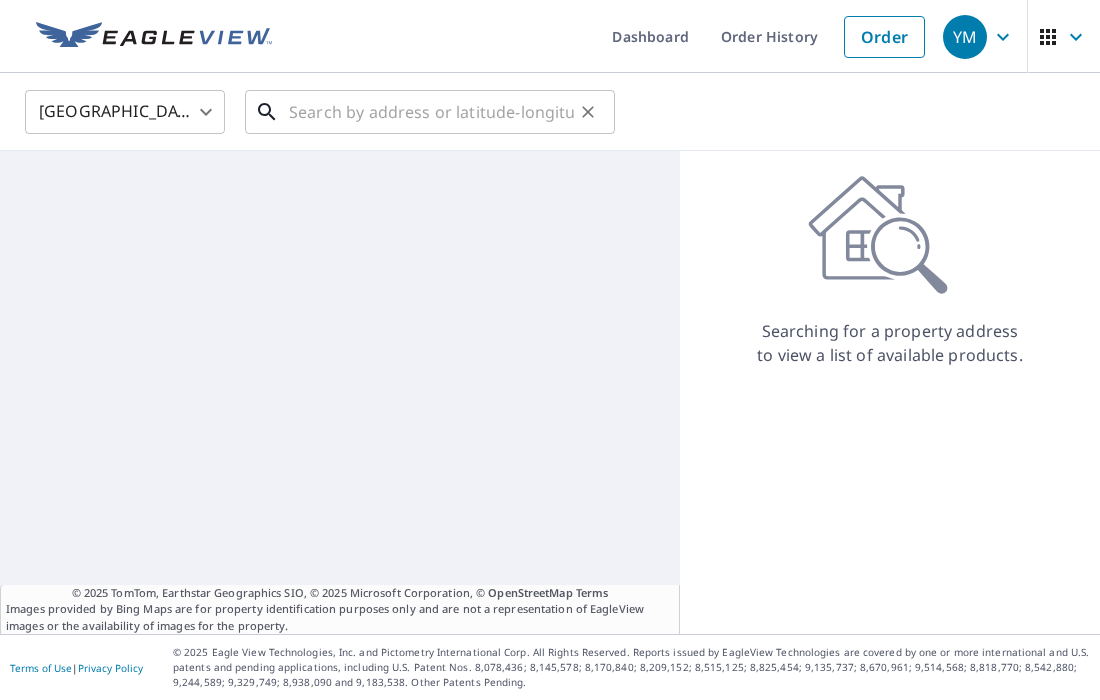 click at bounding box center (431, 112) 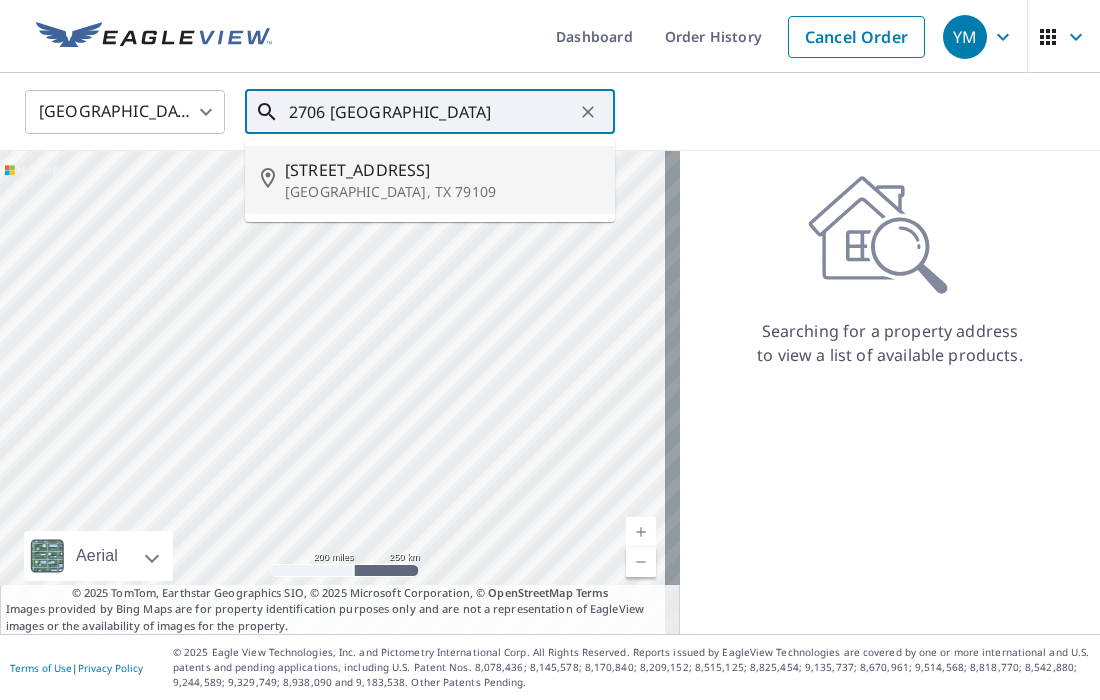 click on "[GEOGRAPHIC_DATA], TX 79109" at bounding box center (442, 192) 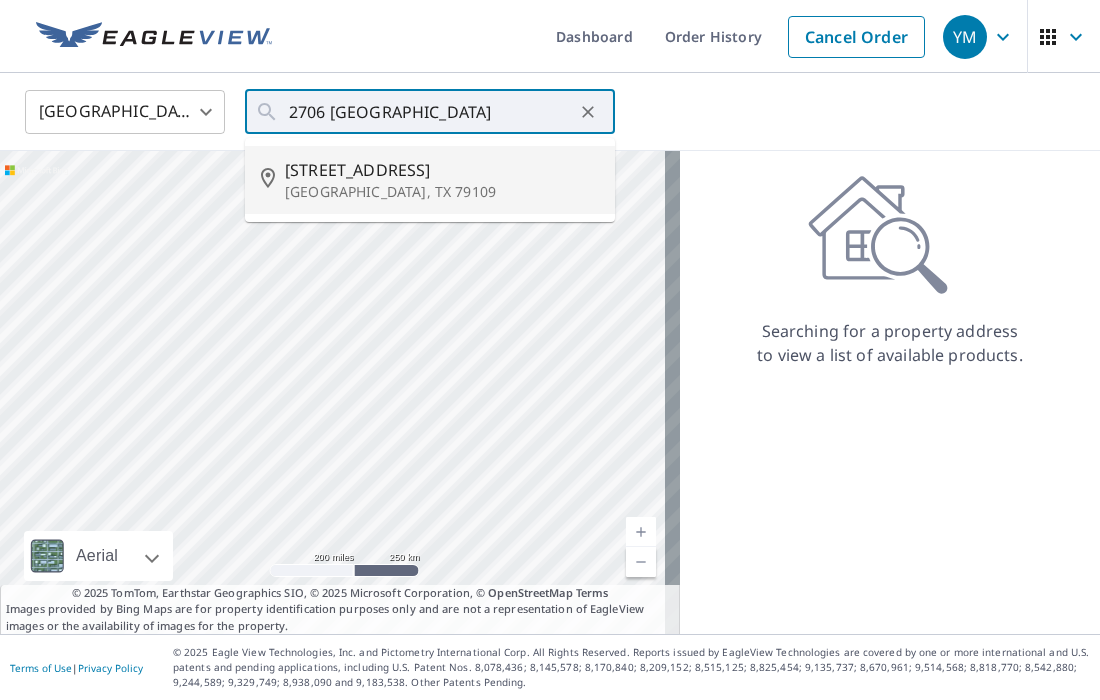 type on "2706 Westhaven Cir Amarillo, TX 79109" 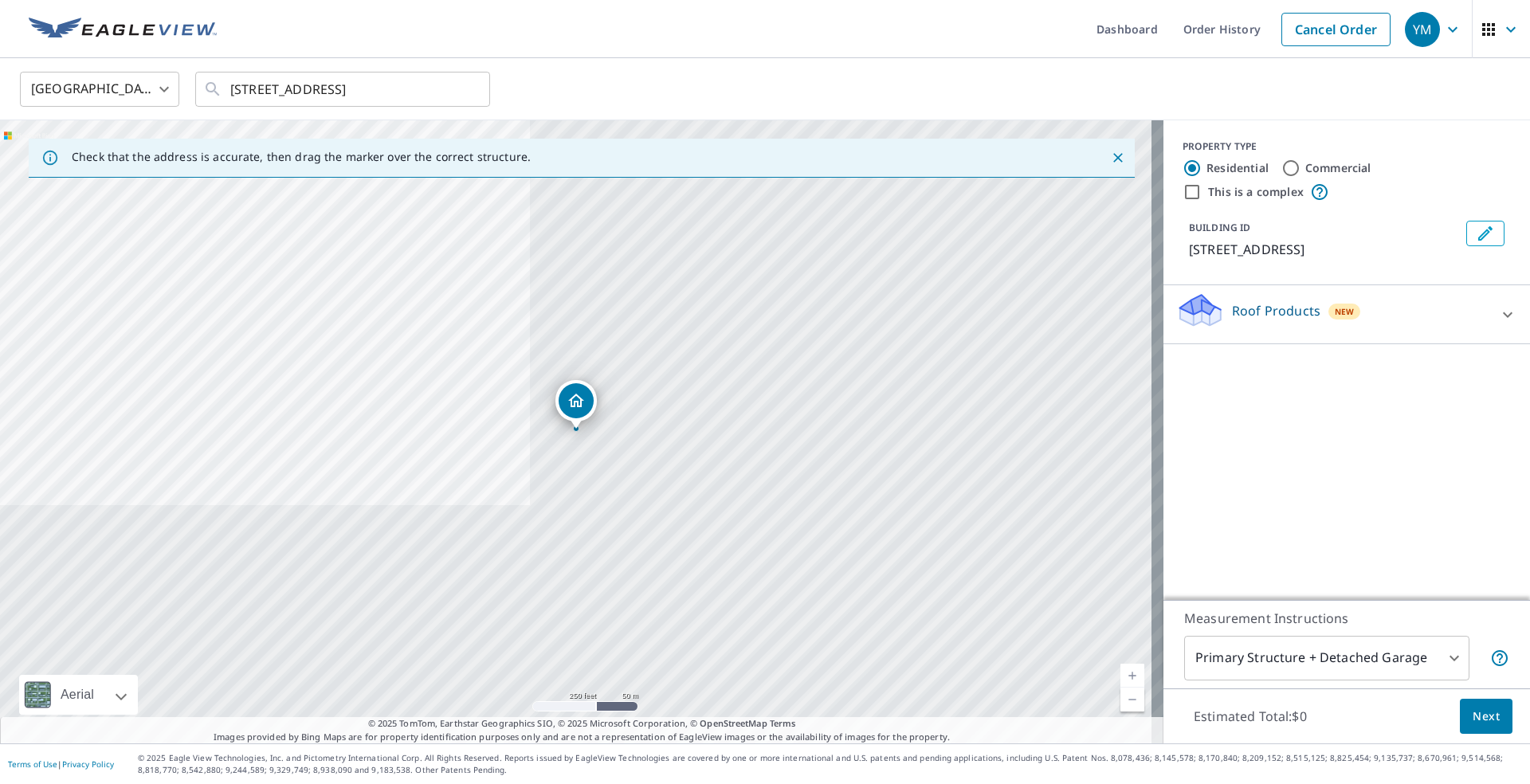 click 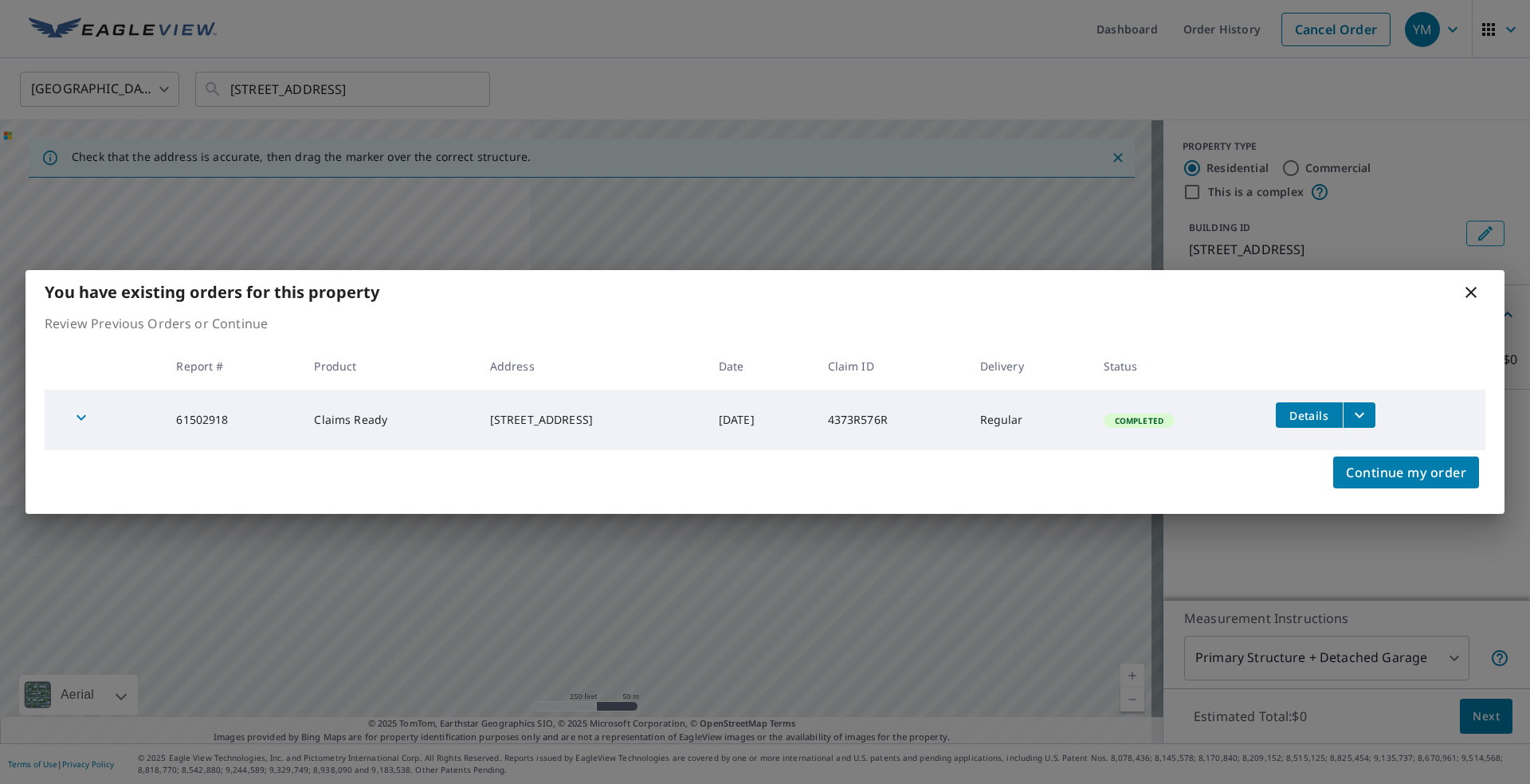 click on "Status" at bounding box center (1177, 366) 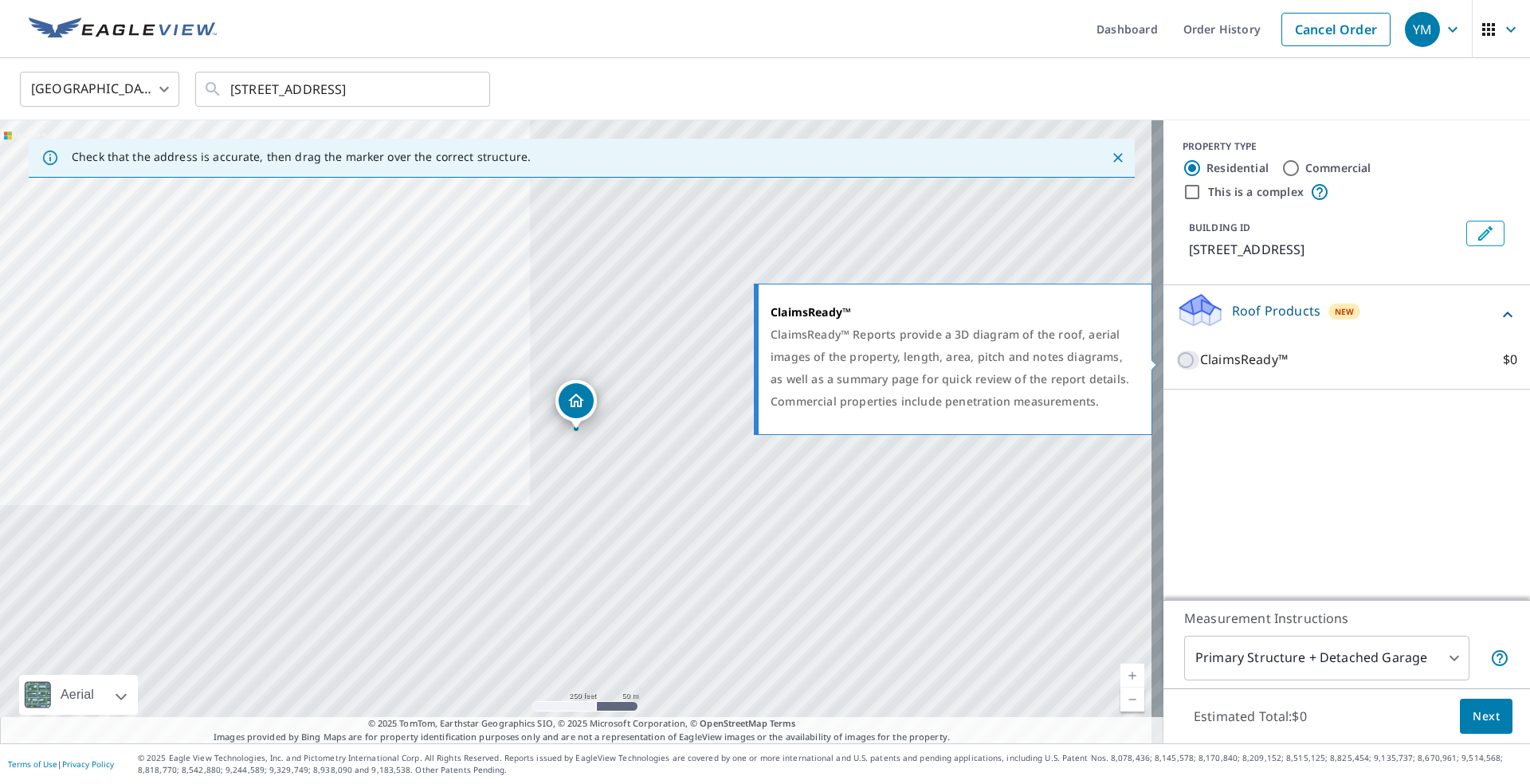 click on "ClaimsReady™ $0" at bounding box center [1188, 360] 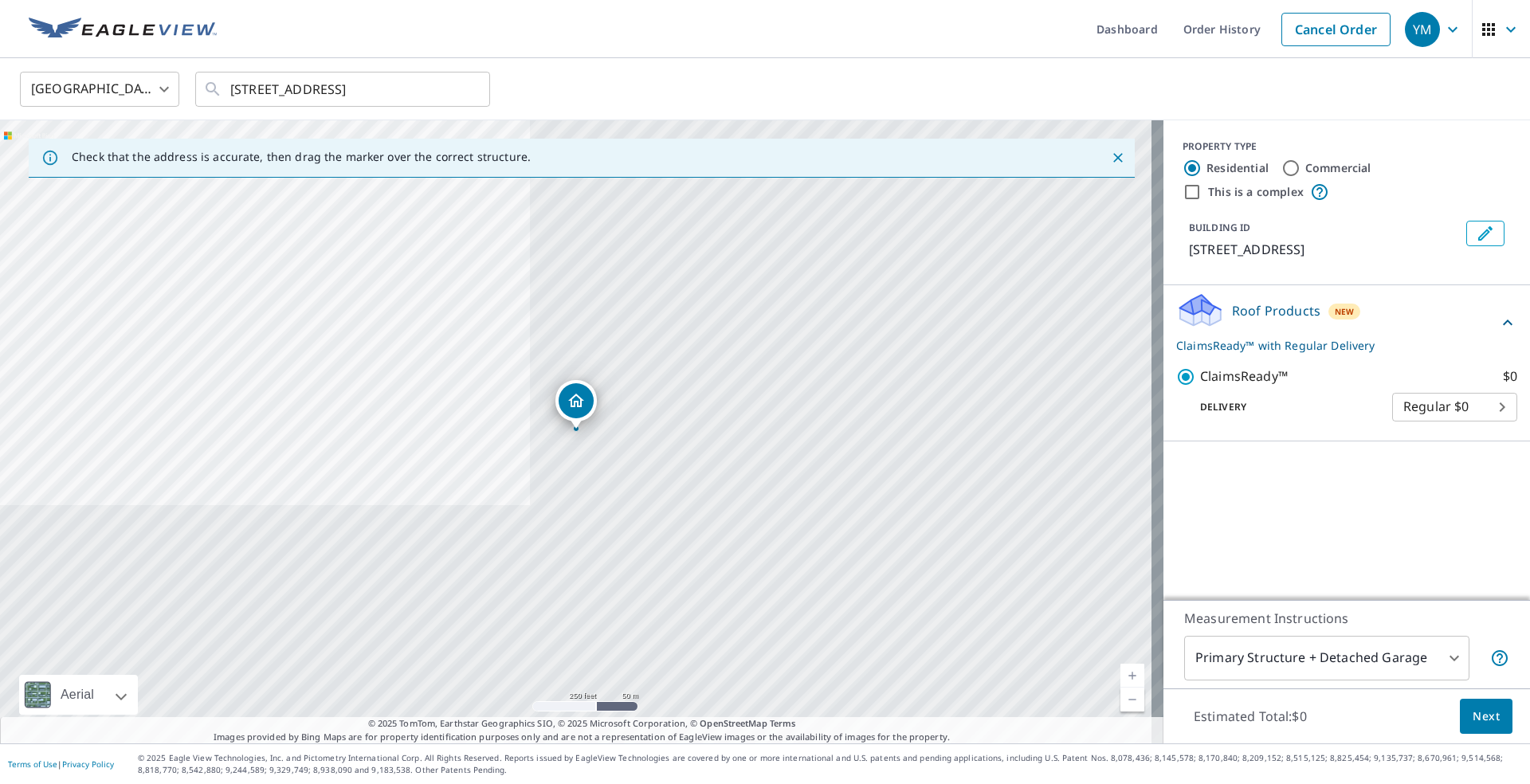 click on "Next" at bounding box center [1486, 716] 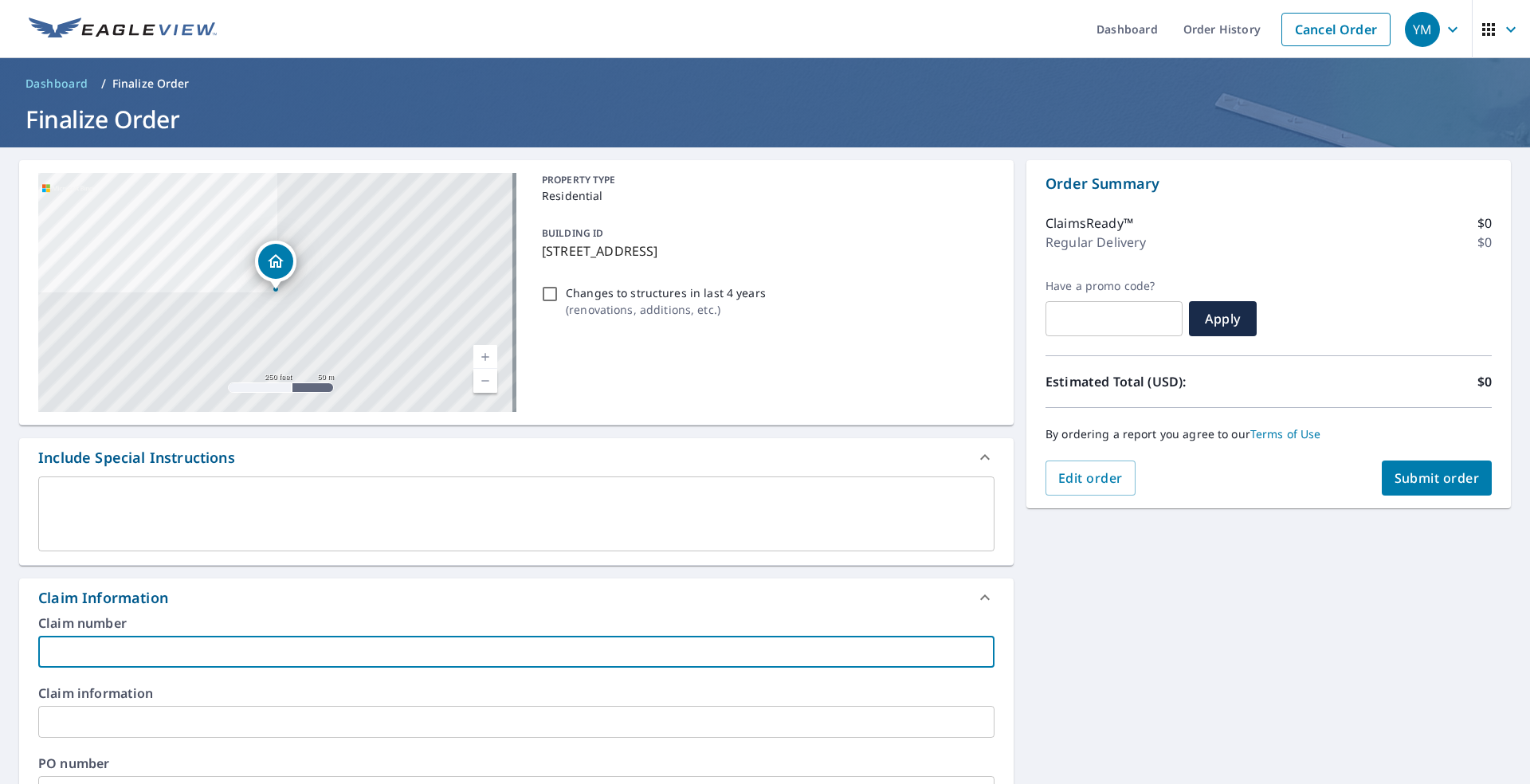 click at bounding box center (516, 652) 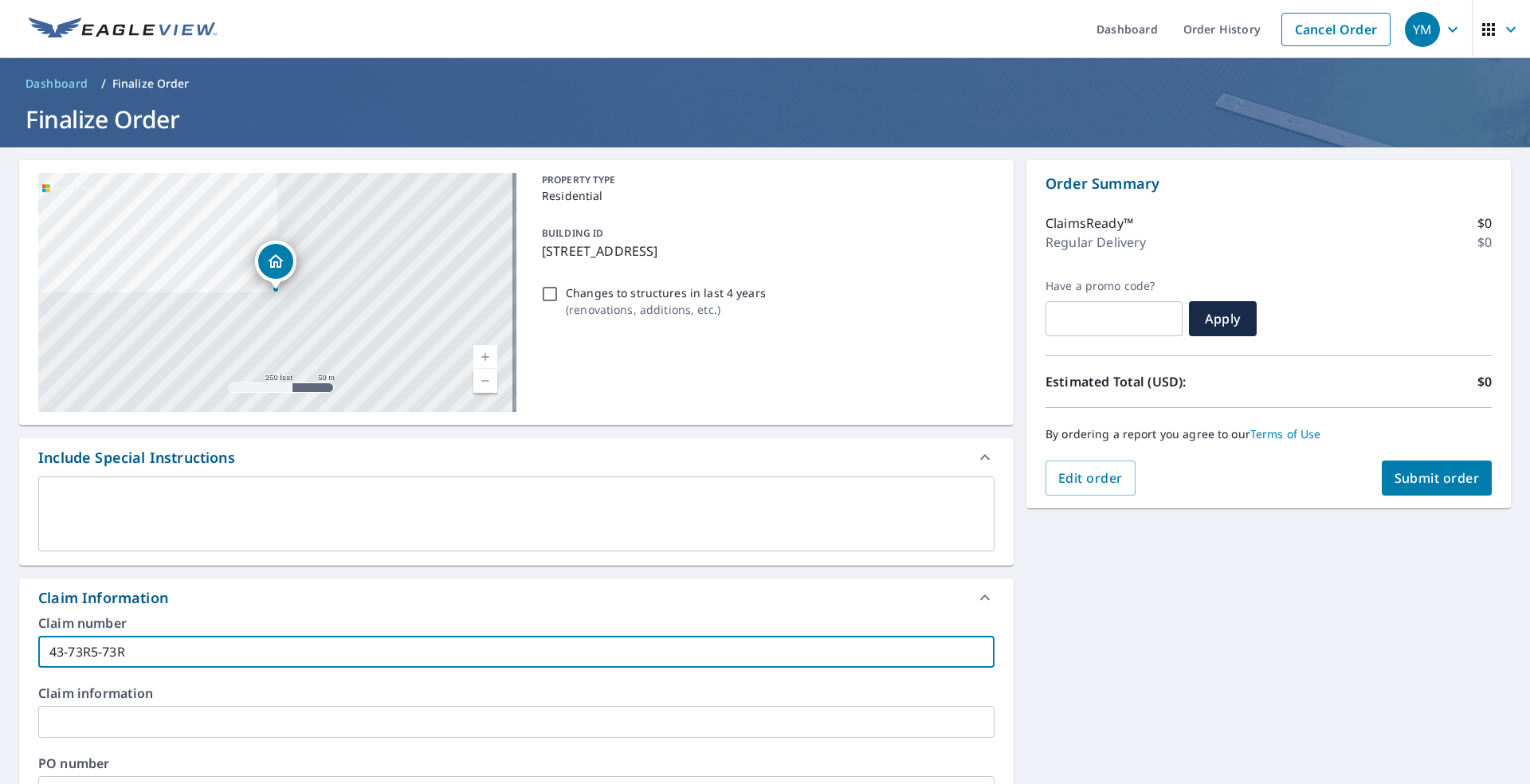 scroll, scrollTop: 239, scrollLeft: 0, axis: vertical 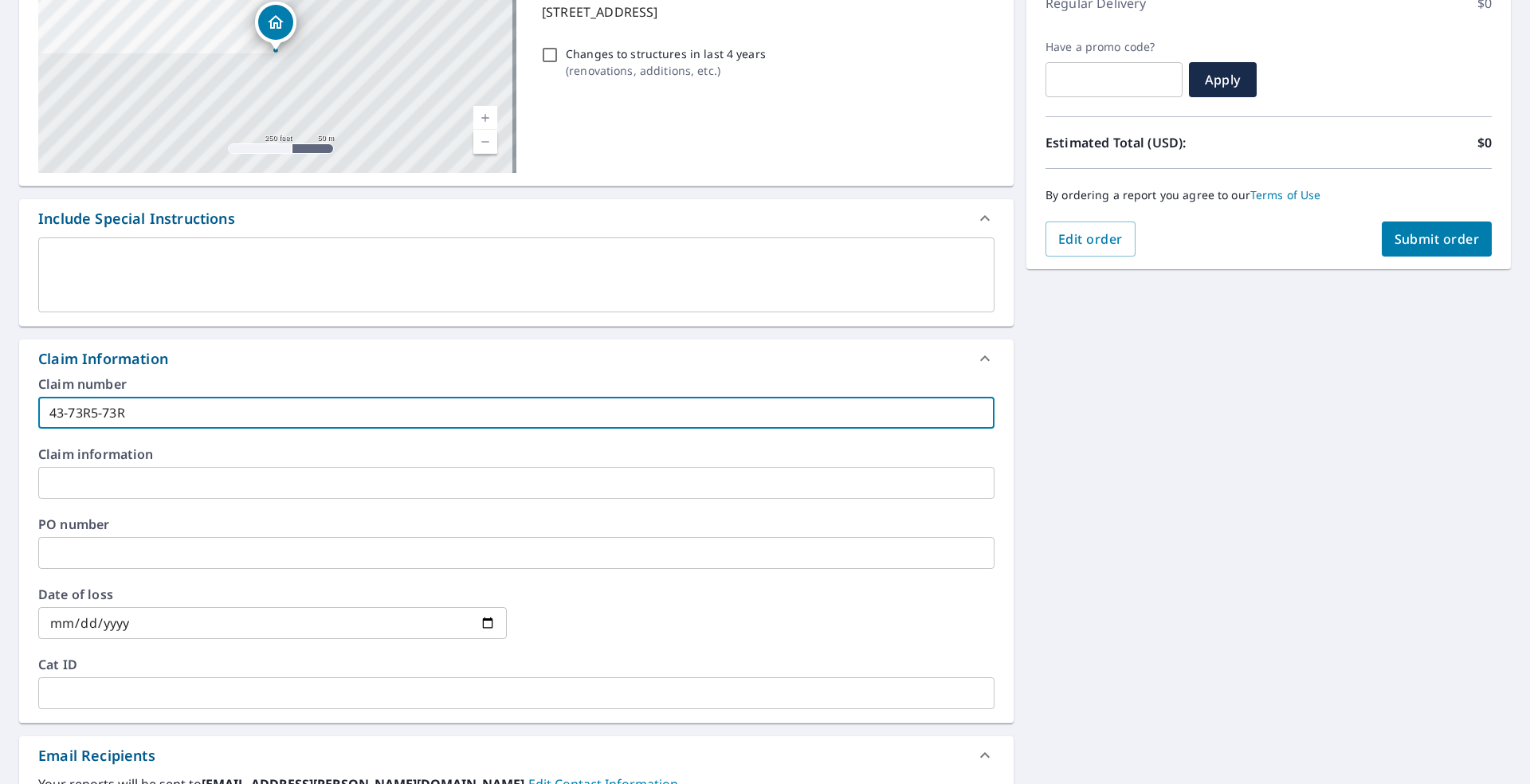 type on "43-73R5-73R" 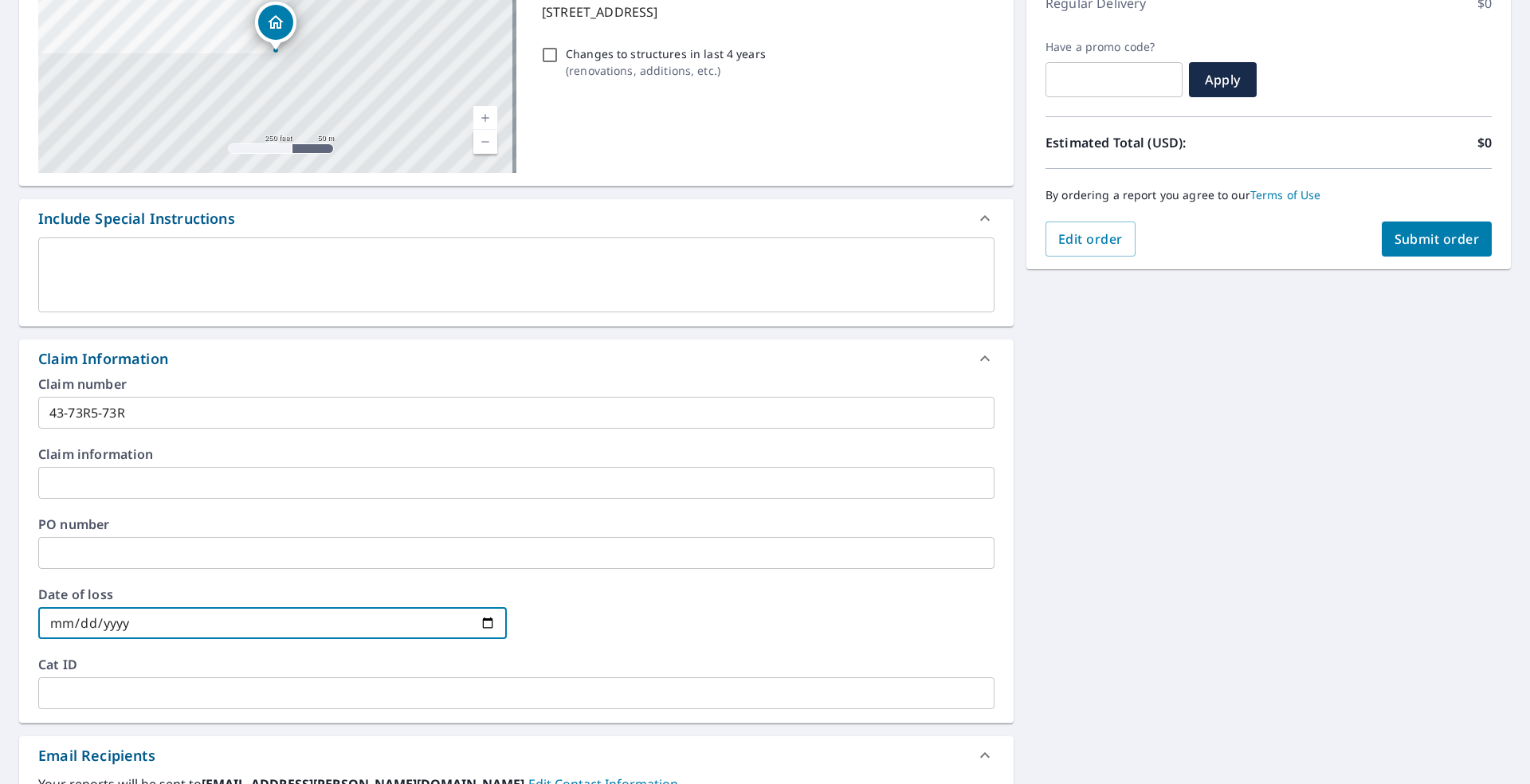 click at bounding box center [273, 623] 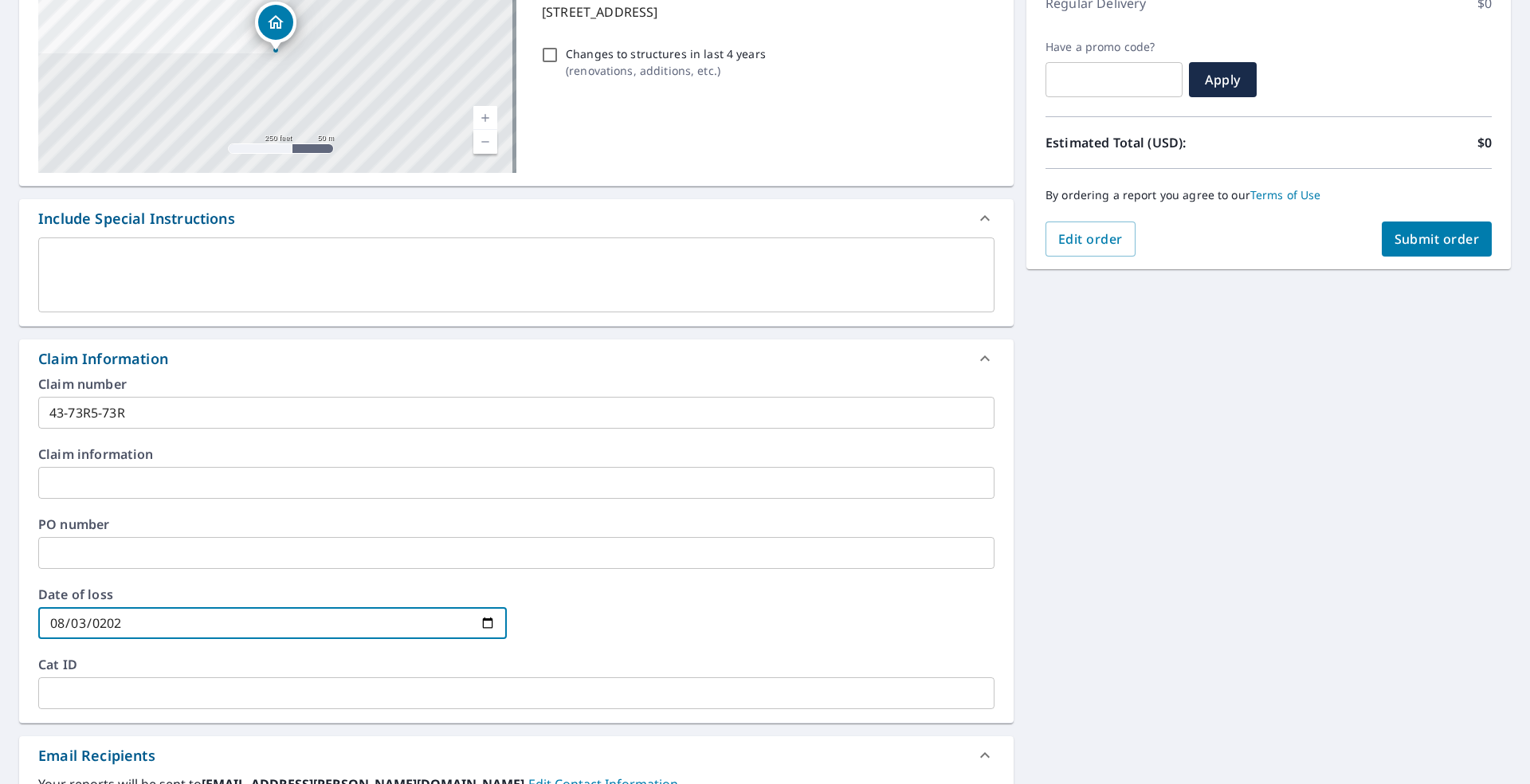 type on "[DATE]" 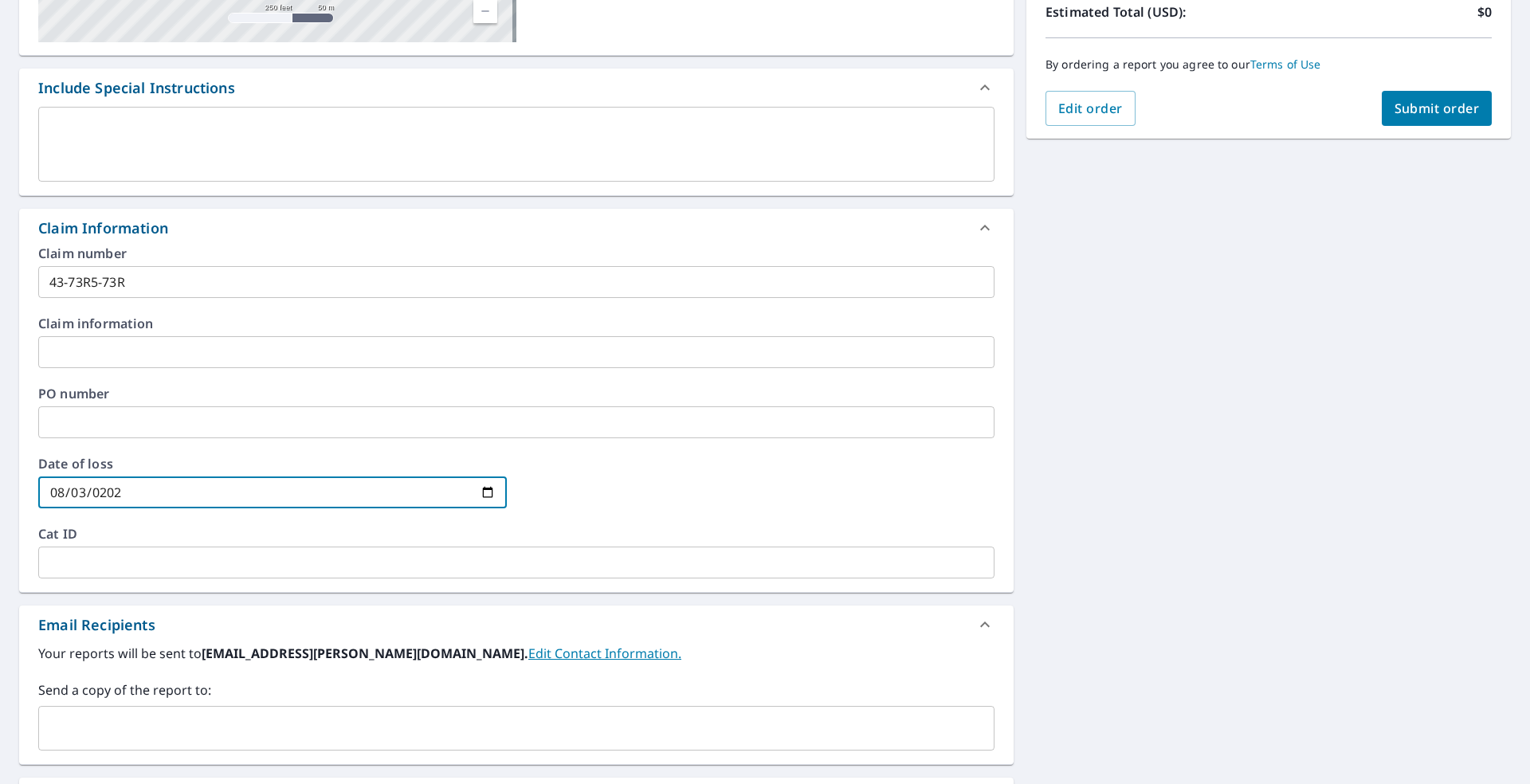 scroll, scrollTop: 558, scrollLeft: 0, axis: vertical 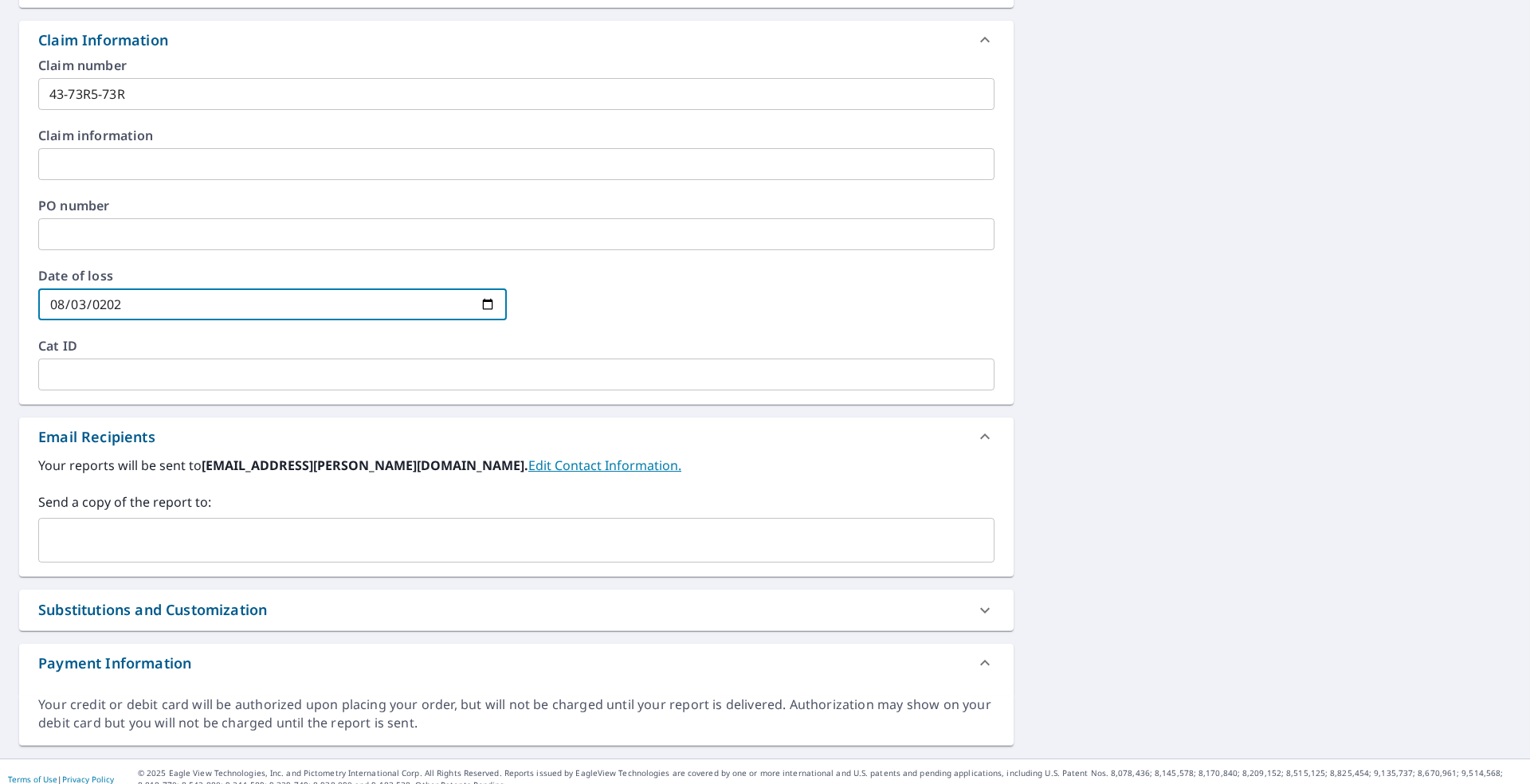 click on "2706 Westhaven Cir Amarillo, TX 79109 Aerial Road A standard road map Aerial A detailed look from above Labels Labels 250 feet 50 m © 2025 TomTom, © Vexcel Imaging, © 2025 Microsoft Corporation,  © OpenStreetMap Terms PROPERTY TYPE Residential BUILDING ID 2706 Westhaven Cir, Amarillo, TX, 79109 Changes to structures in last 4 years ( renovations, additions, etc. ) Include Special Instructions x ​ Claim Information Claim number 43-73R5-73R ​ Claim information ​ PO number ​ Date of loss 2024-08-03 ​ Cat ID ​ Email Recipients Your reports will be sent to  yaser.mohammed.vah6eb@statefarm.com.  Edit Contact Information. Send a copy of the report to: ​ Substitutions and Customization Roof measurement report substitutions Add-ons and custom cover page Property Owner Report Payment Information Order Summary ClaimsReady™ $0 Regular Delivery $0 Have a promo code? ​ Apply Estimated Total (USD): $0 By ordering a report you agree to our  Terms of Use Edit order Submit order" at bounding box center [765, 174] 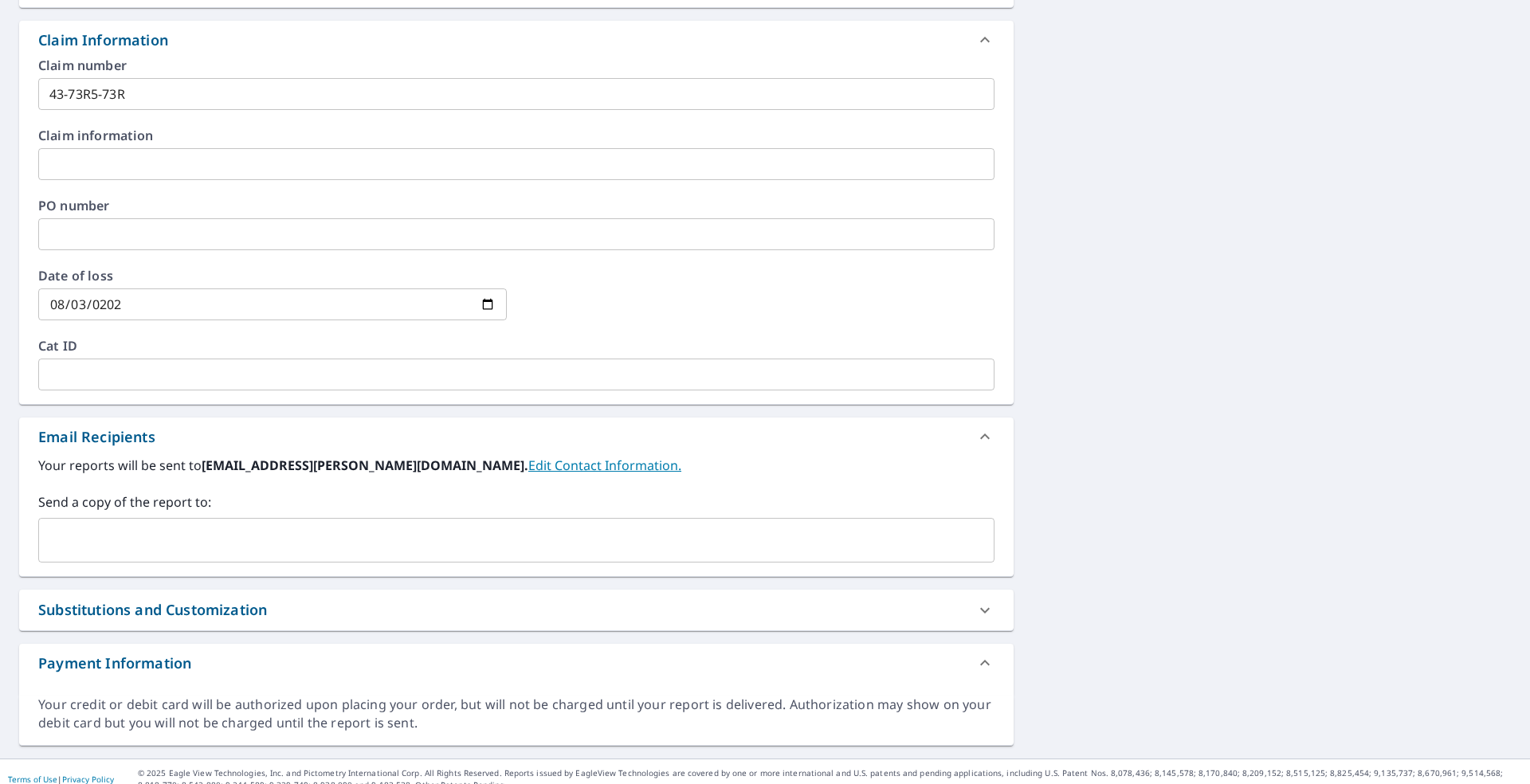 click on "​" at bounding box center [516, 540] 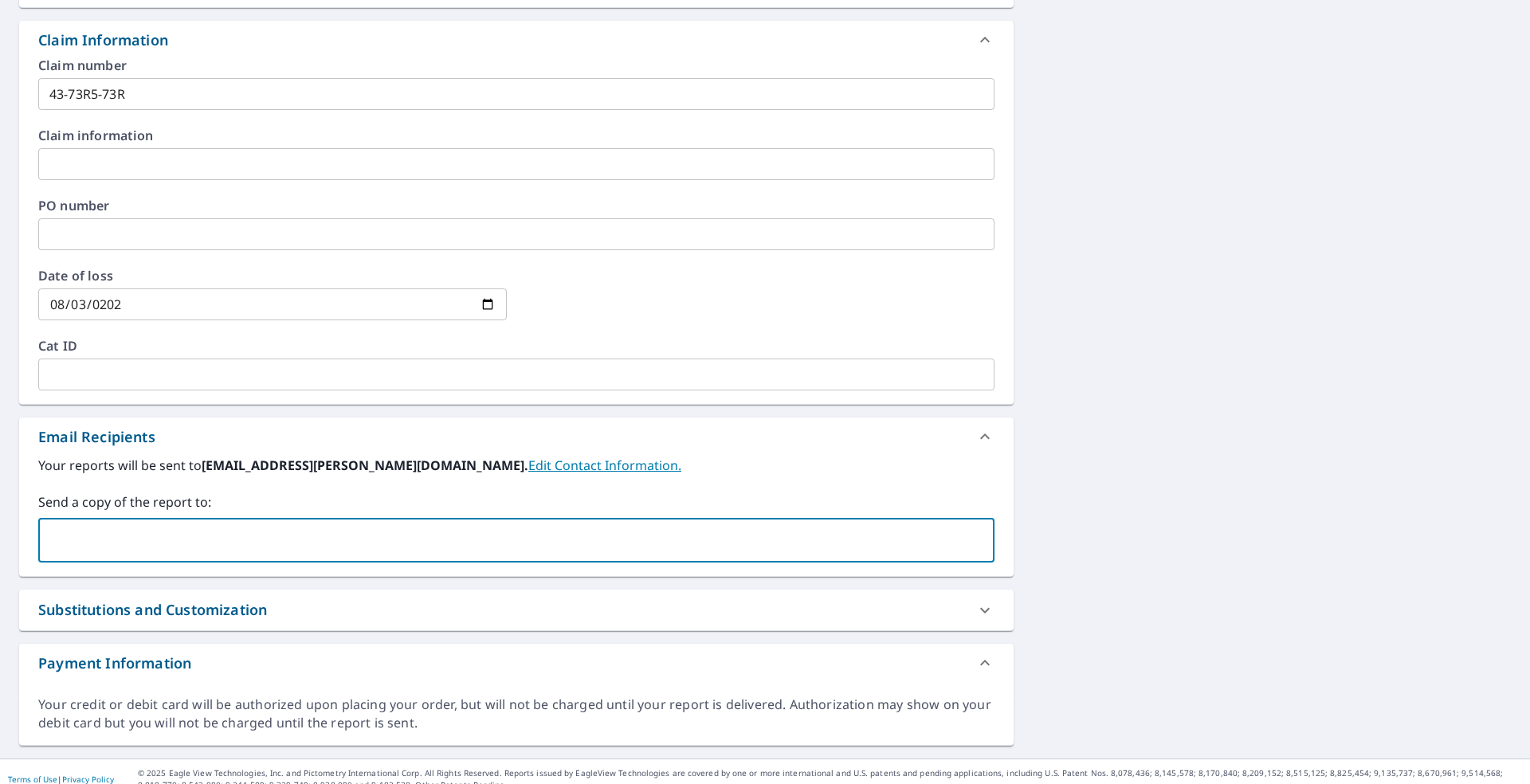 click on "Email Recipients" at bounding box center [516, 437] 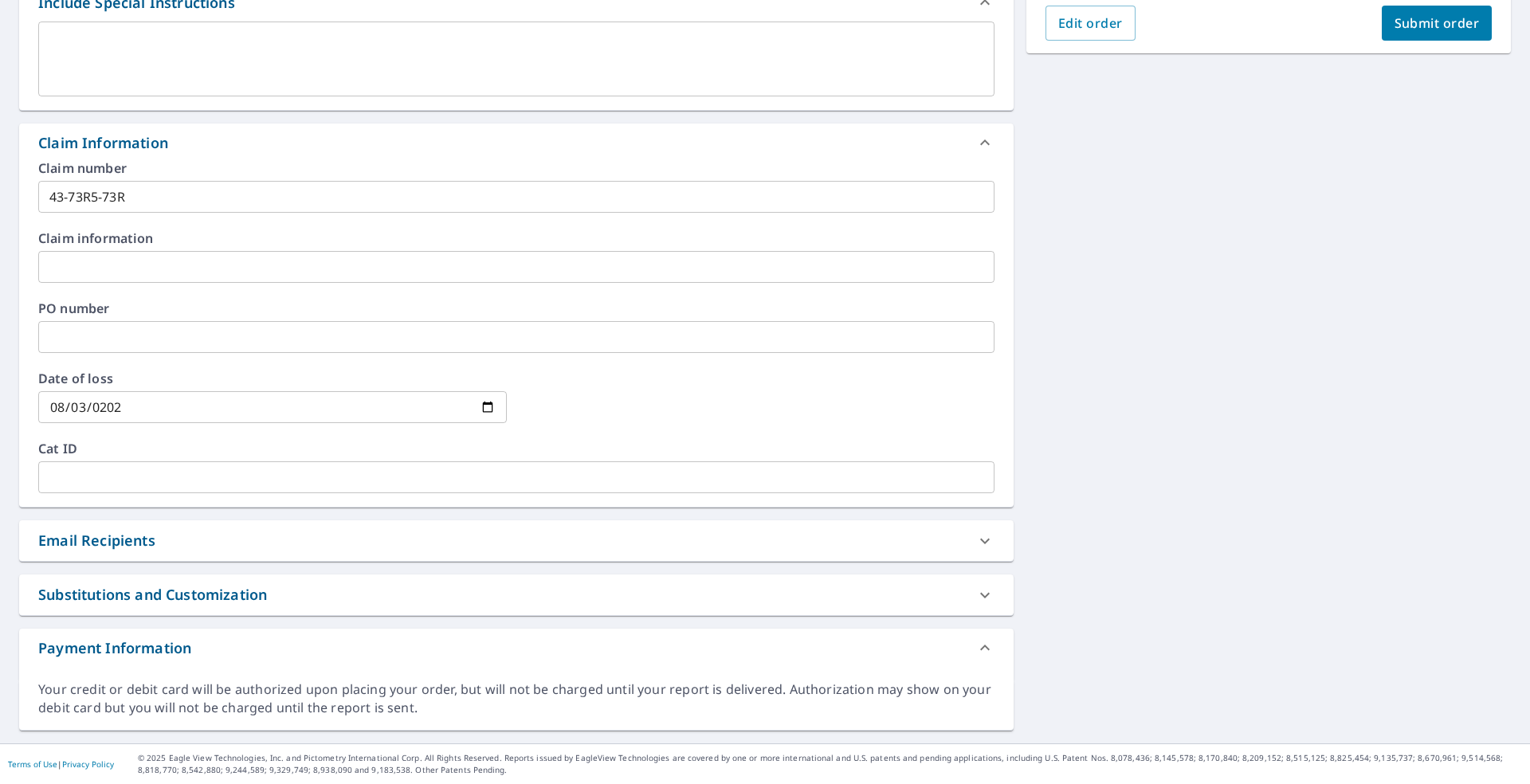 click on "Email Recipients" at bounding box center [516, 540] 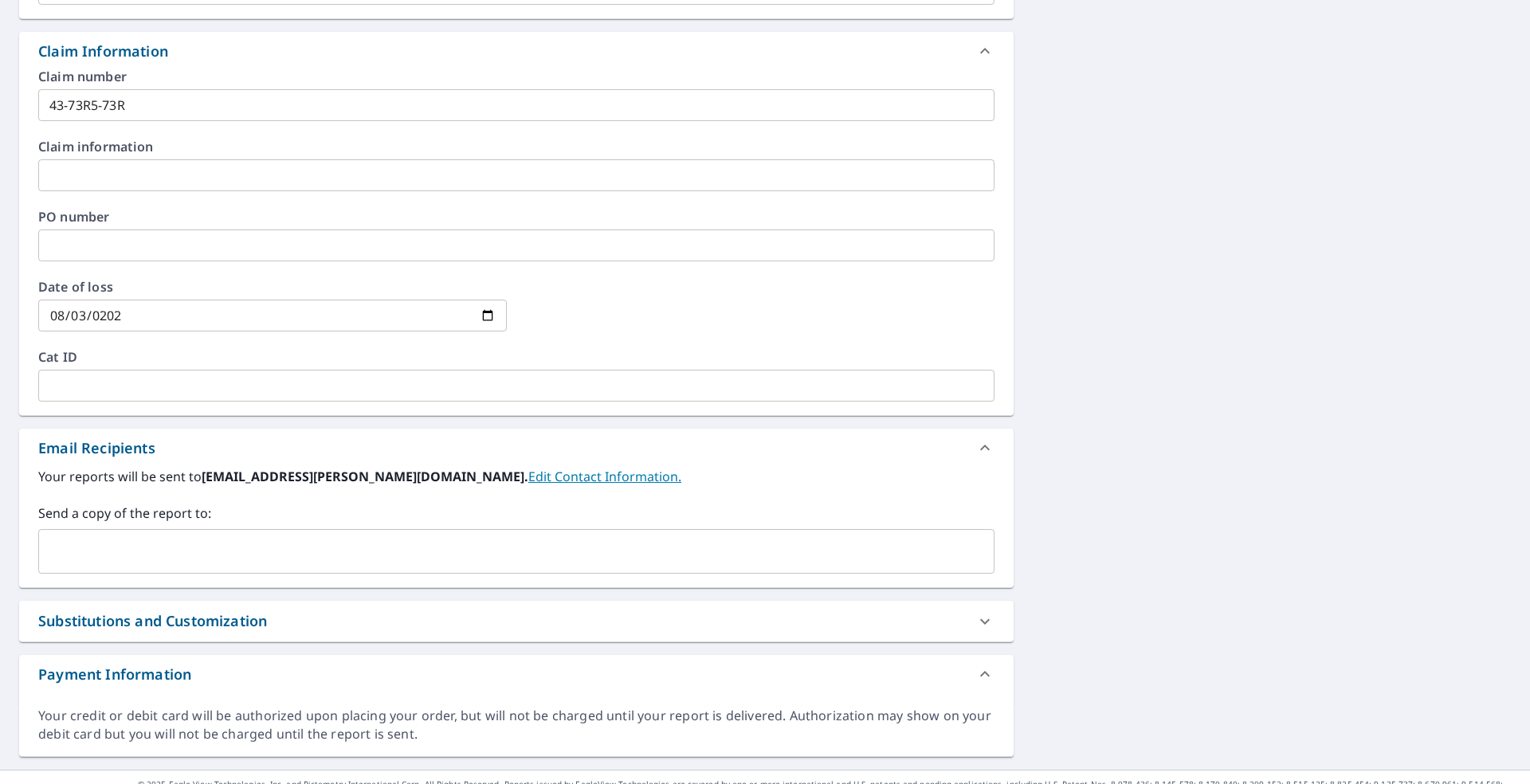 scroll, scrollTop: 558, scrollLeft: 0, axis: vertical 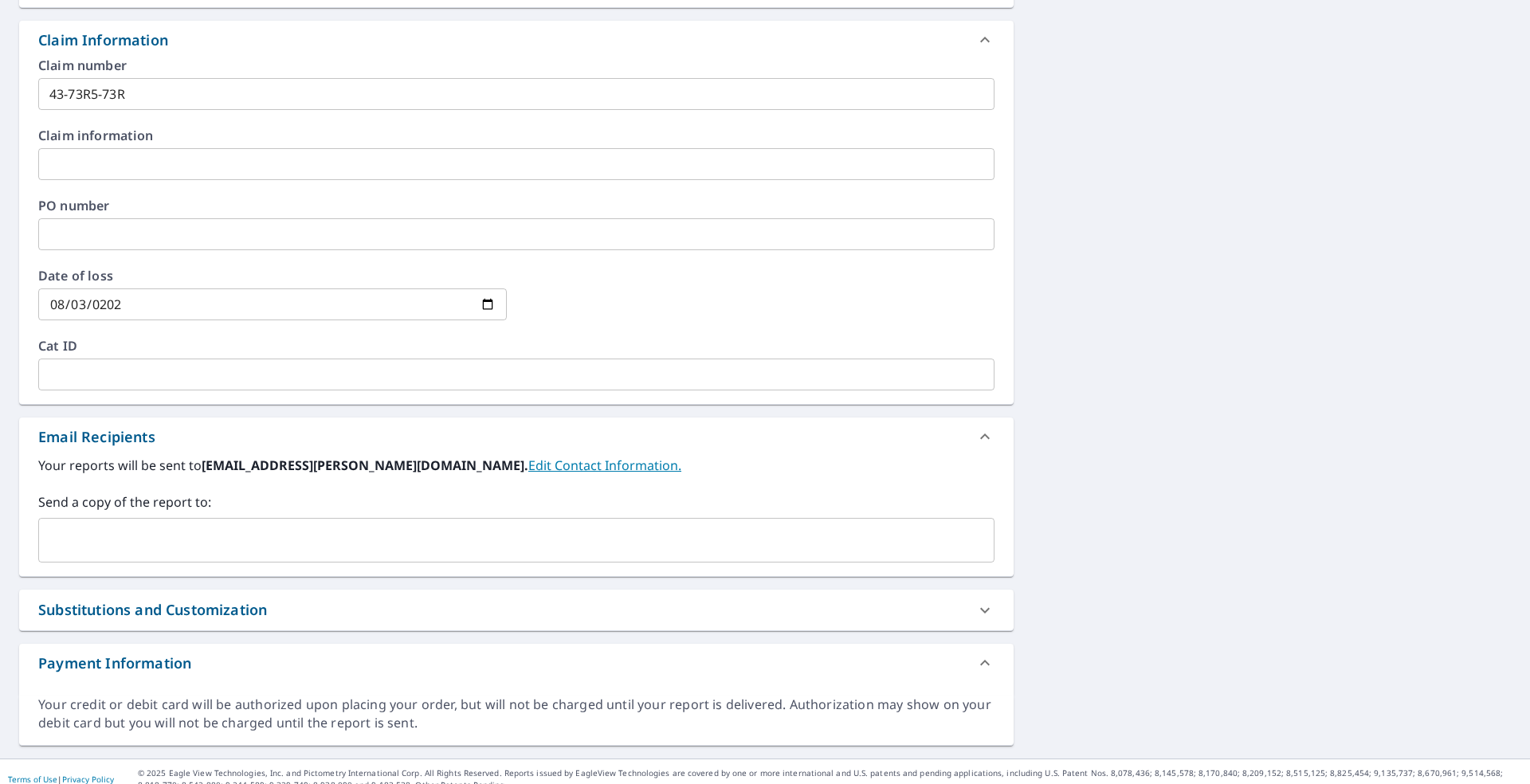 click on "Edit Contact Information." at bounding box center [605, 465] 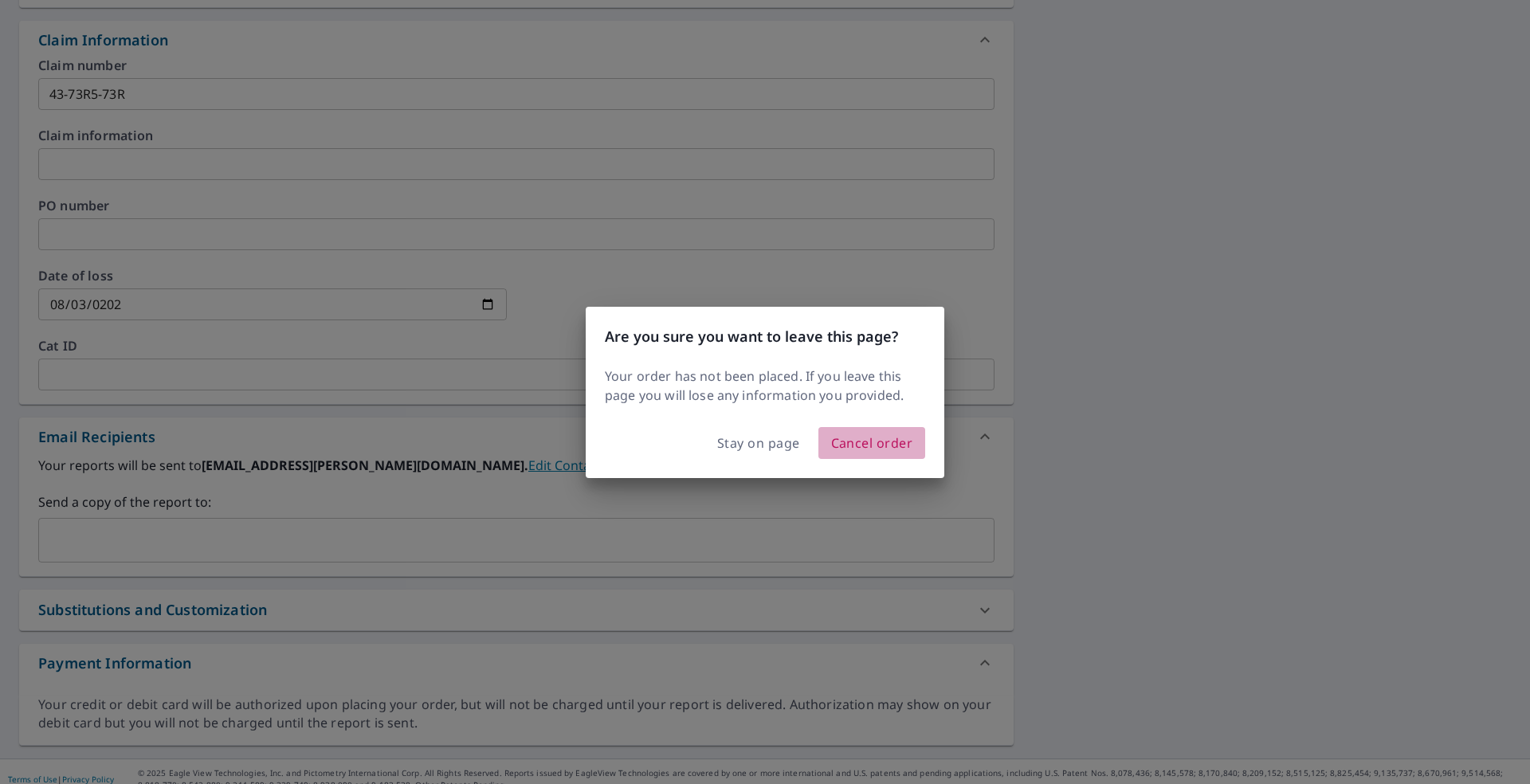 click on "Cancel order" at bounding box center (872, 443) 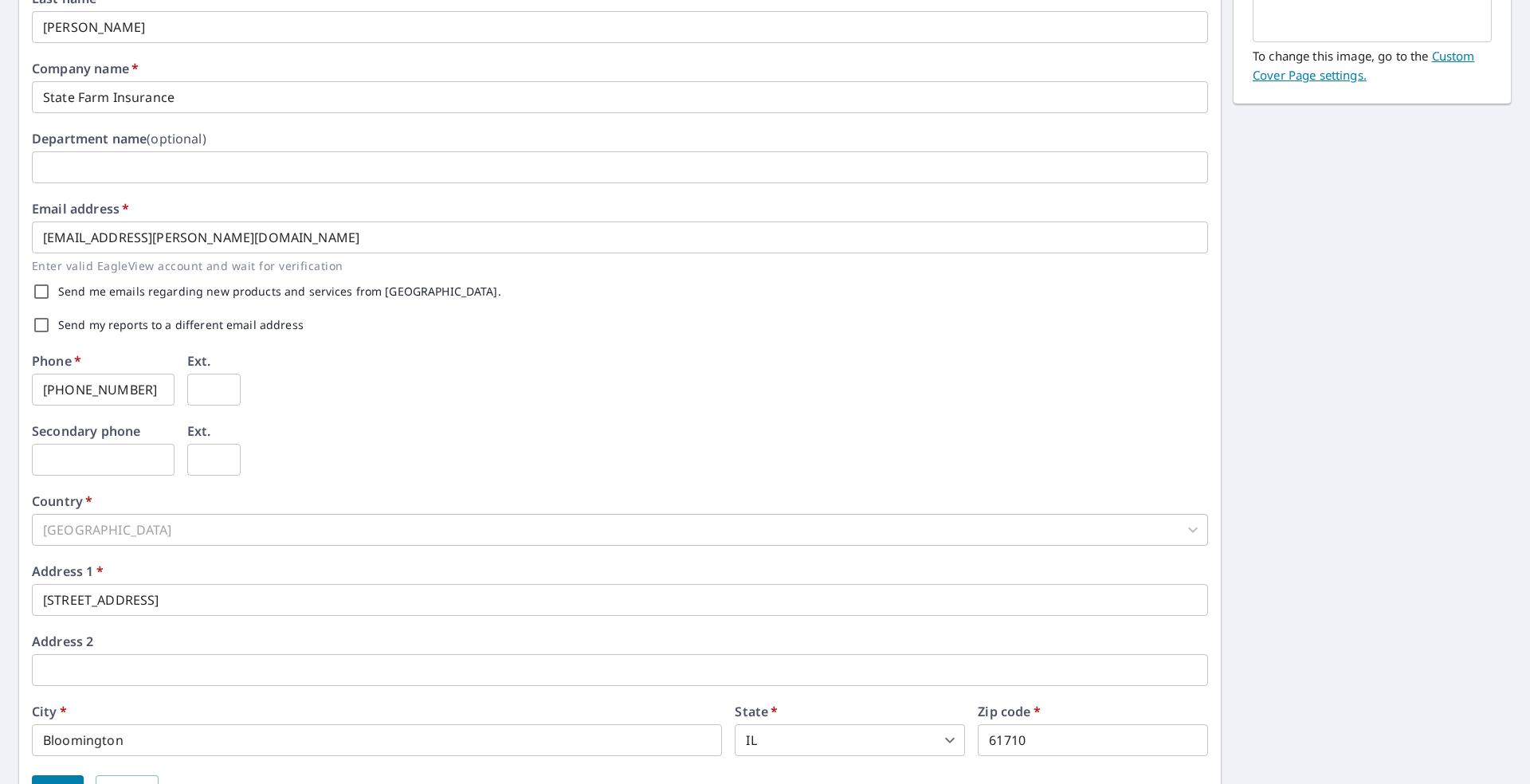 scroll, scrollTop: 99, scrollLeft: 0, axis: vertical 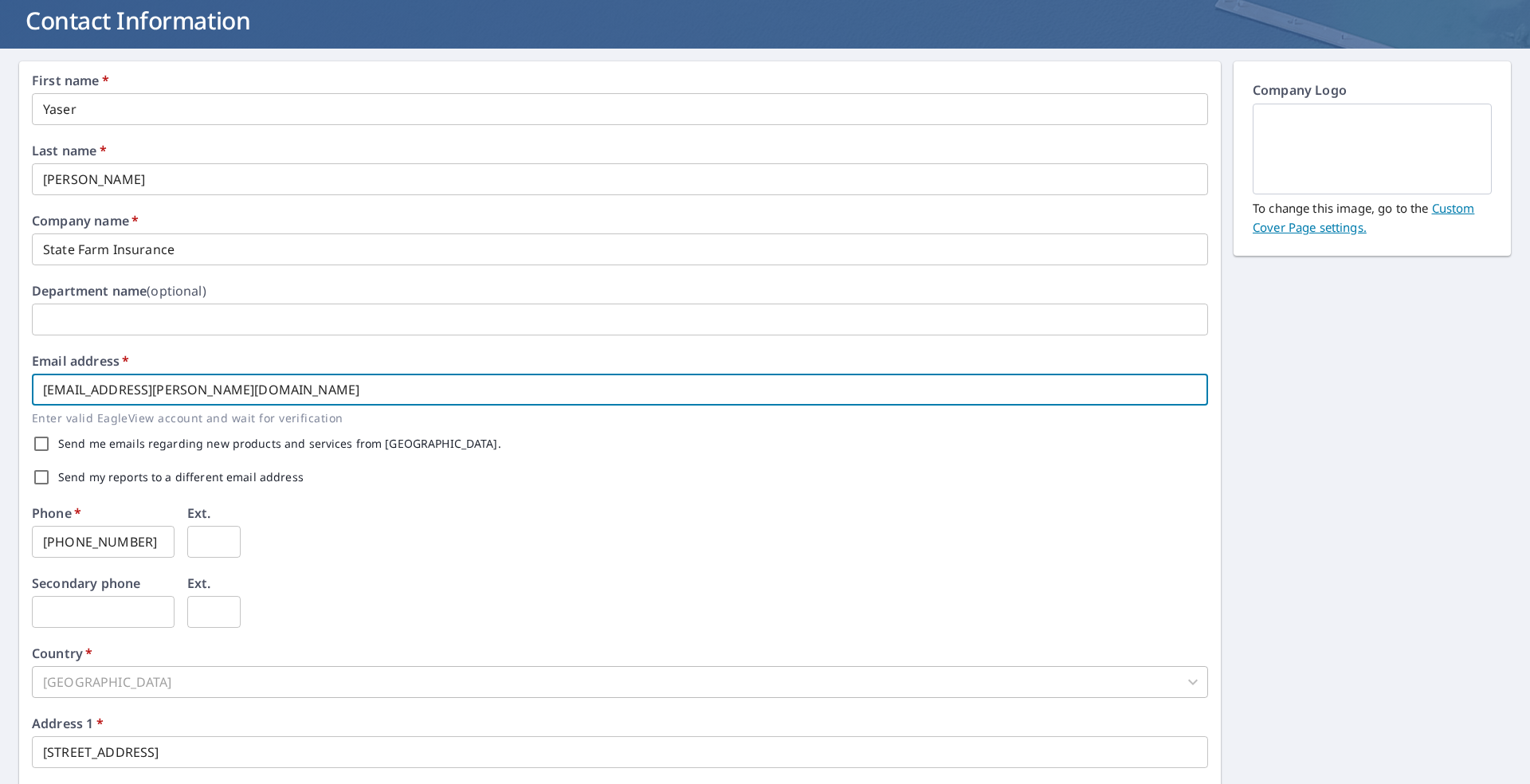 drag, startPoint x: 317, startPoint y: 385, endPoint x: 0, endPoint y: 331, distance: 321.56648 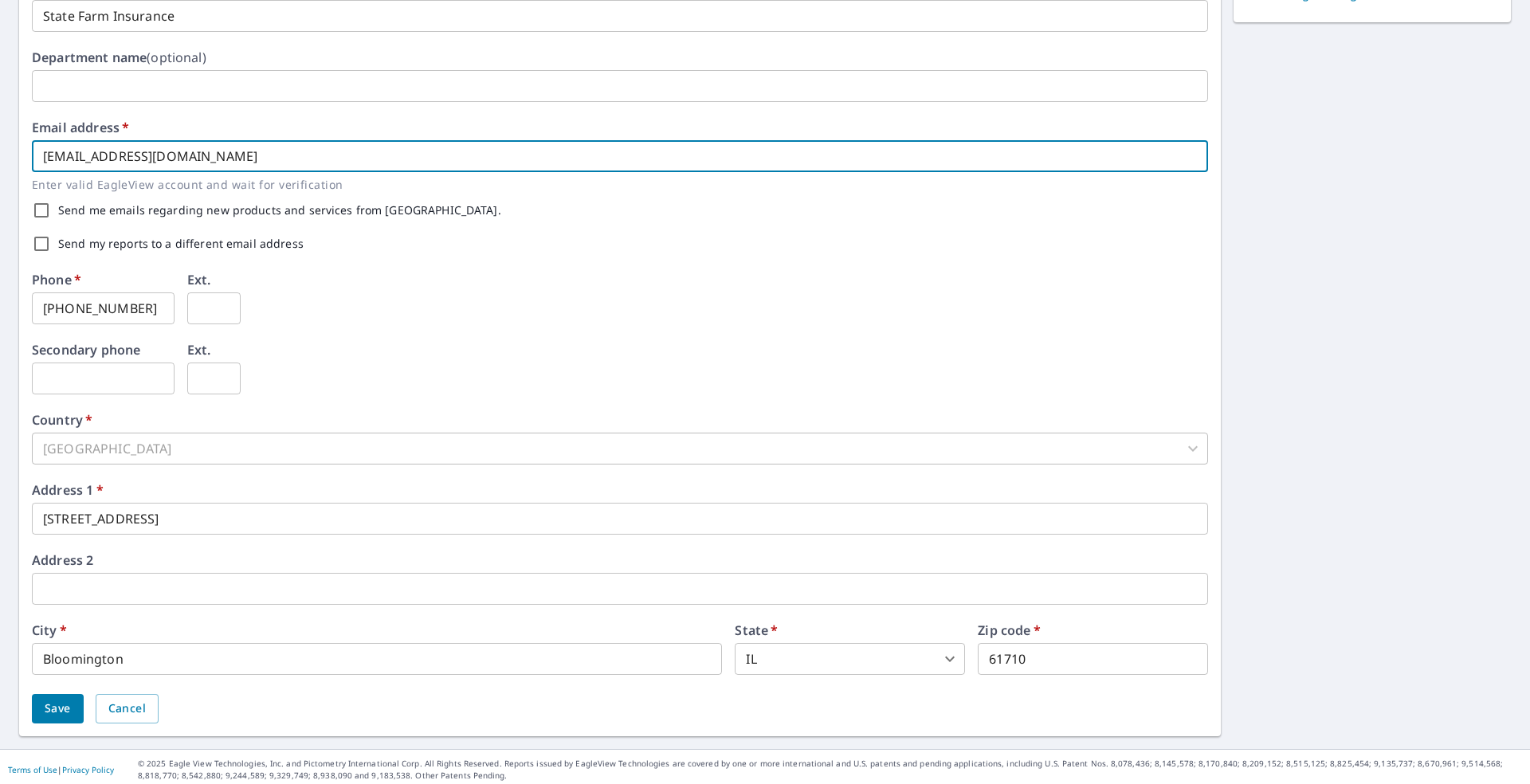scroll, scrollTop: 338, scrollLeft: 0, axis: vertical 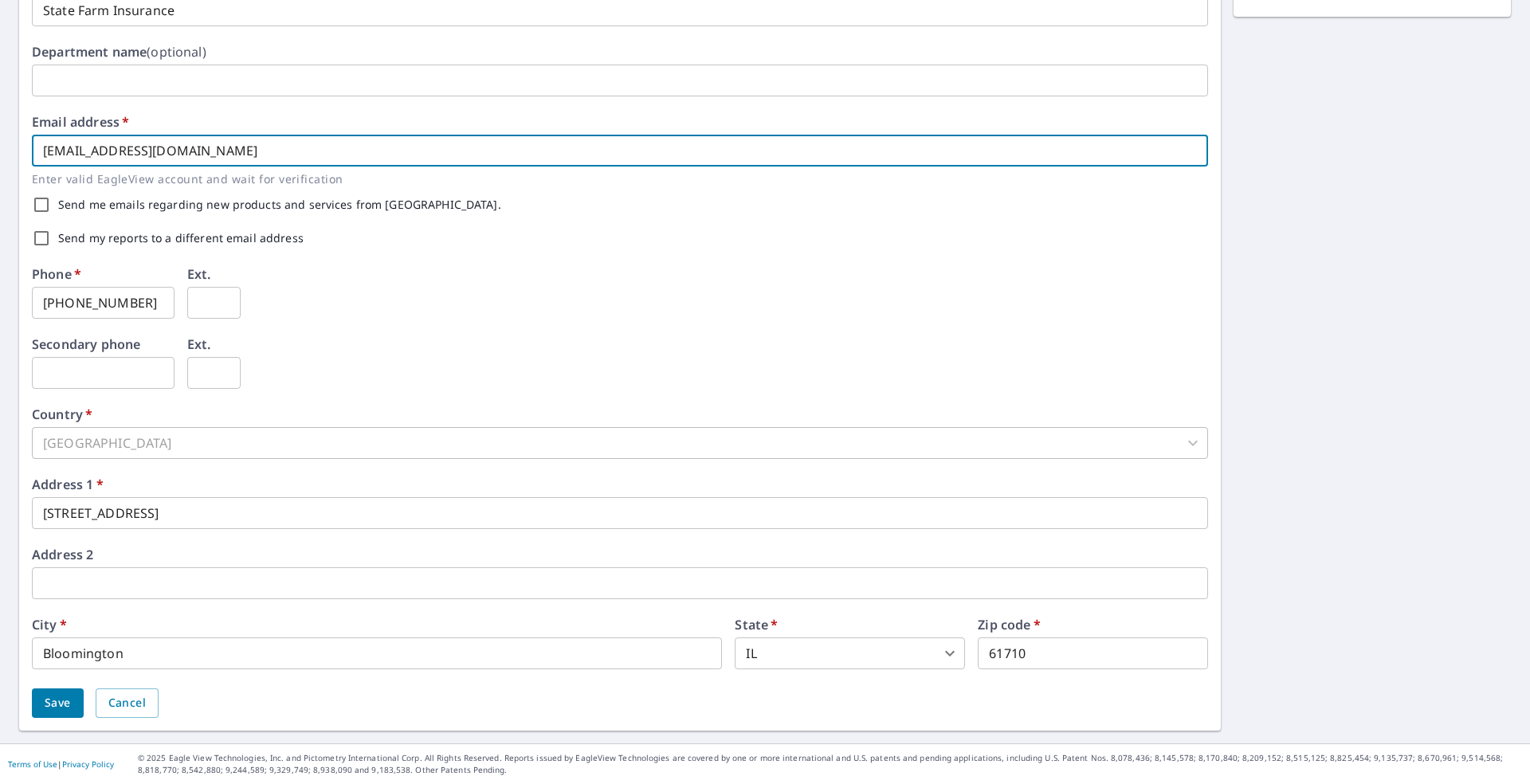 type on "[EMAIL_ADDRESS][DOMAIN_NAME]" 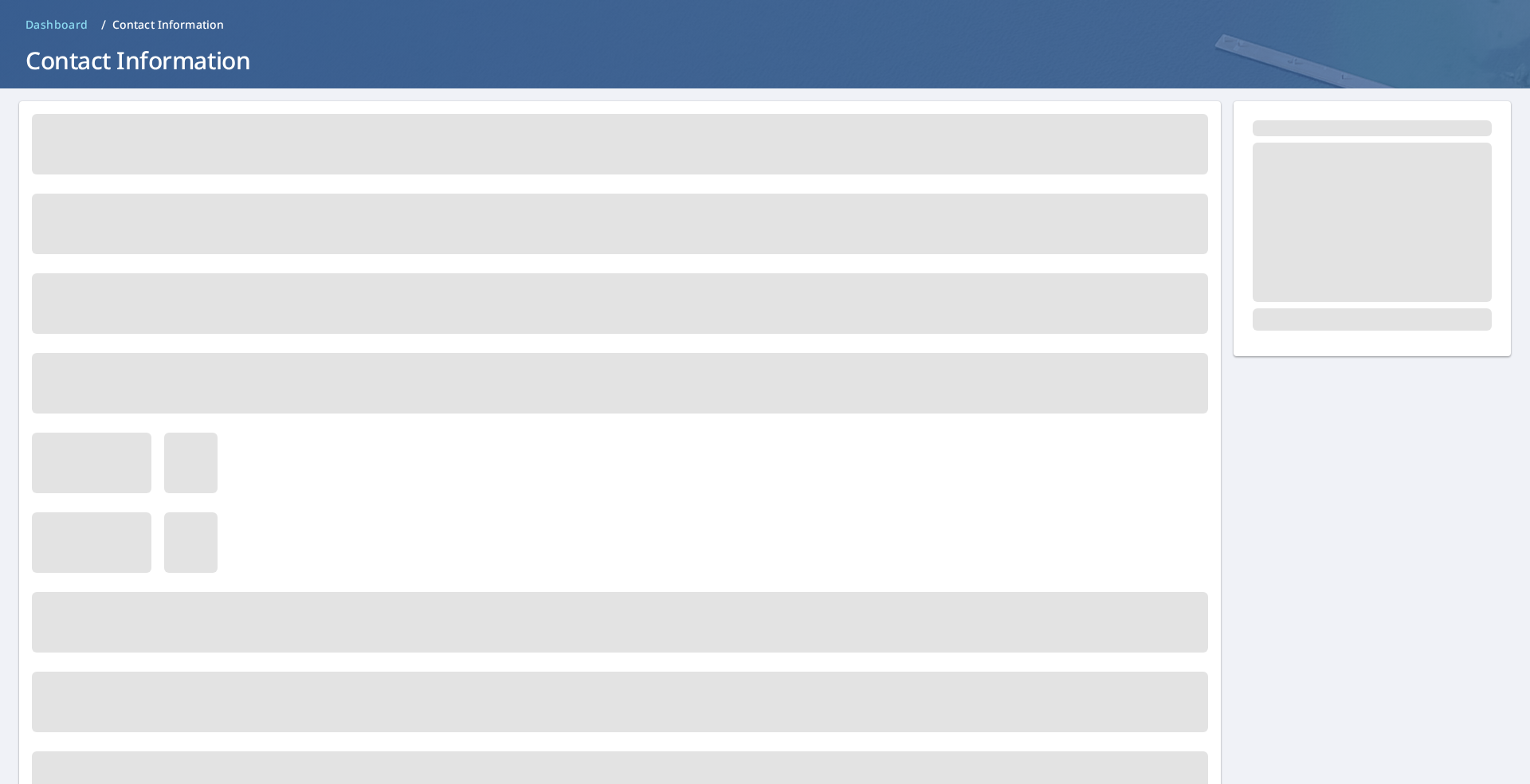 scroll, scrollTop: 0, scrollLeft: 0, axis: both 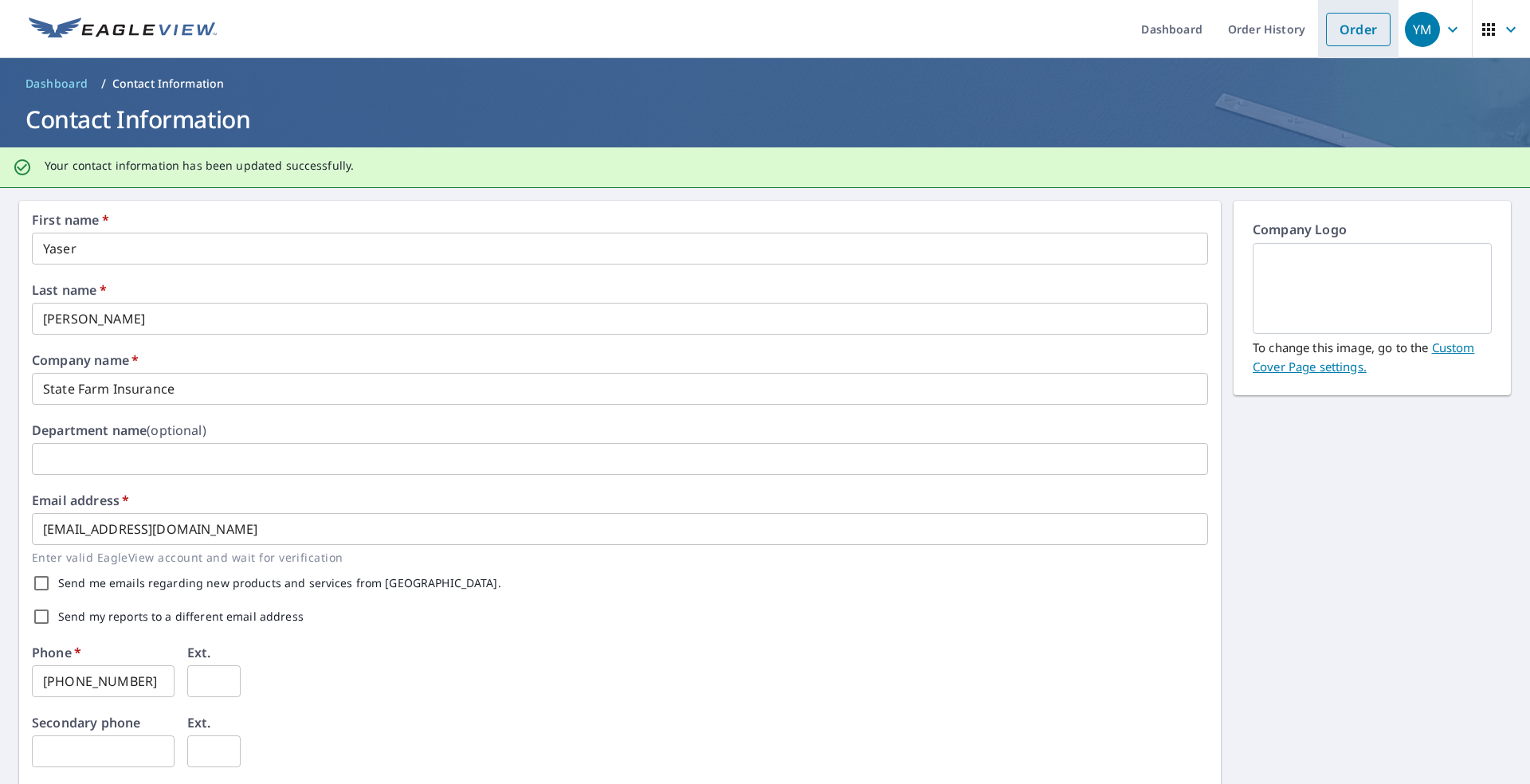click on "Order" at bounding box center [1358, 29] 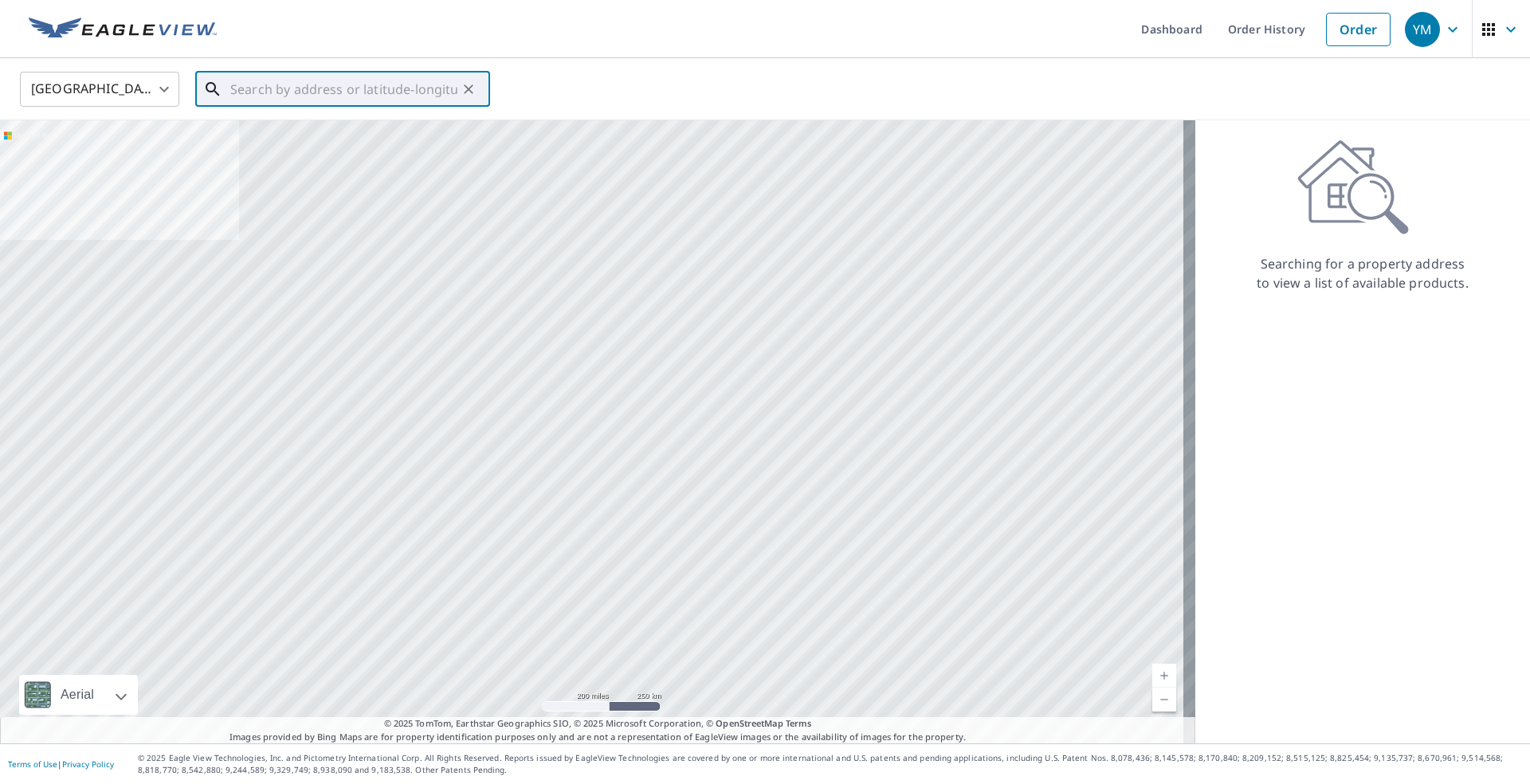 click at bounding box center [343, 89] 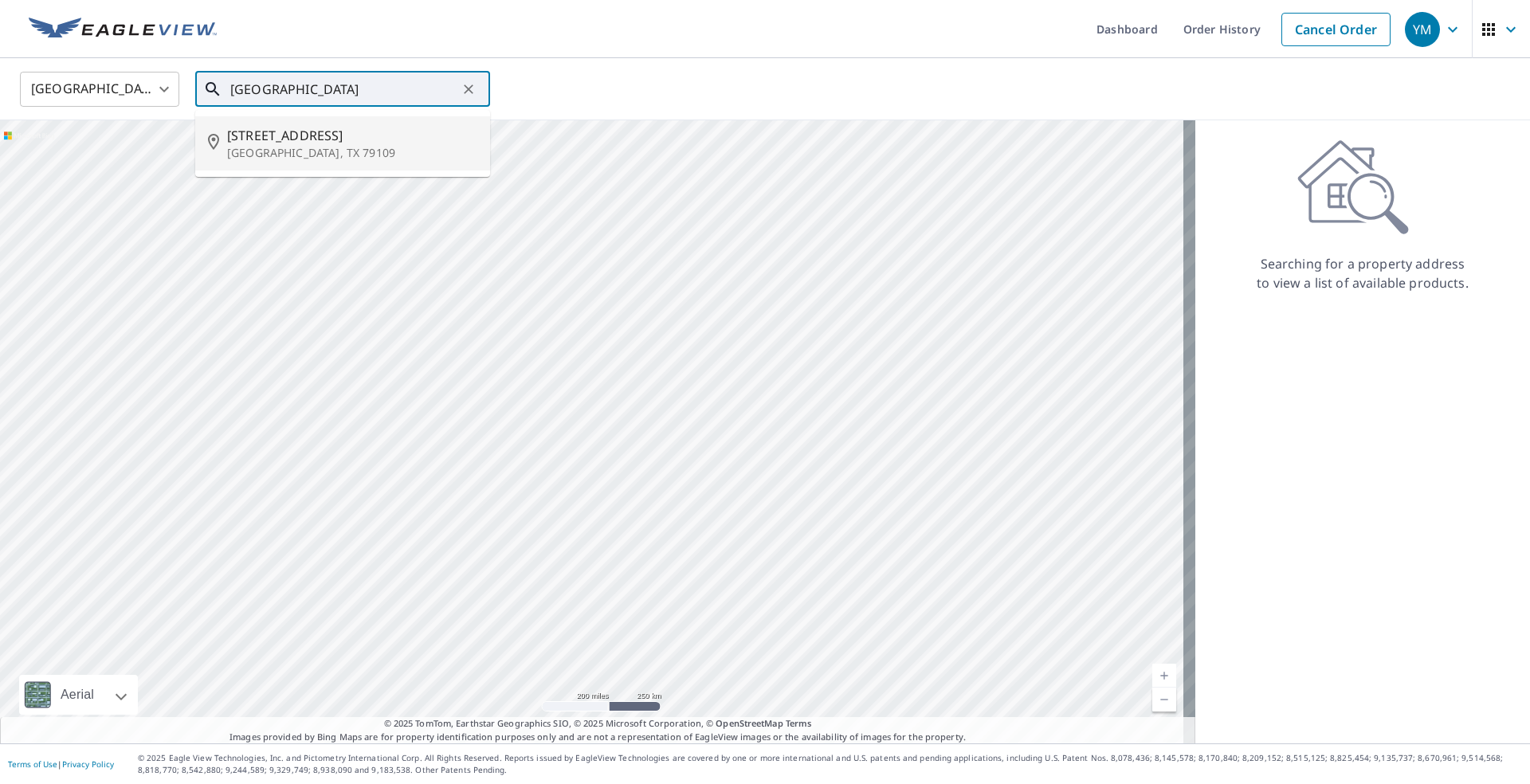 click on "[GEOGRAPHIC_DATA], TX 79109" at bounding box center [352, 153] 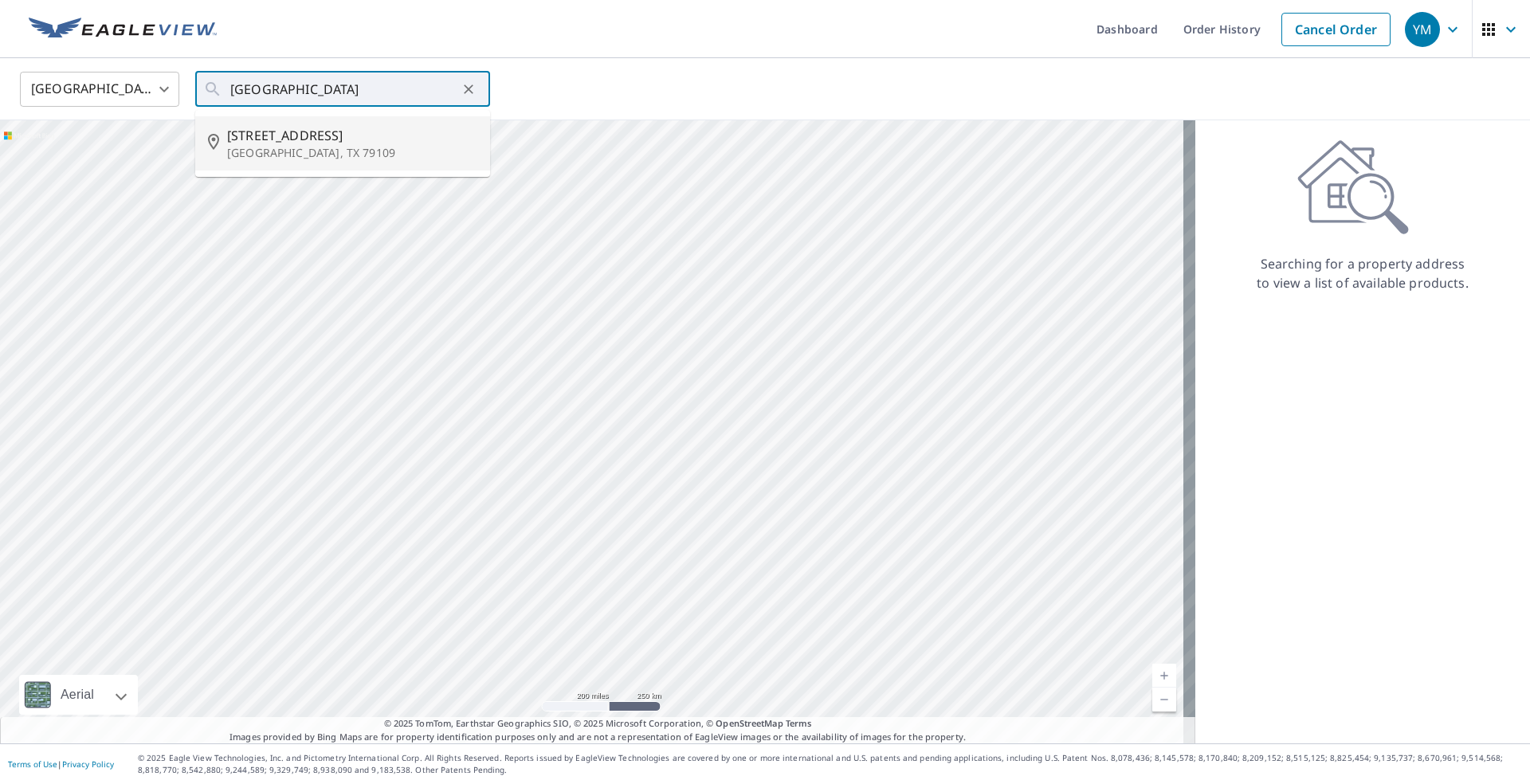 type on "2706 Westhaven Cir Amarillo, TX 79109" 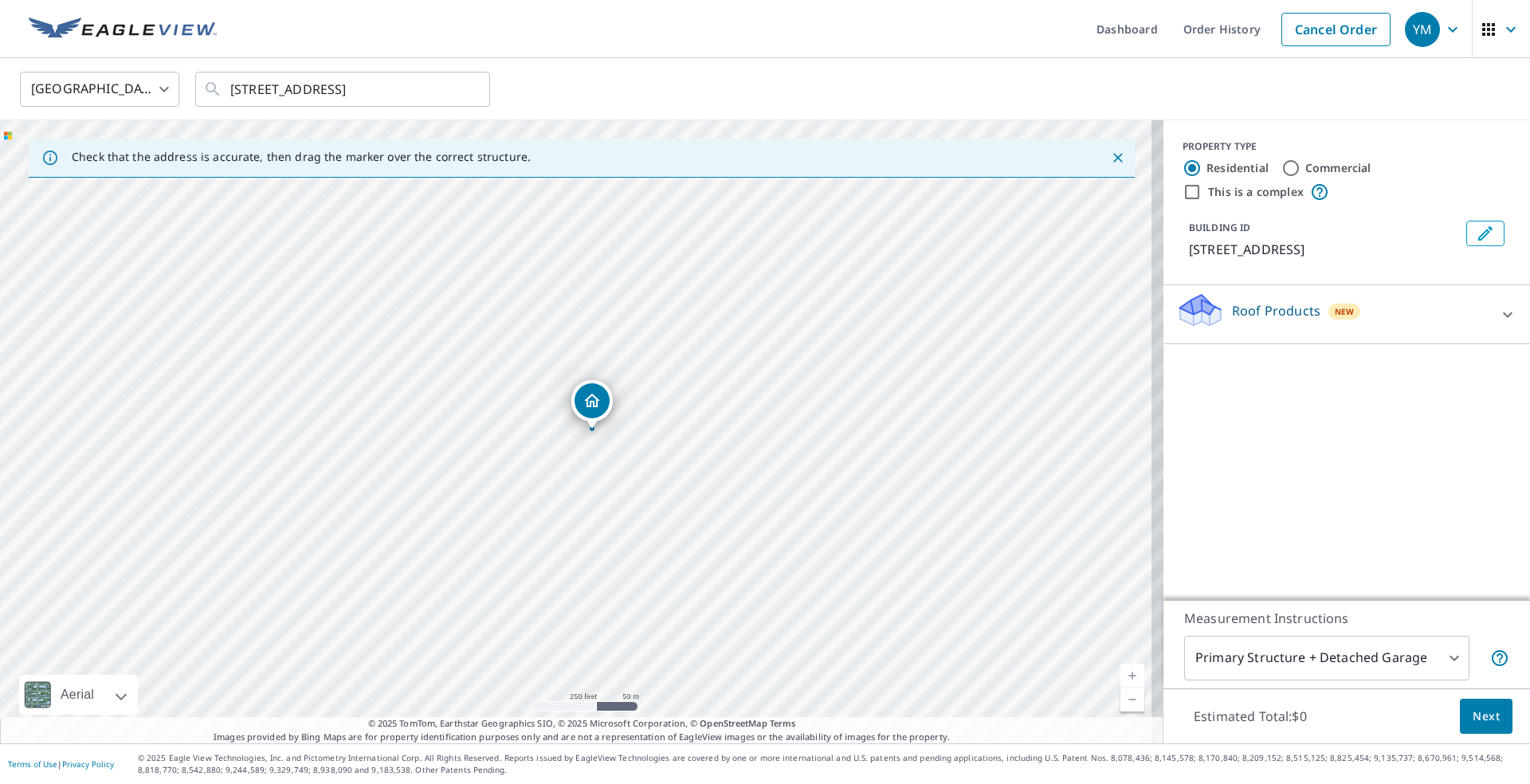 drag, startPoint x: 1442, startPoint y: 311, endPoint x: 1346, endPoint y: 347, distance: 102.52804 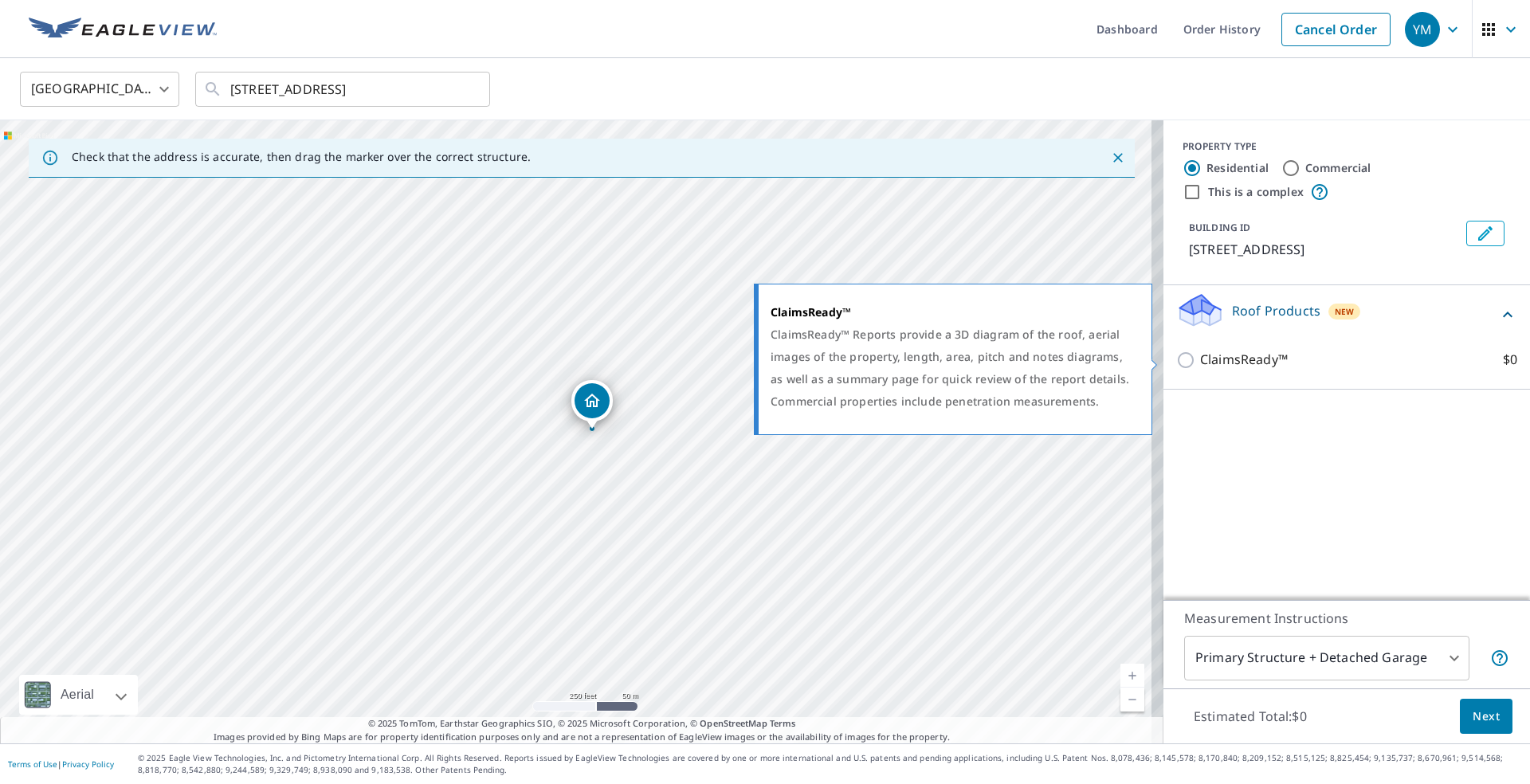 drag, startPoint x: 1177, startPoint y: 367, endPoint x: 1196, endPoint y: 382, distance: 24 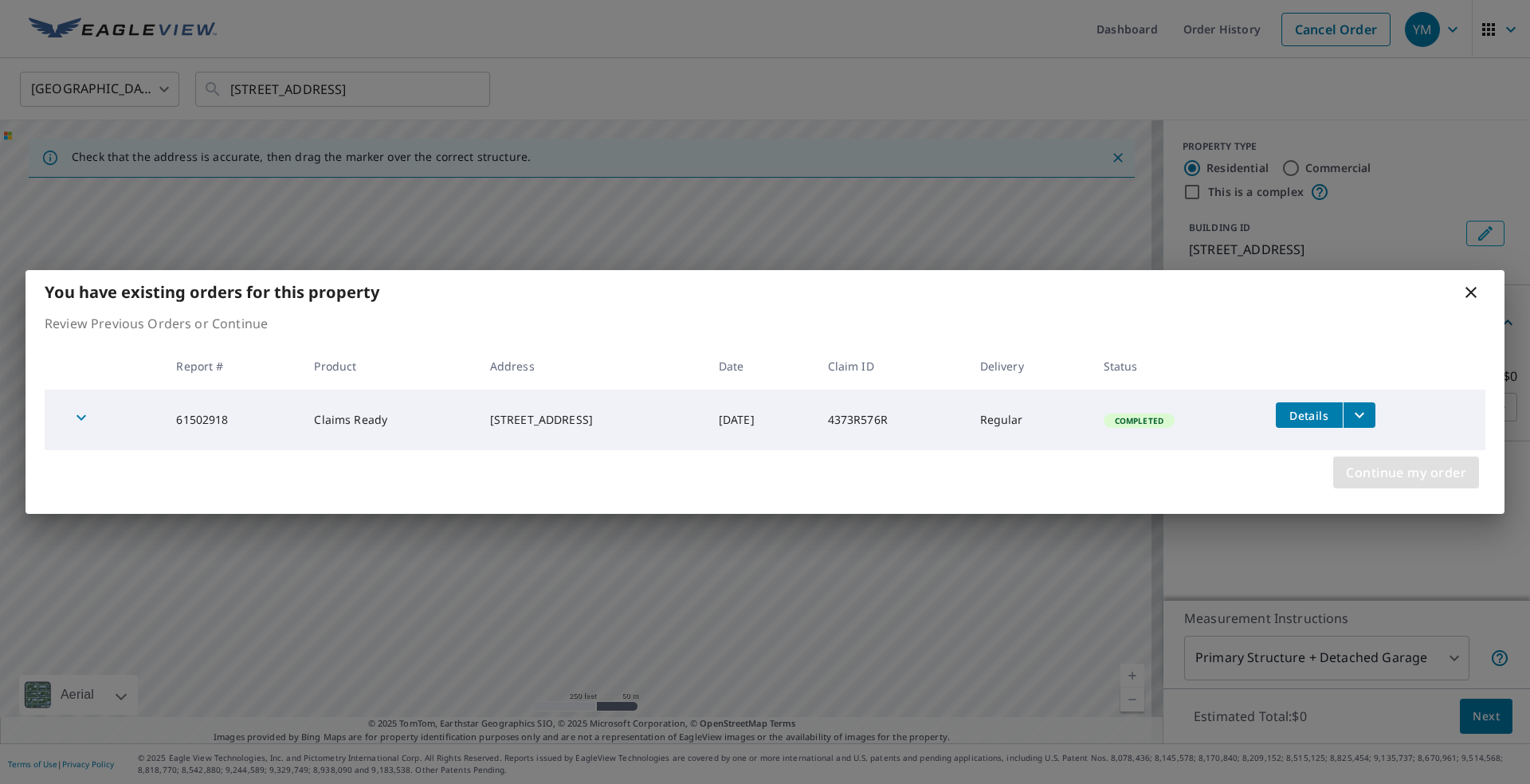 click on "Continue my order" at bounding box center [1406, 472] 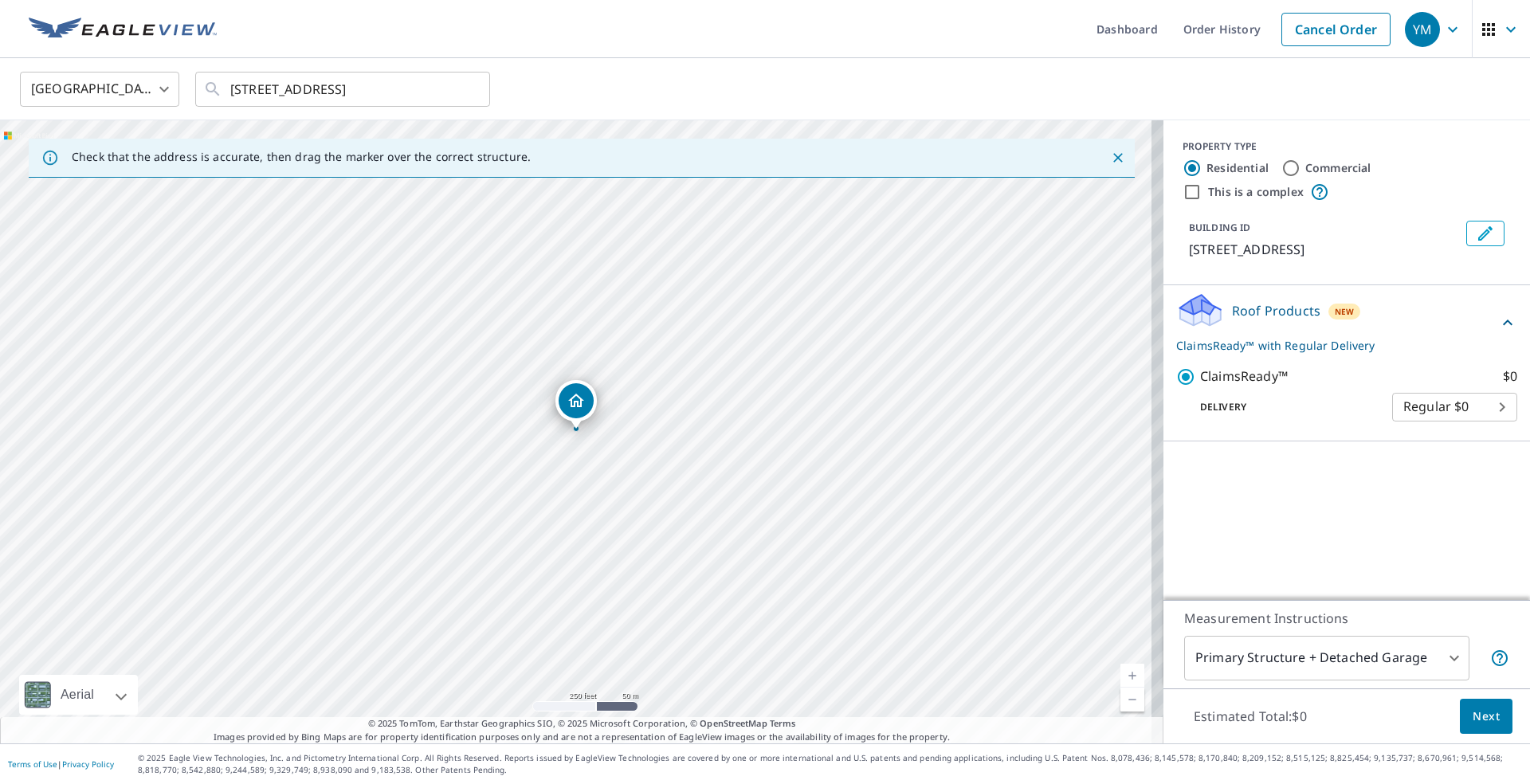 click on "Next" at bounding box center [1486, 716] 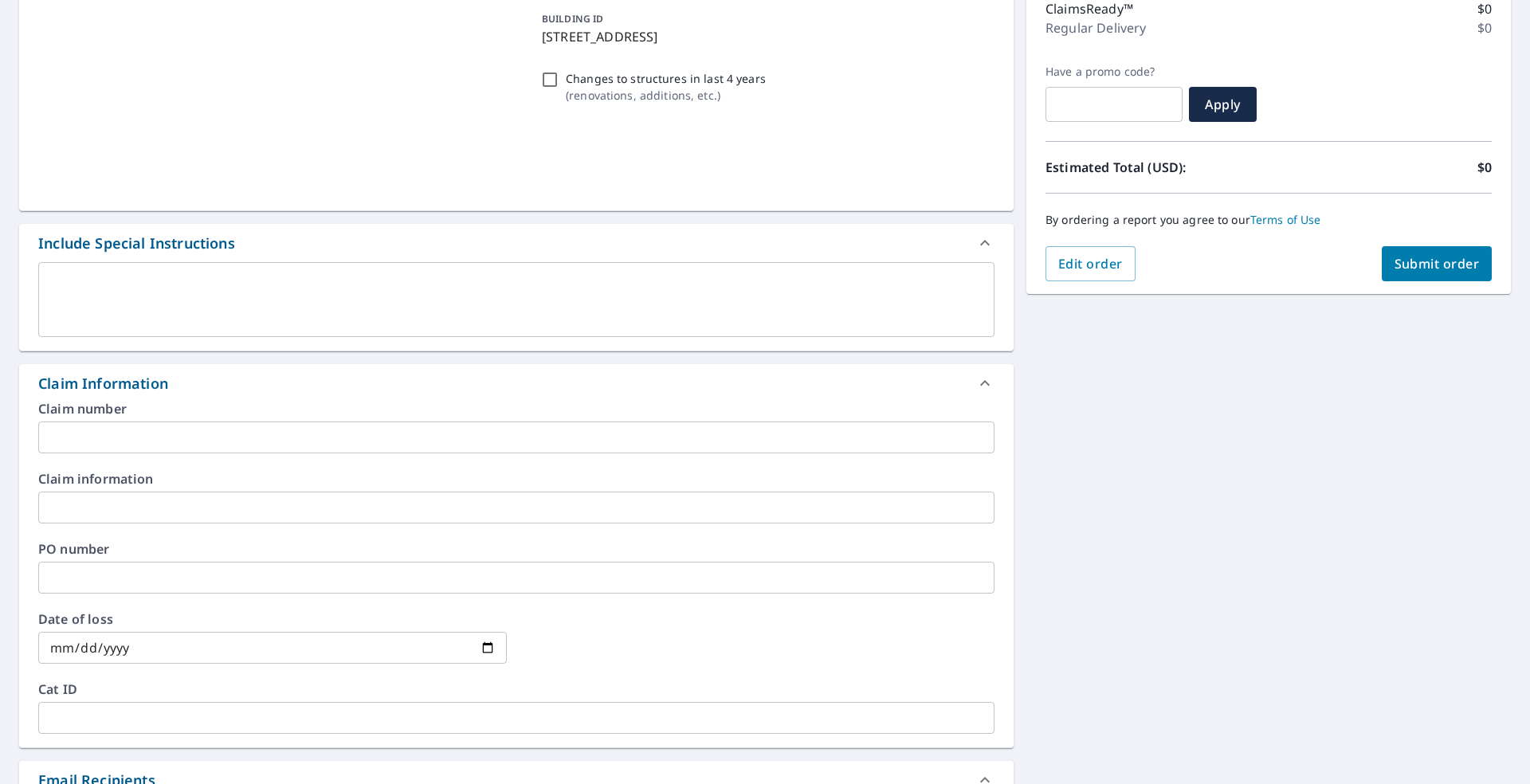 scroll, scrollTop: 319, scrollLeft: 0, axis: vertical 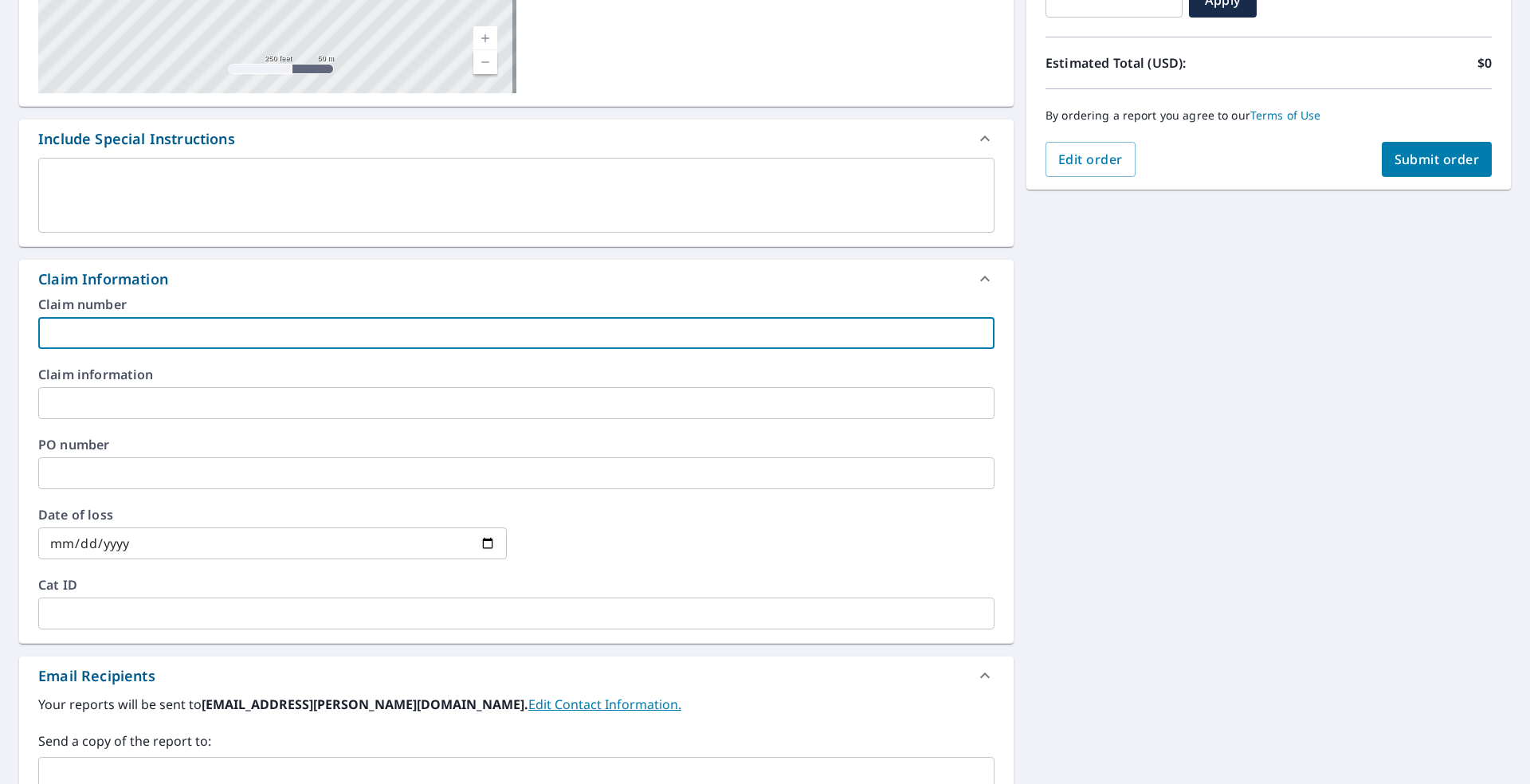 click at bounding box center [516, 333] 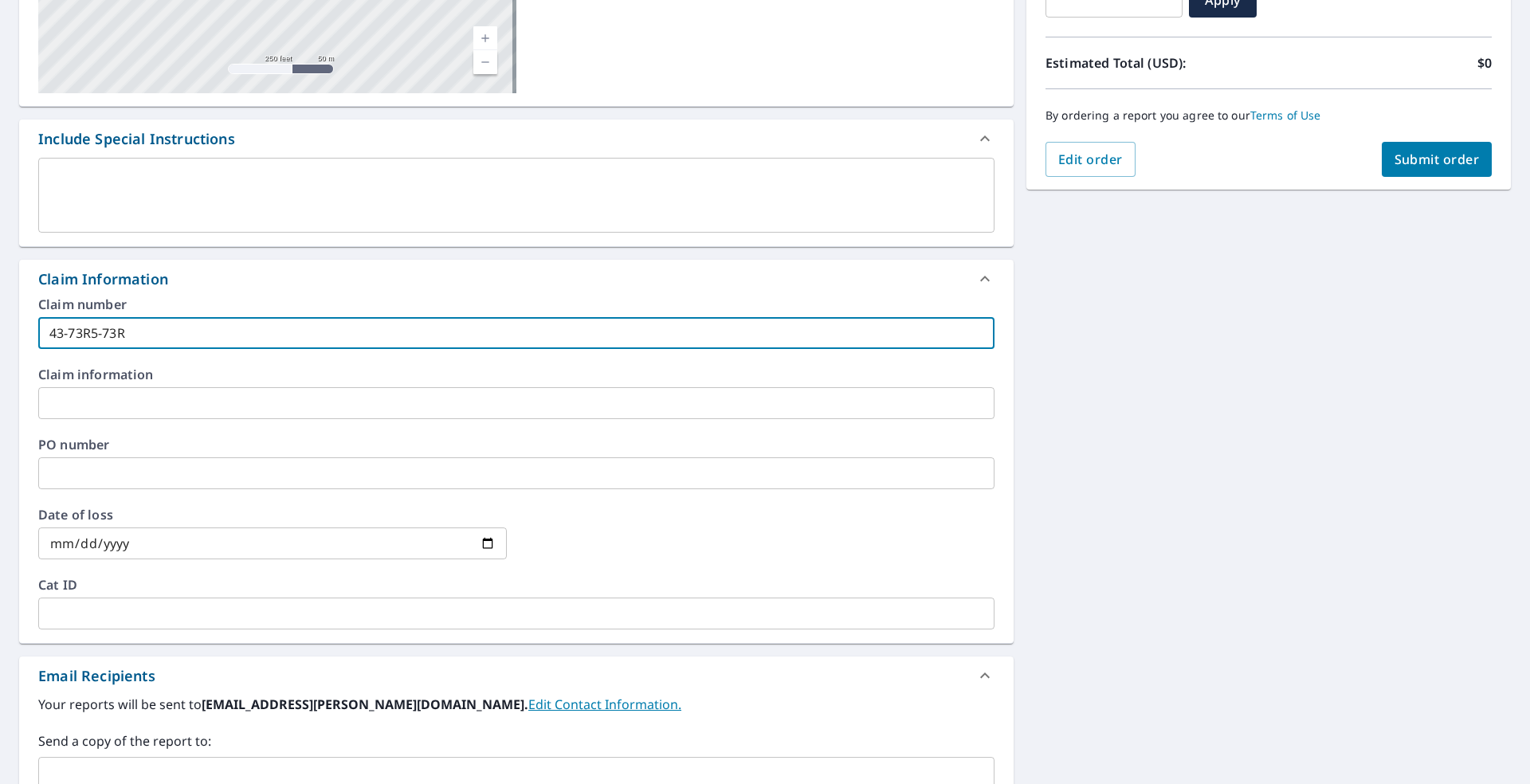 type on "43-73R5-73R" 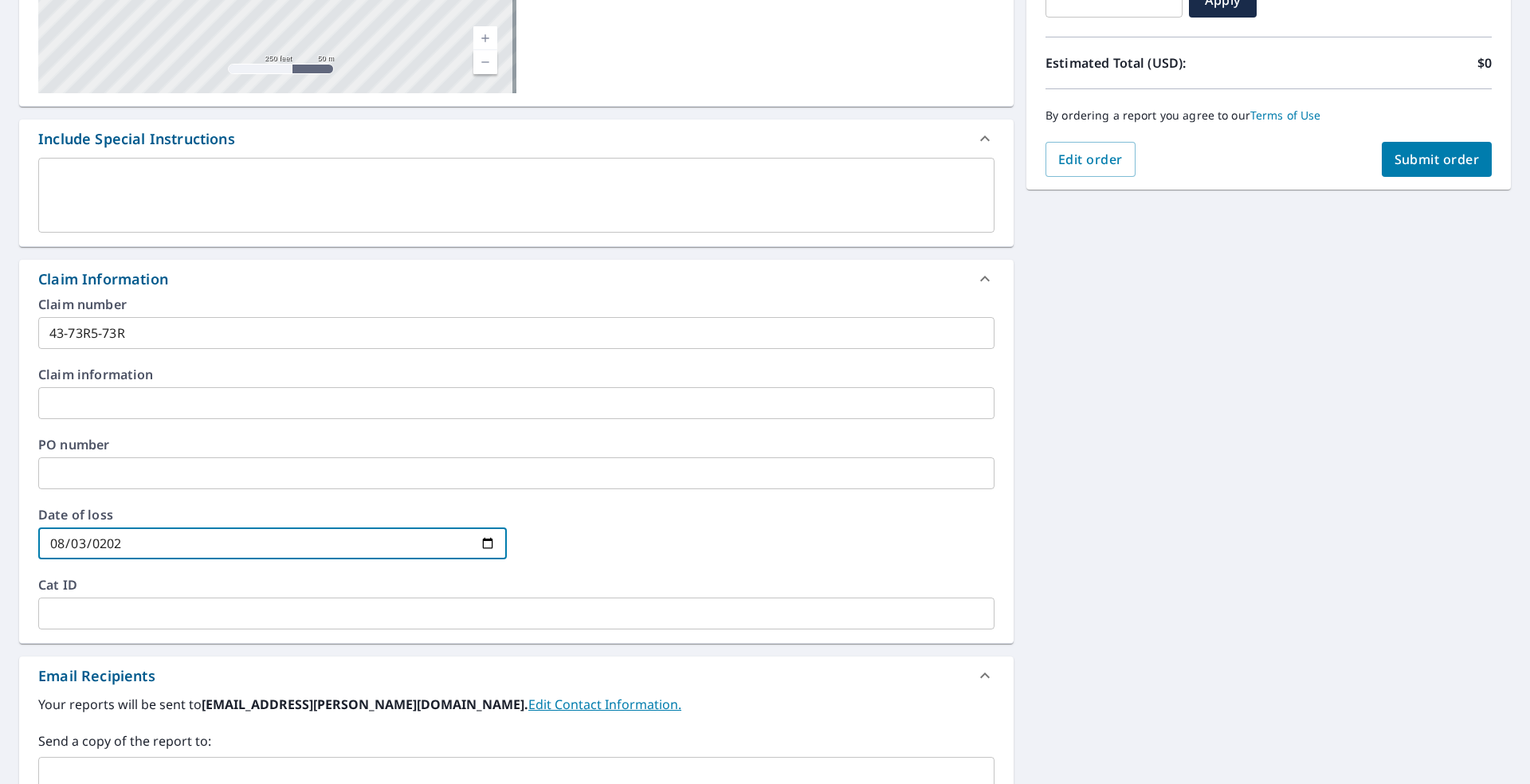 type on "2024-08-03" 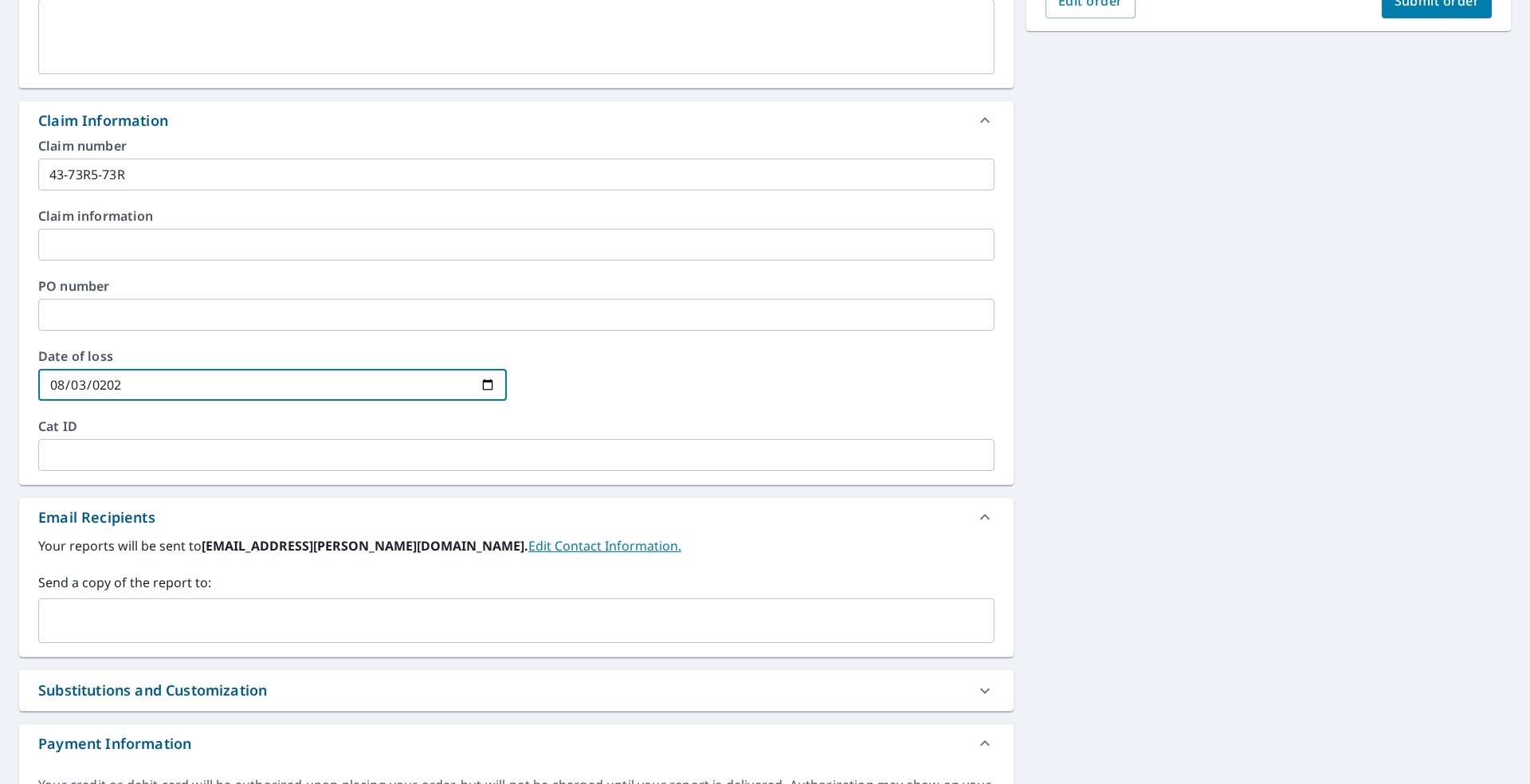 scroll, scrollTop: 478, scrollLeft: 0, axis: vertical 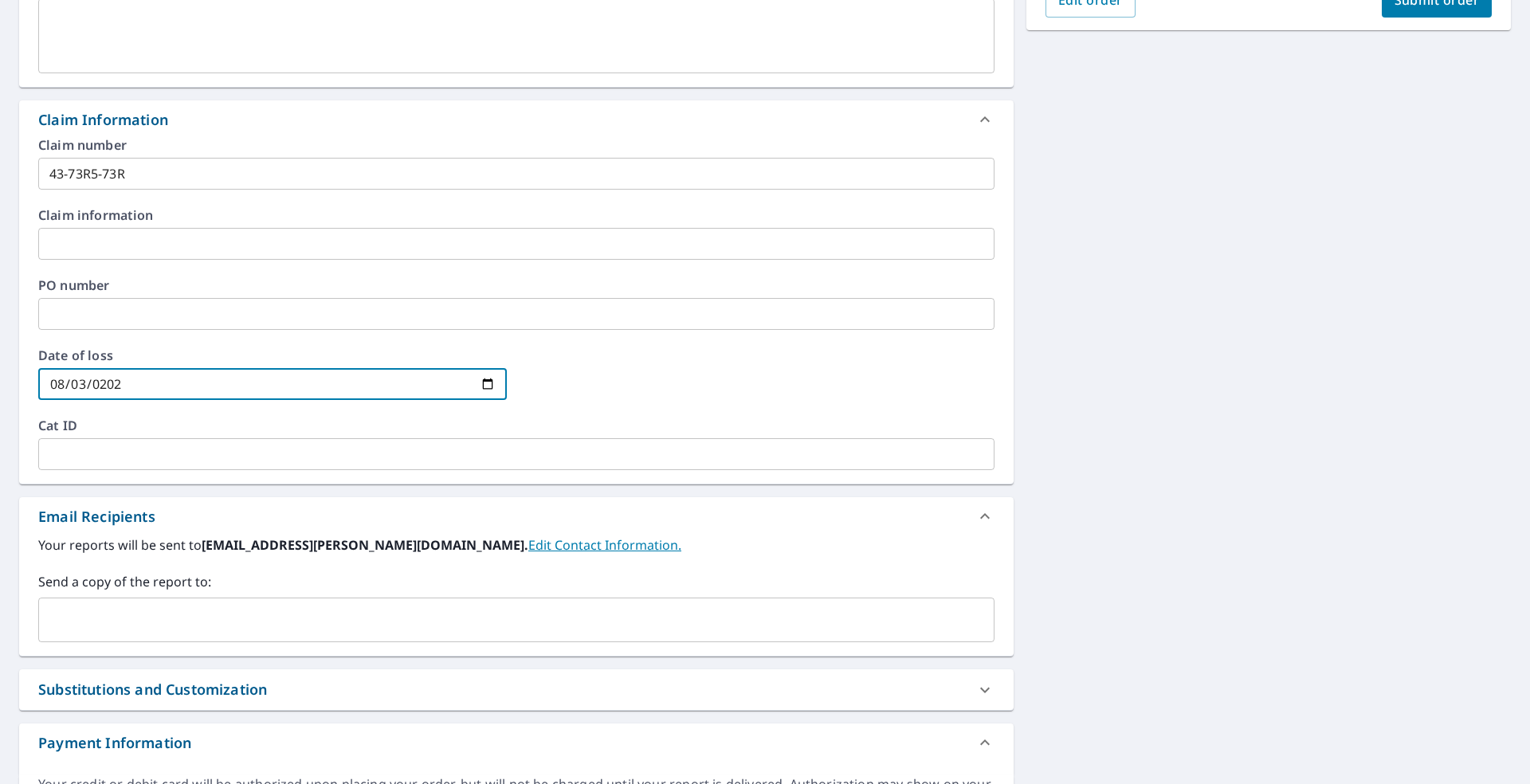 click on "Your reports will be sent to  yaser.mohammed.vah6eb@statefarm.com.  Edit Contact Information." at bounding box center [516, 545] 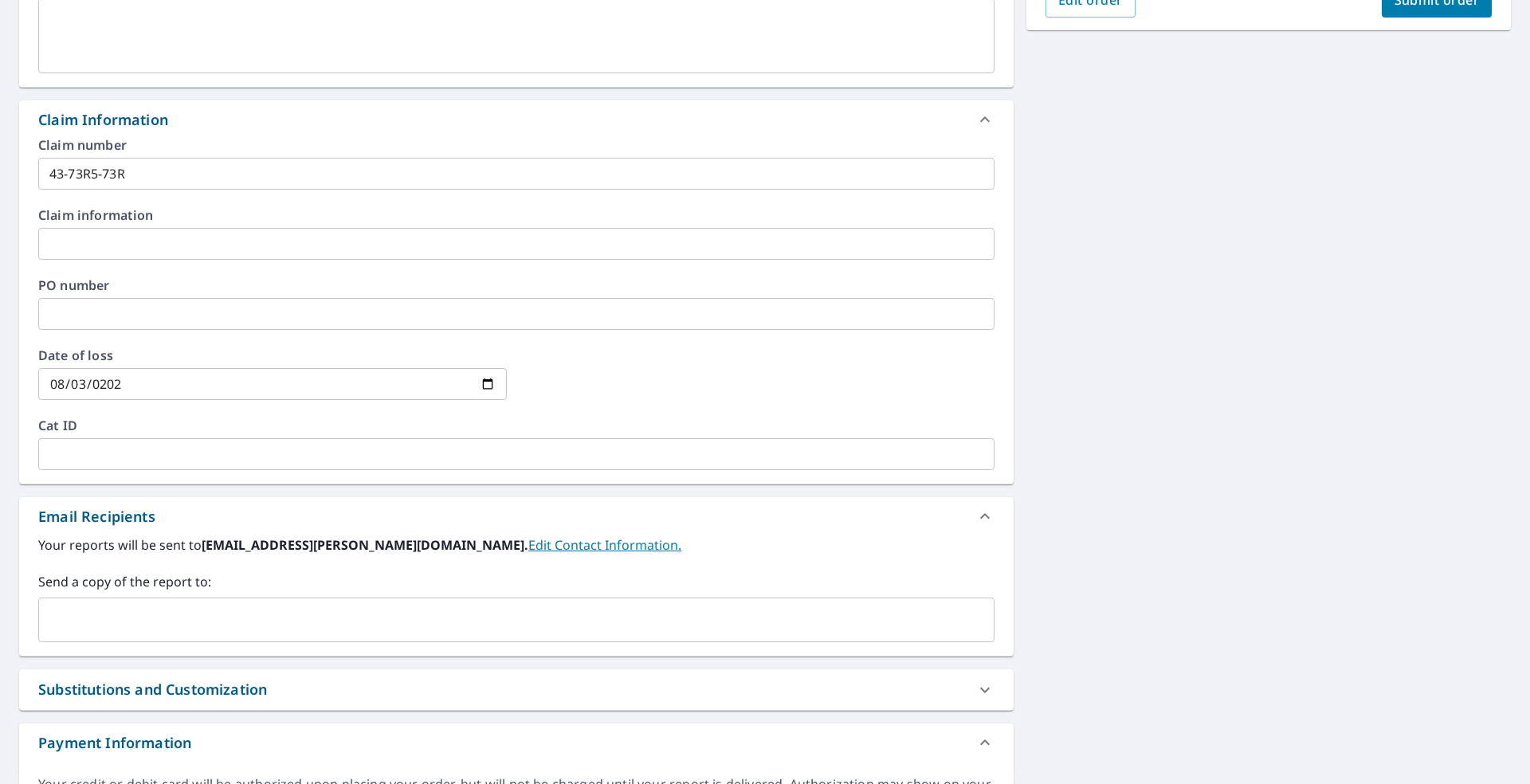 click on "Your reports will be sent to  yaser.mohammed.vah6eb@statefarm.com.  Edit Contact Information." at bounding box center [516, 545] 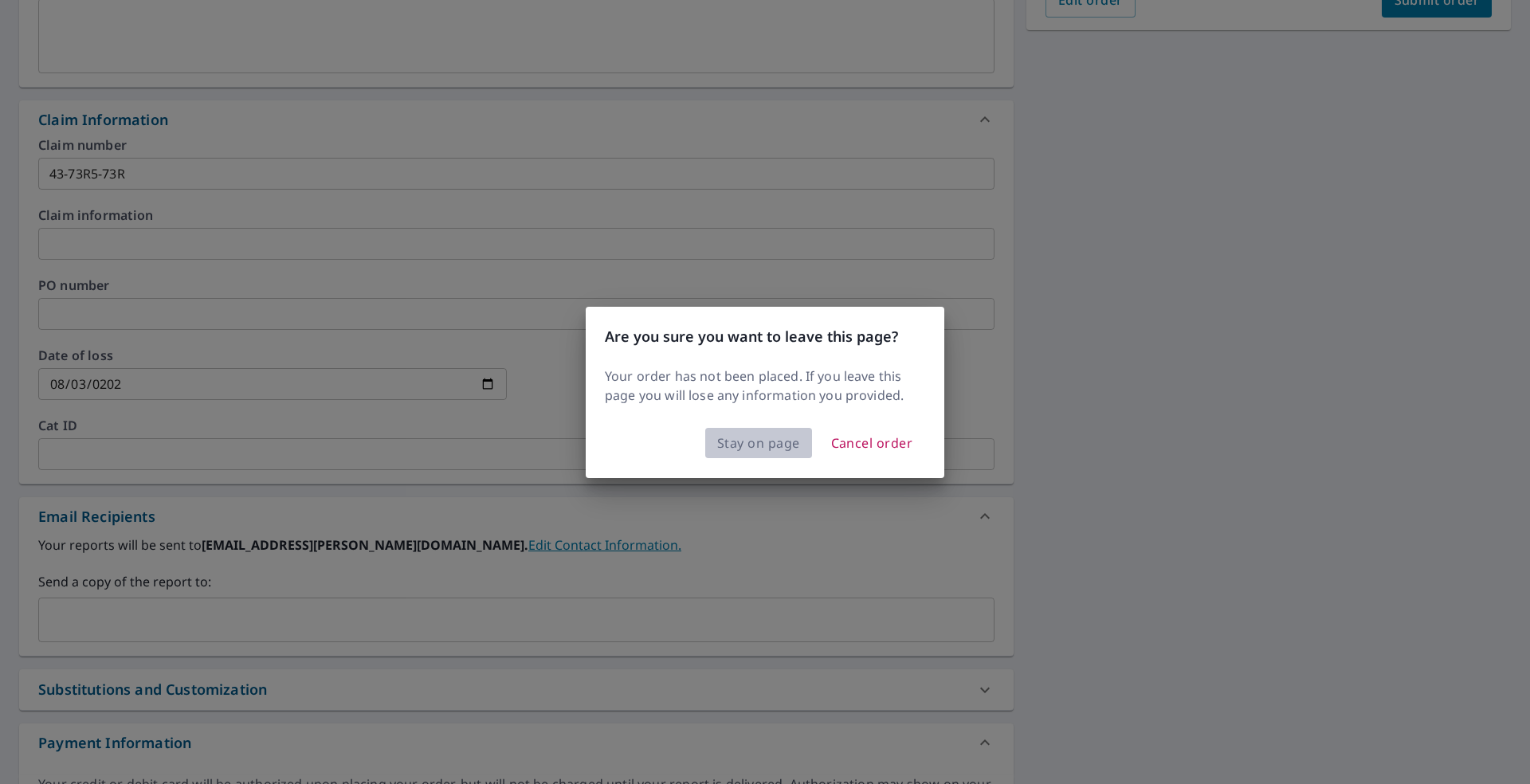 click on "Stay on page" at bounding box center [759, 443] 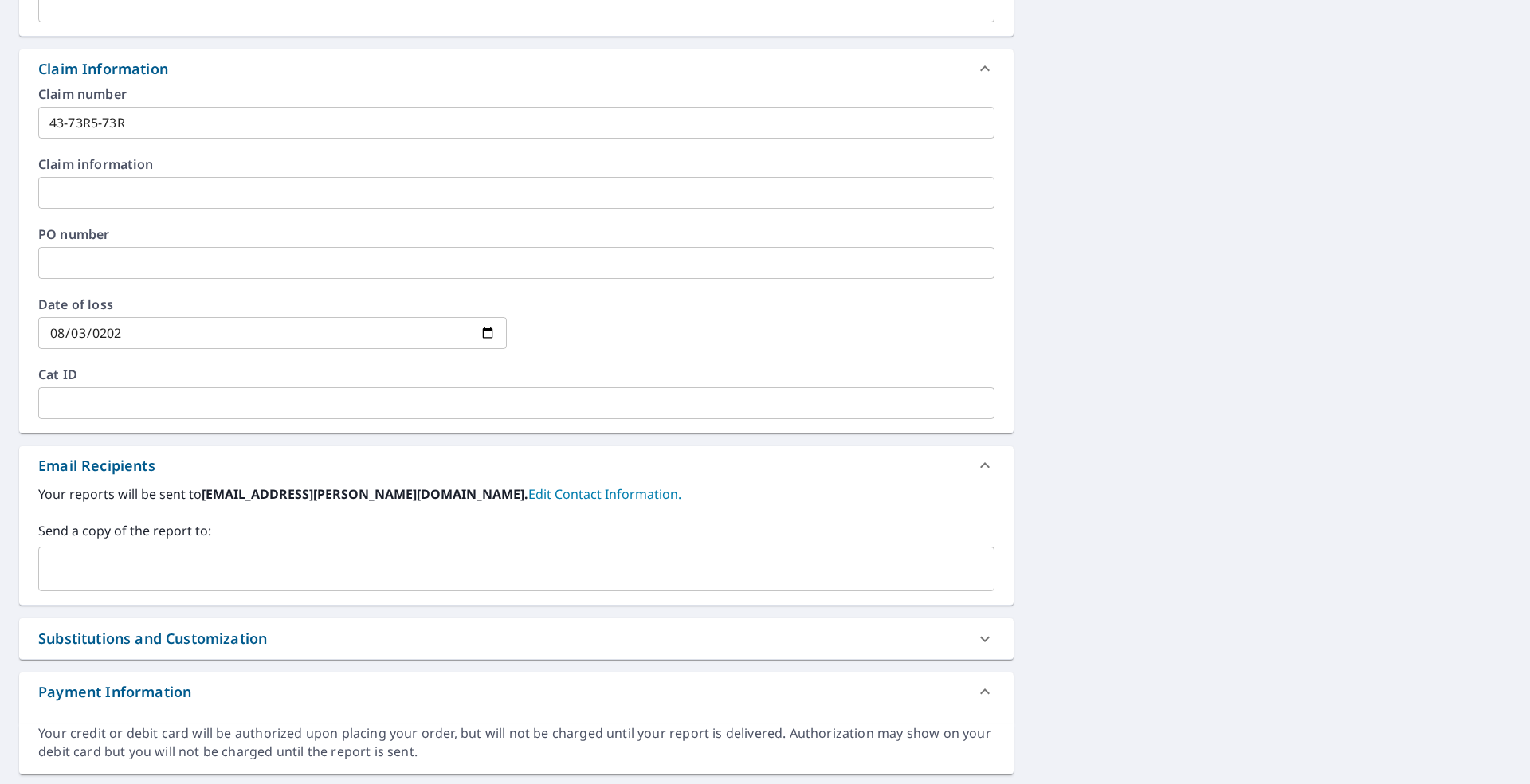scroll, scrollTop: 558, scrollLeft: 0, axis: vertical 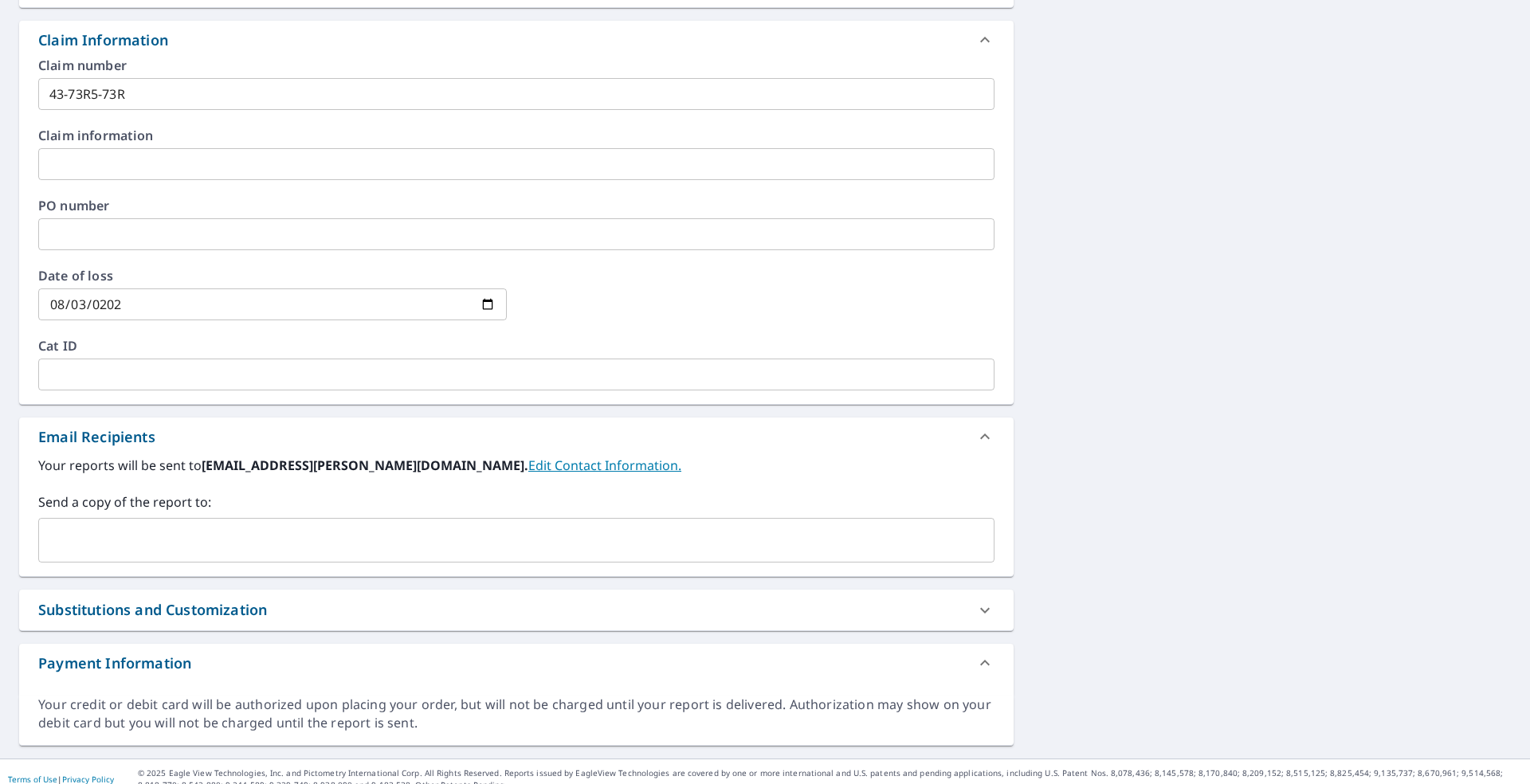 click at bounding box center (504, 540) 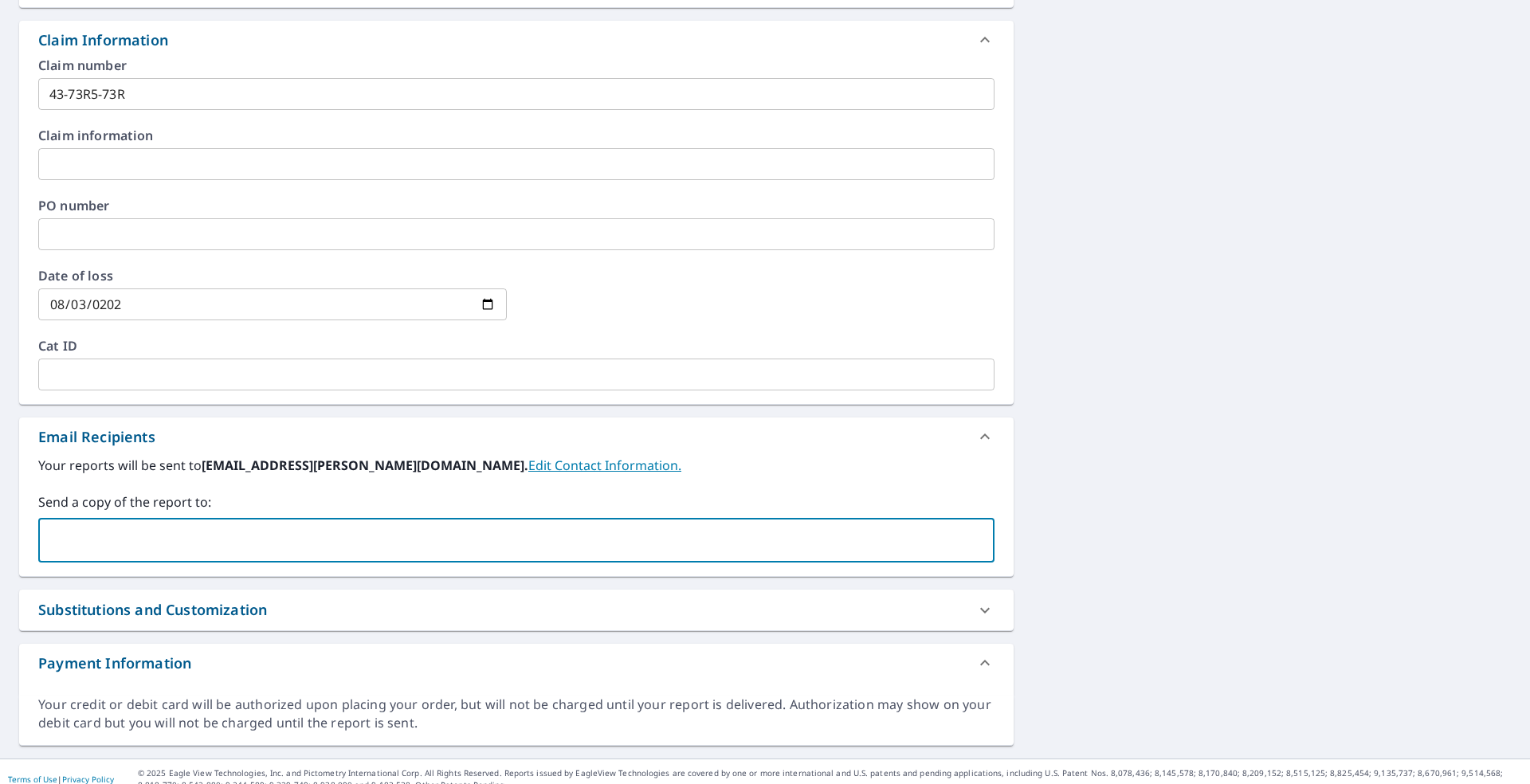 click at bounding box center [504, 540] 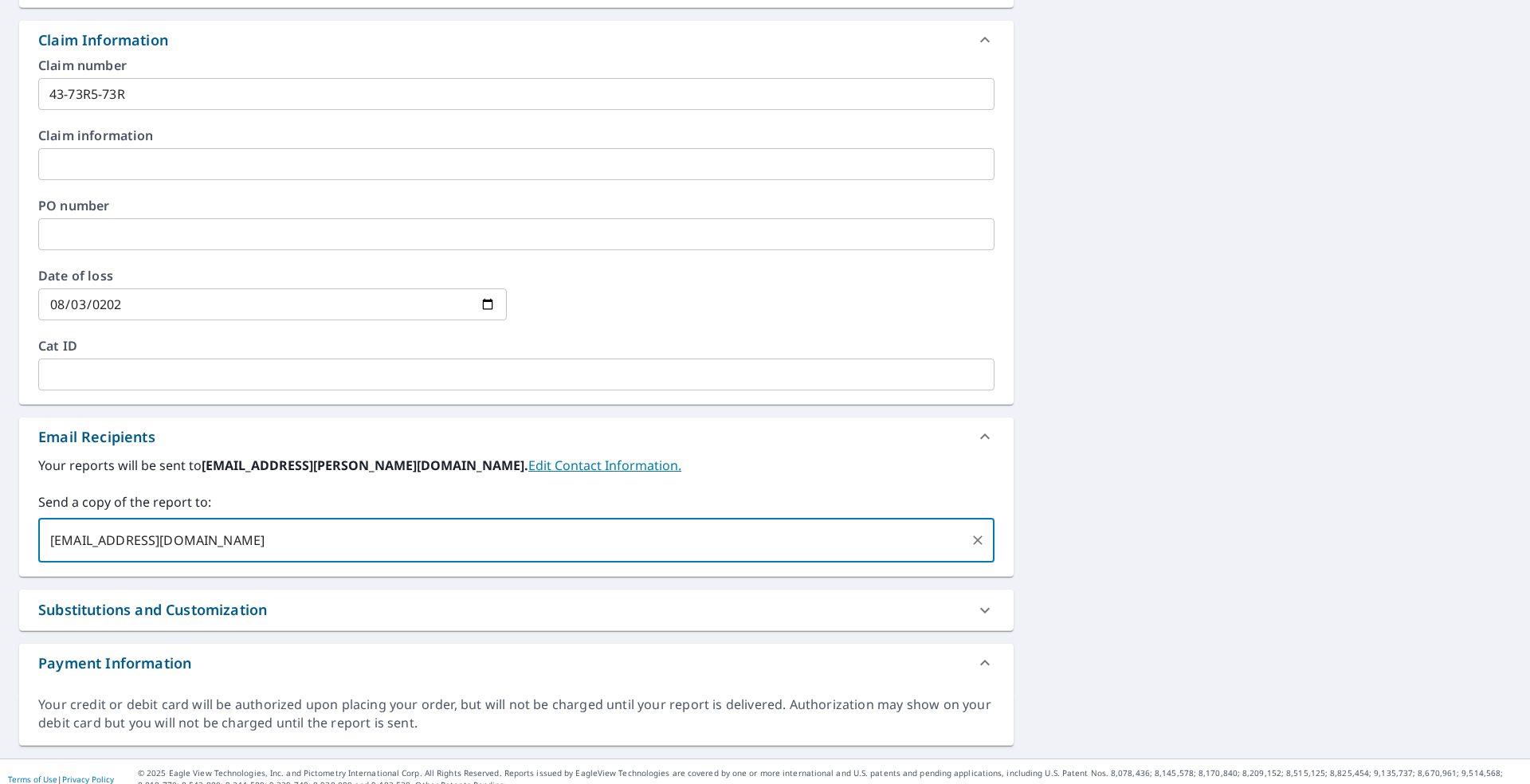 type on "STATEFARMFIRECLAIMS@STATEFARM.COM" 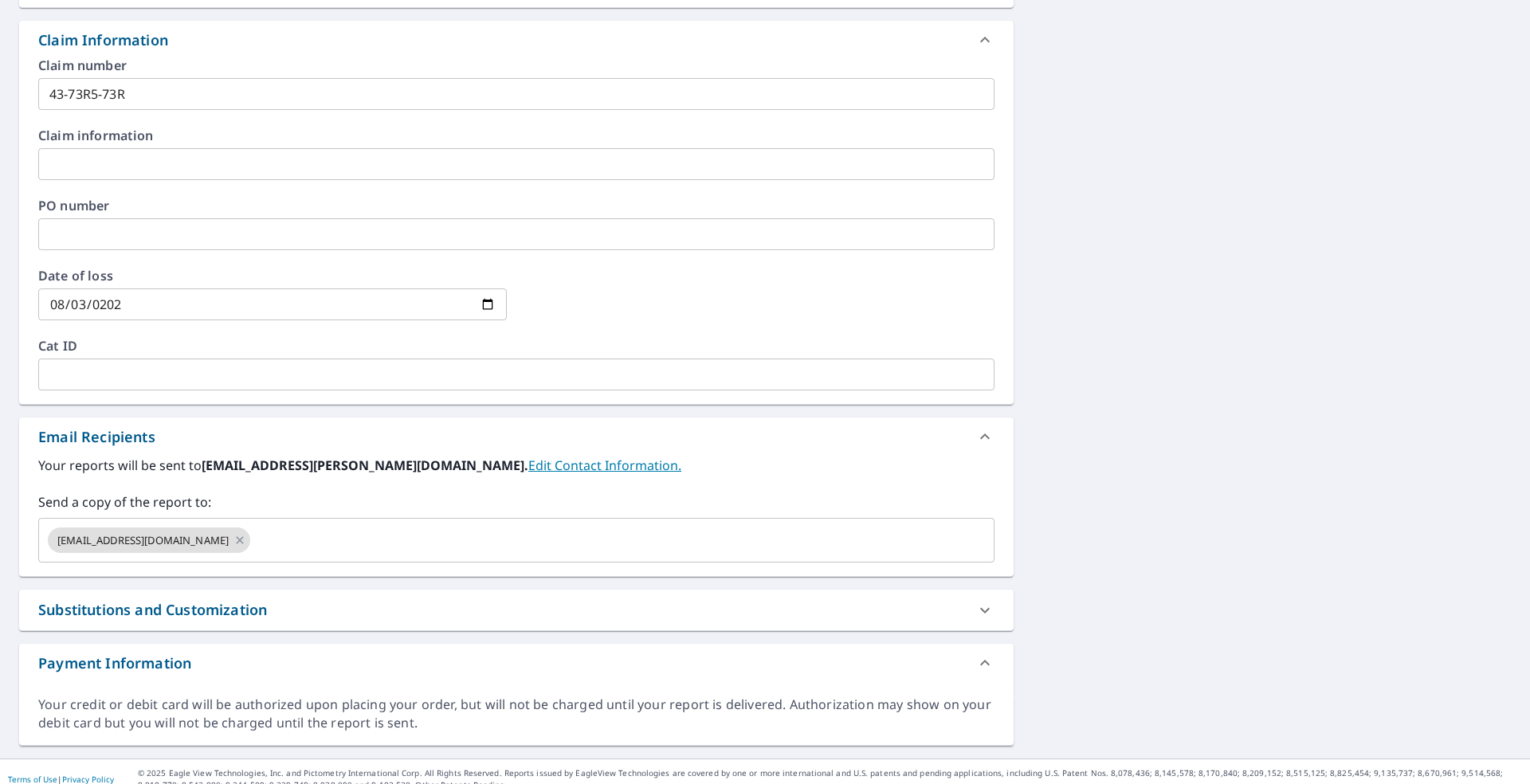 click on "2706 Westhaven Cir Amarillo, TX 79109 Aerial Road A standard road map Aerial A detailed look from above Labels Labels 250 feet 50 m © 2025 TomTom, © Vexcel Imaging, © 2025 Microsoft Corporation,  © OpenStreetMap Terms PROPERTY TYPE Residential BUILDING ID 2706 Westhaven Cir, Amarillo, TX, 79109 Changes to structures in last 4 years ( renovations, additions, etc. ) Include Special Instructions x ​ Claim Information Claim number 43-73R5-73R ​ Claim information ​ PO number ​ Date of loss 2024-08-03 ​ Cat ID ​ Email Recipients Your reports will be sent to  yaser.mohammed.vah6eb@statefarm.com.  Edit Contact Information. Send a copy of the report to: STATEFARMFIRECLAIMS@STATEFARM.COM ​ Substitutions and Customization Roof measurement report substitutions Add-ons and custom cover page Property Owner Report Payment Information Order Summary ClaimsReady™ $0 Regular Delivery $0 Have a promo code? ​ Apply Estimated Total (USD): $0 By ordering a report you agree to our  Terms of Use Edit order" at bounding box center [765, 174] 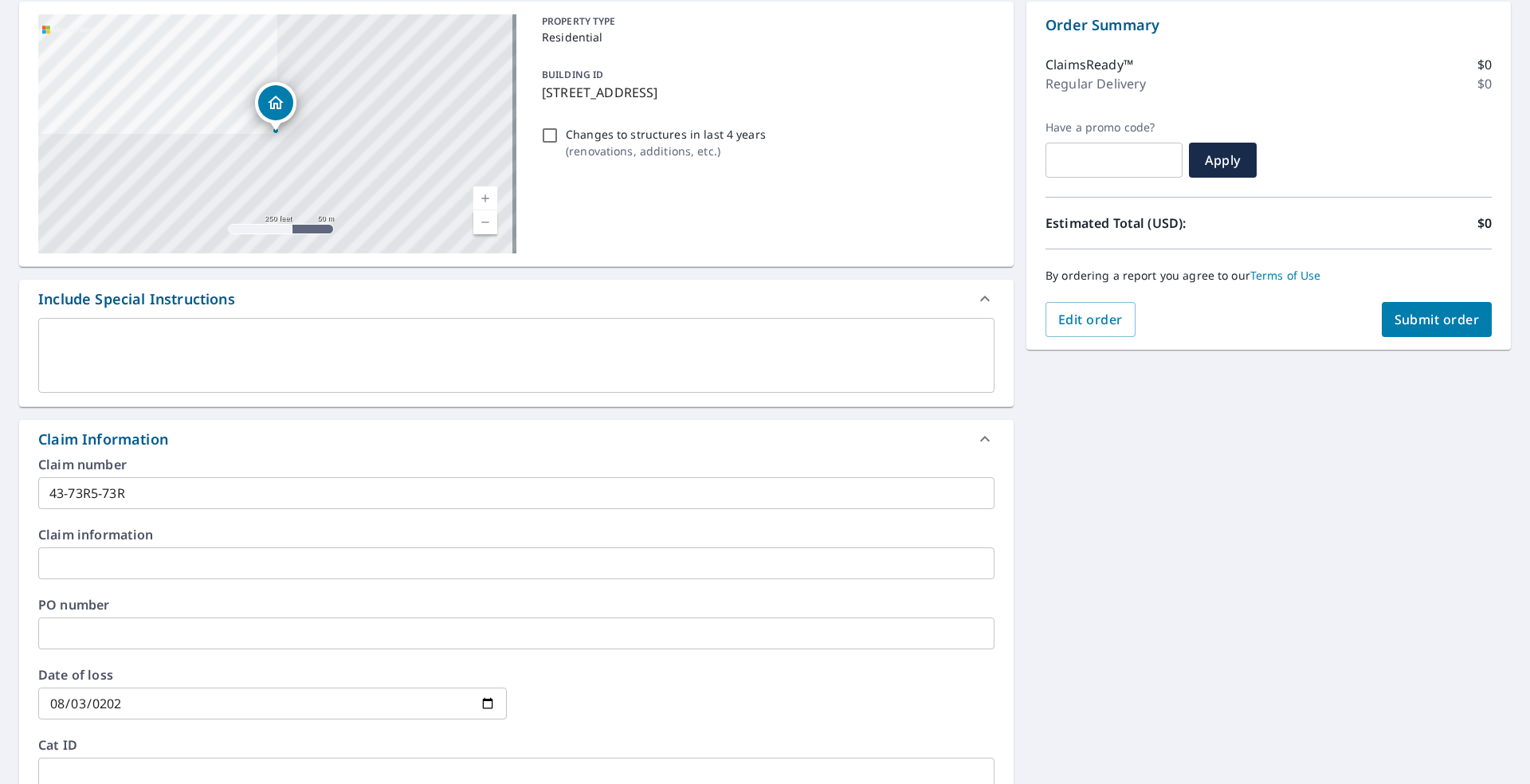 scroll, scrollTop: 0, scrollLeft: 0, axis: both 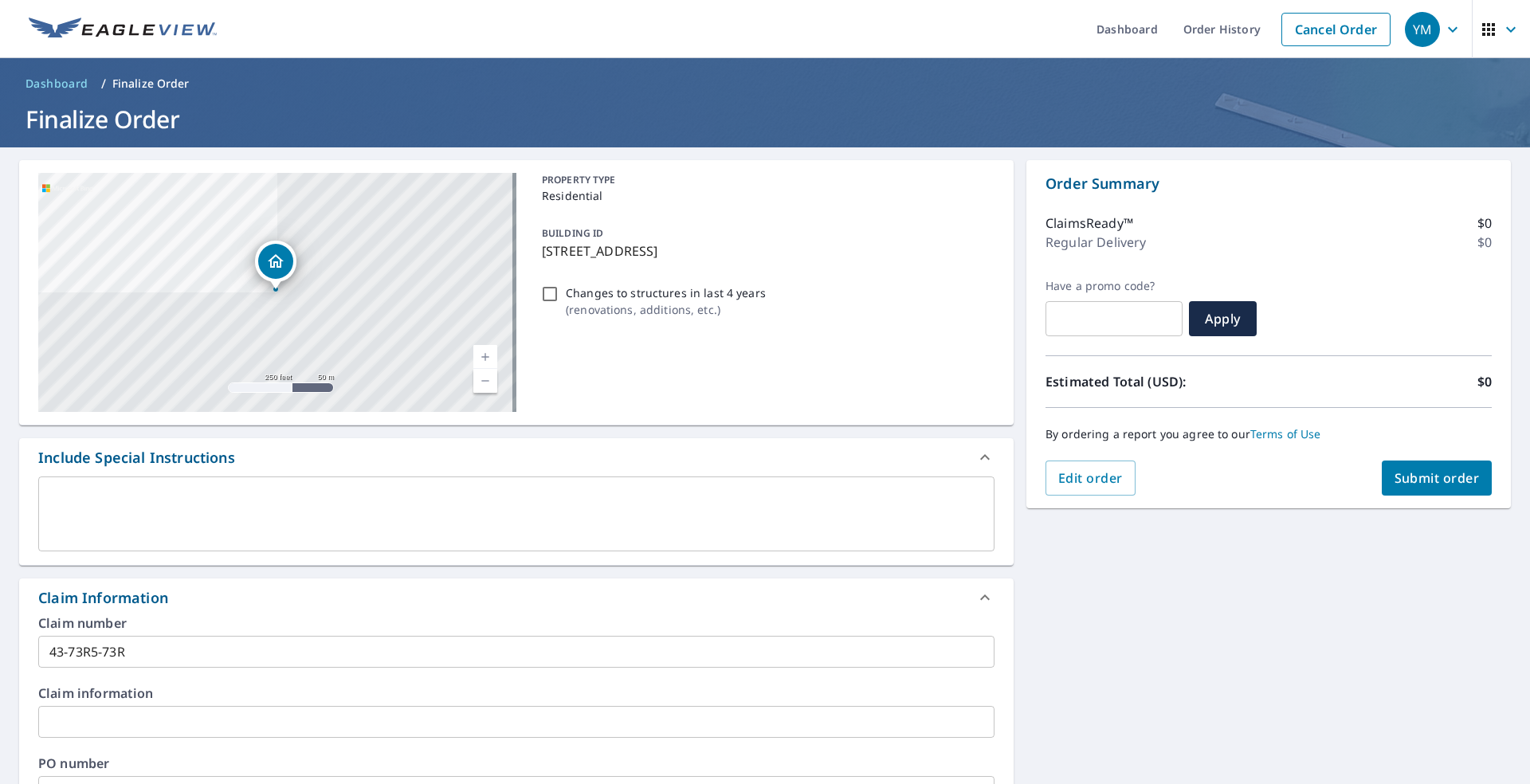 click on "Submit order" at bounding box center (1437, 478) 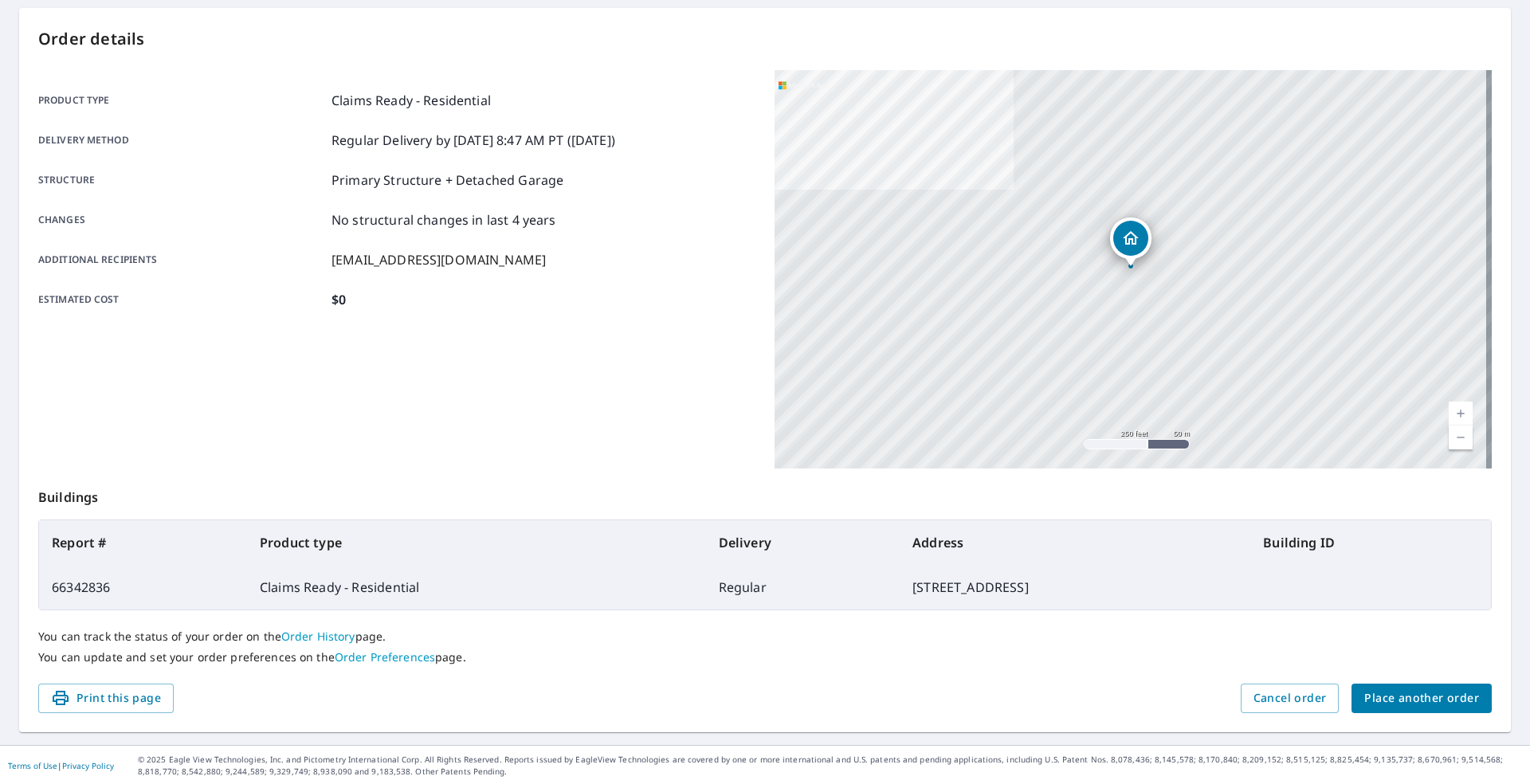 scroll, scrollTop: 154, scrollLeft: 0, axis: vertical 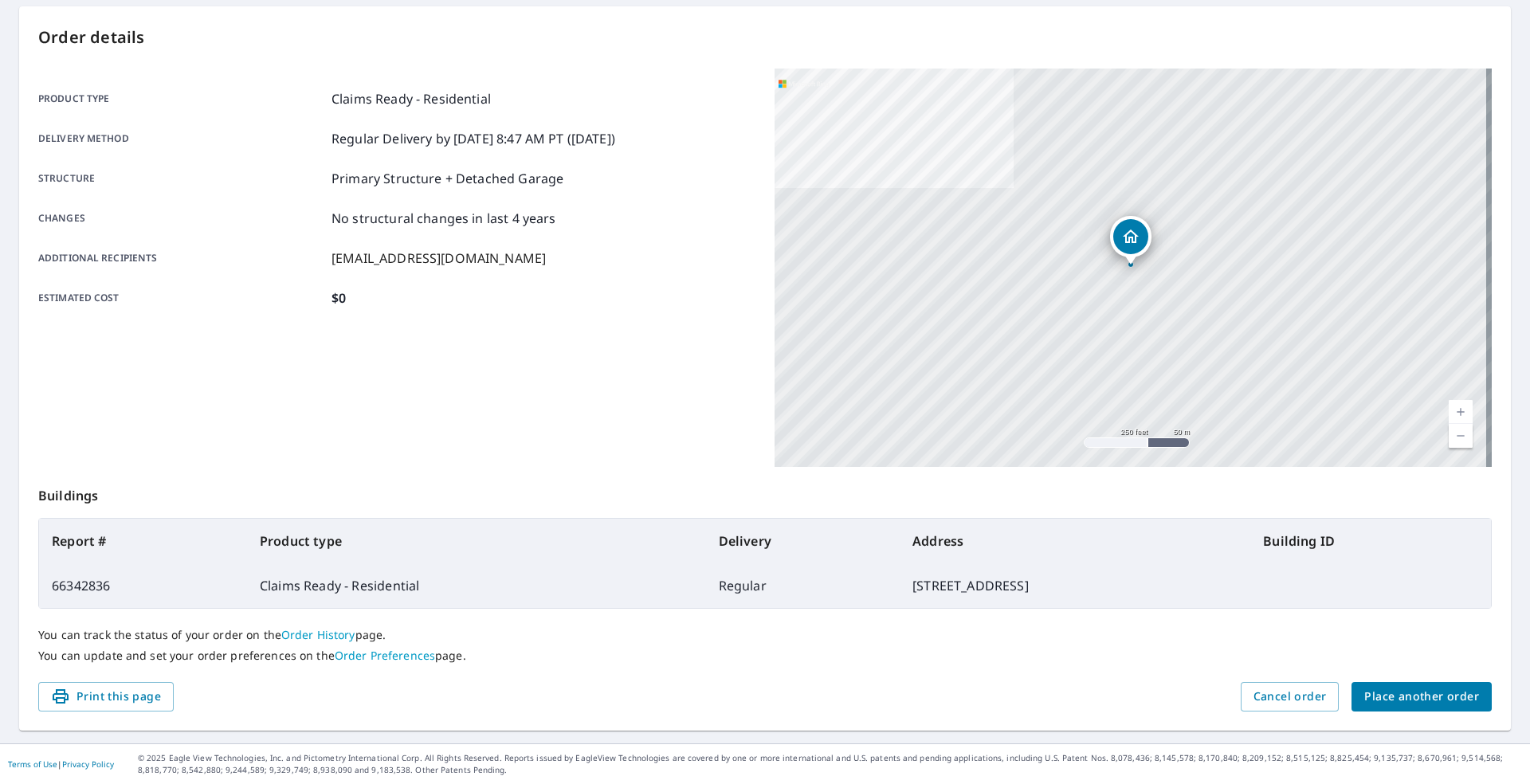 drag, startPoint x: 1402, startPoint y: 684, endPoint x: 1413, endPoint y: 686, distance: 11.18034 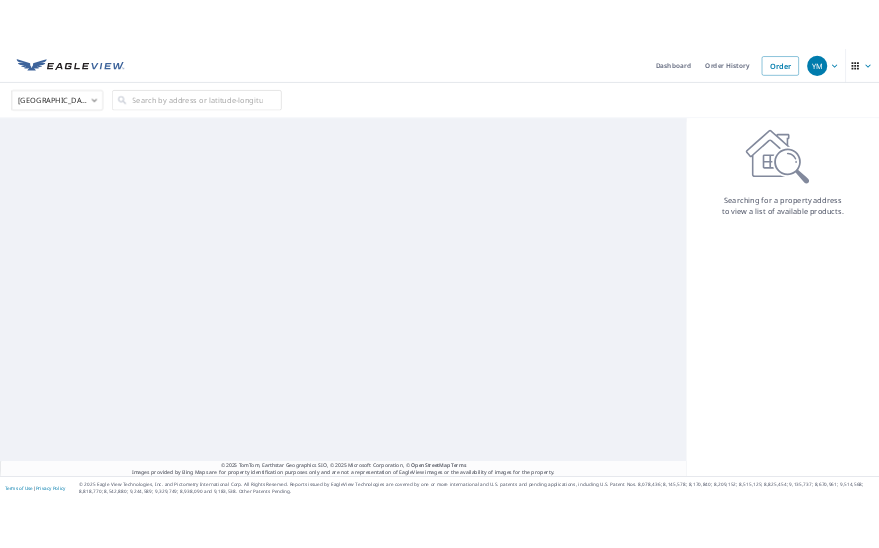 scroll, scrollTop: 0, scrollLeft: 0, axis: both 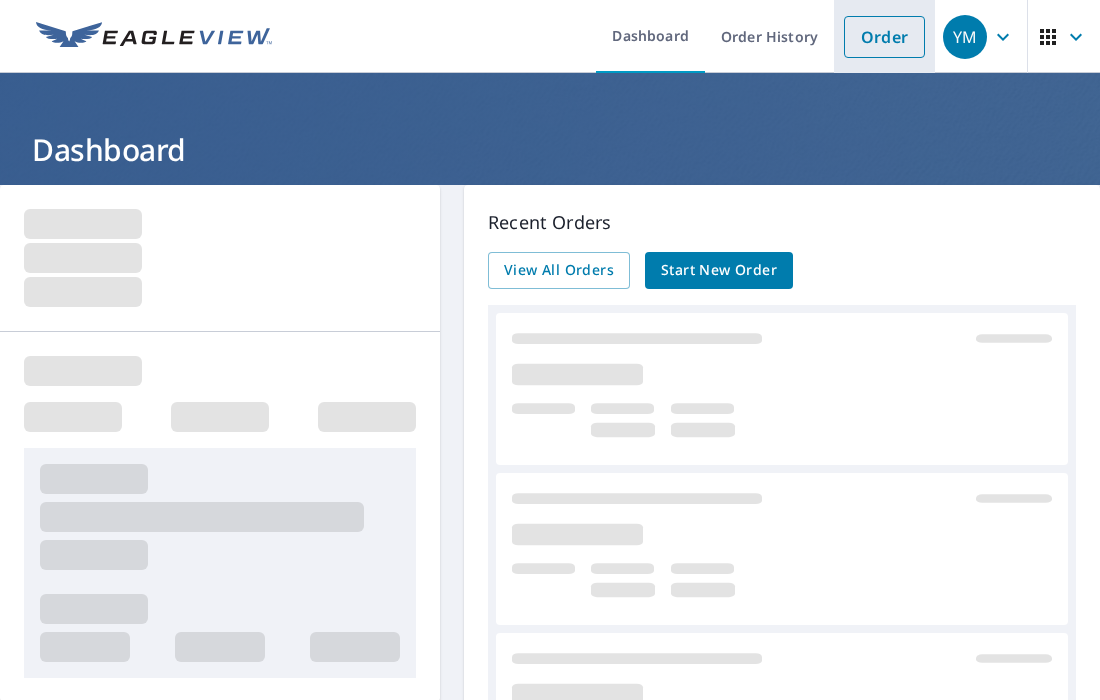 click on "Order" at bounding box center [884, 37] 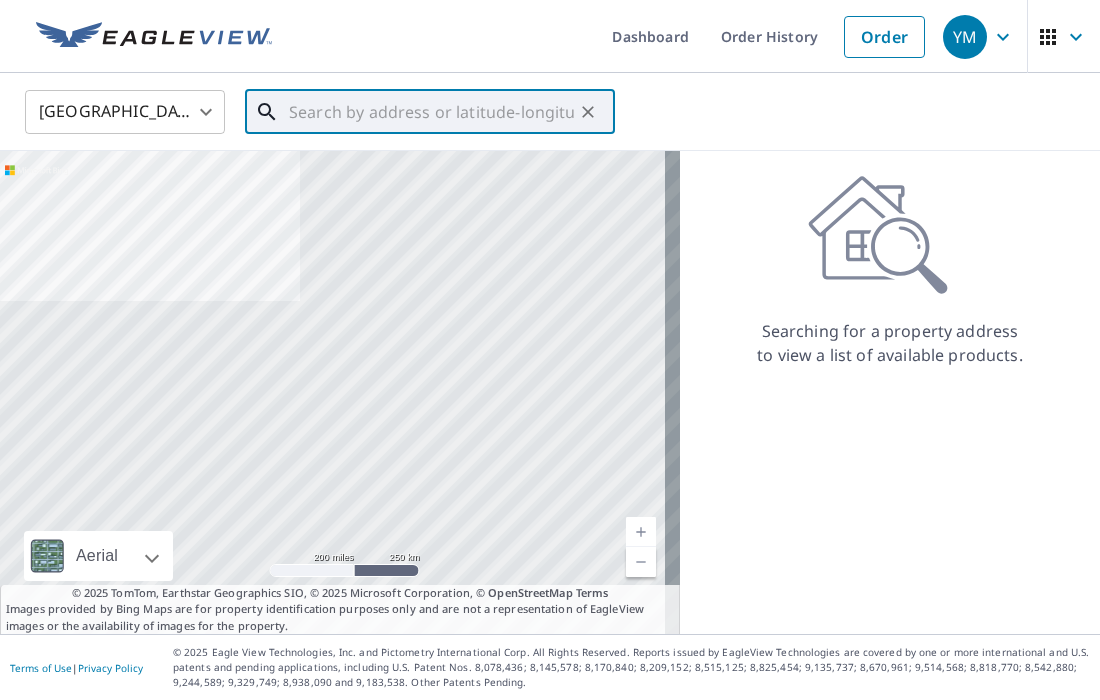 click at bounding box center (431, 112) 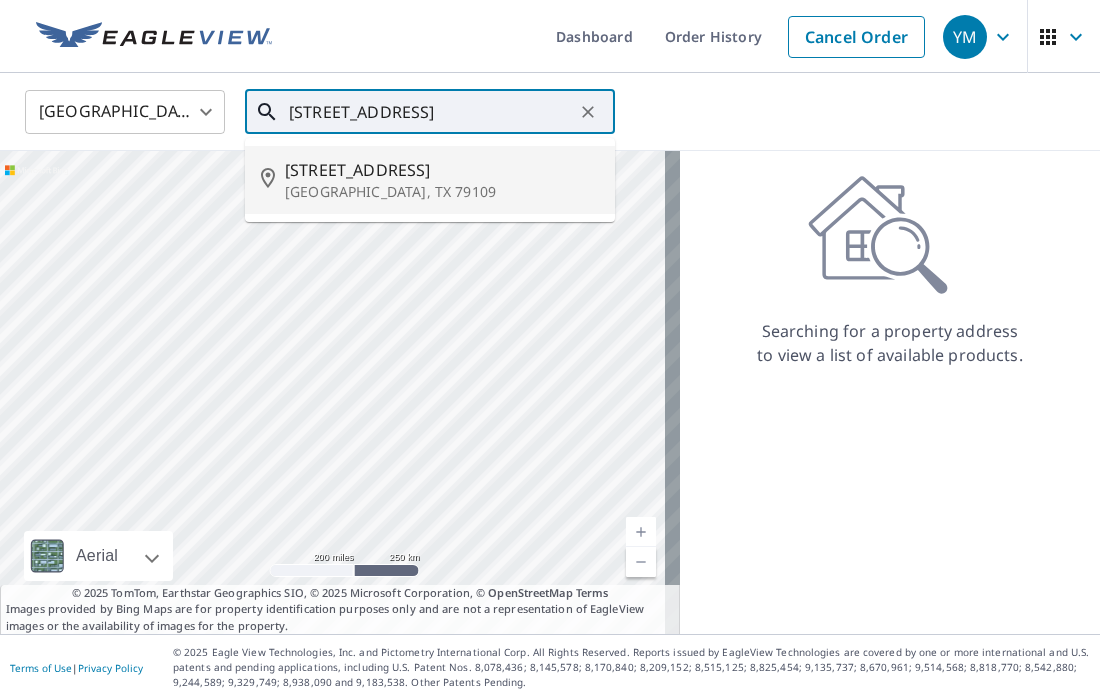 click on "2710 Westhaven Cir" at bounding box center (442, 170) 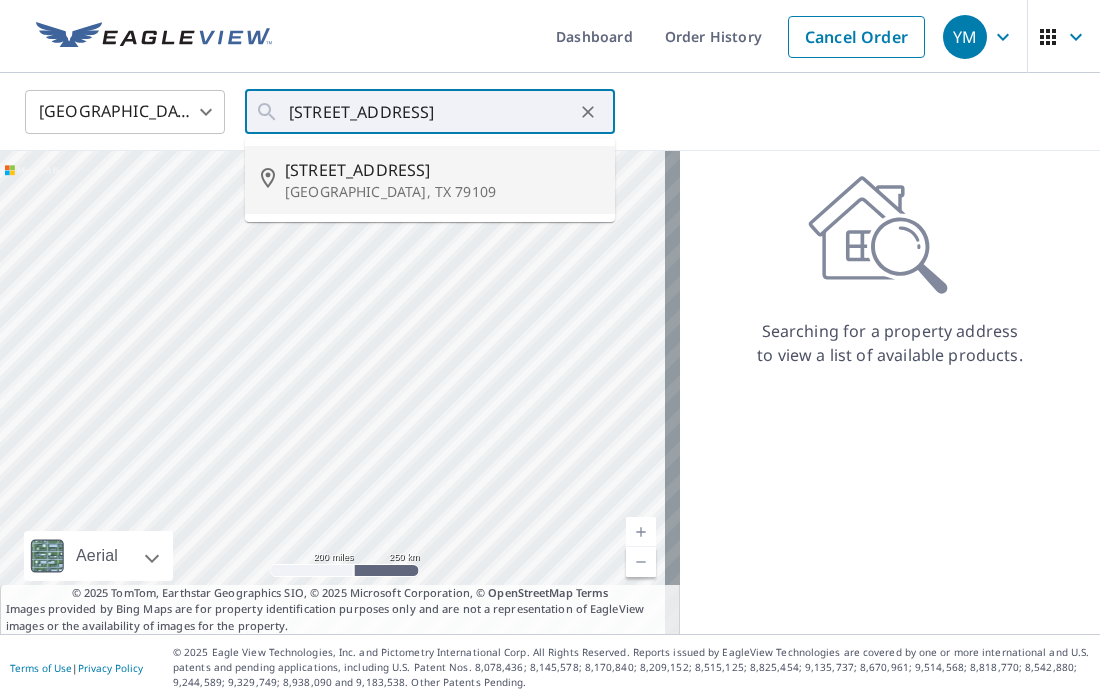 type on "2710 Westhaven Cir Amarillo, TX 79109" 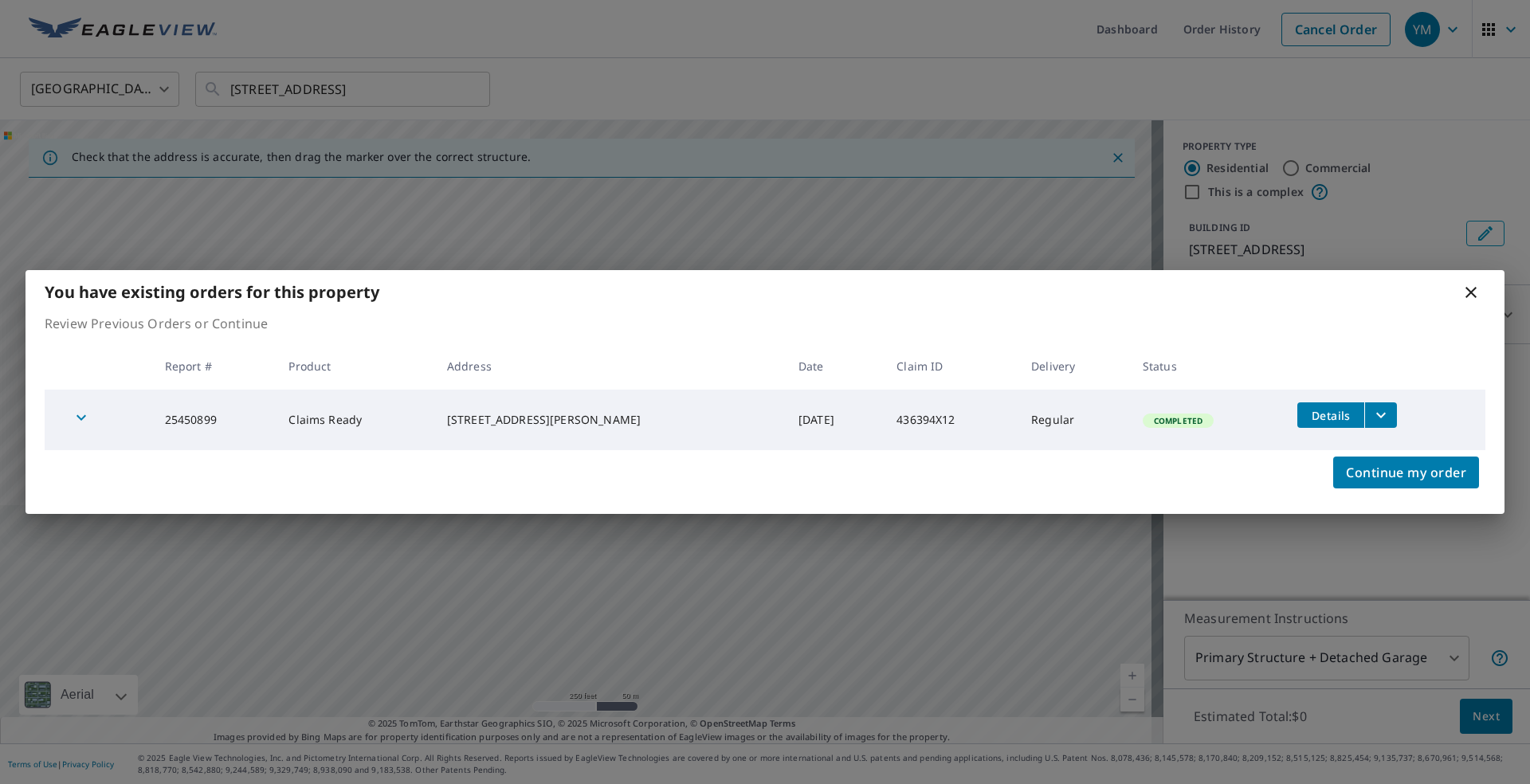 click 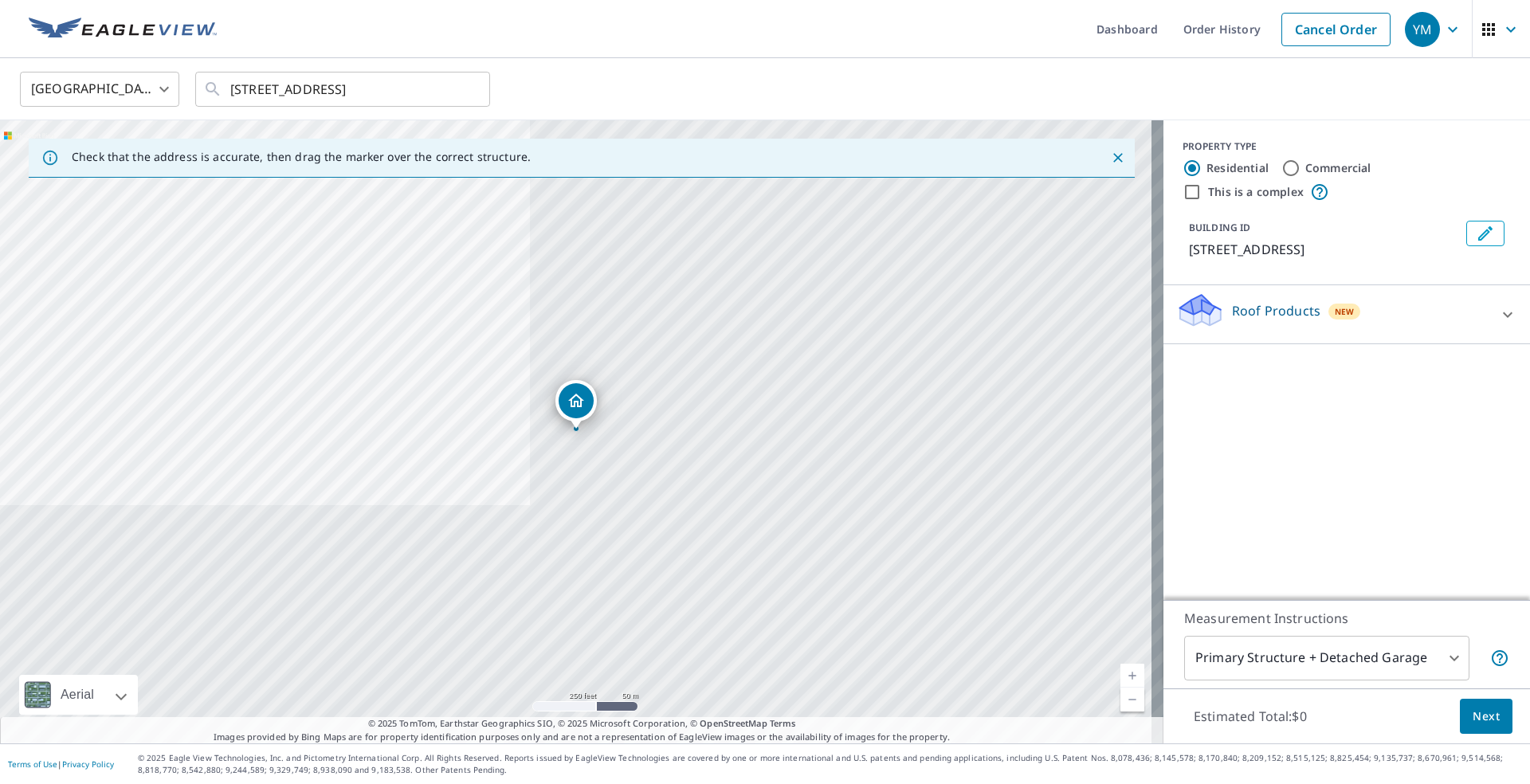 click 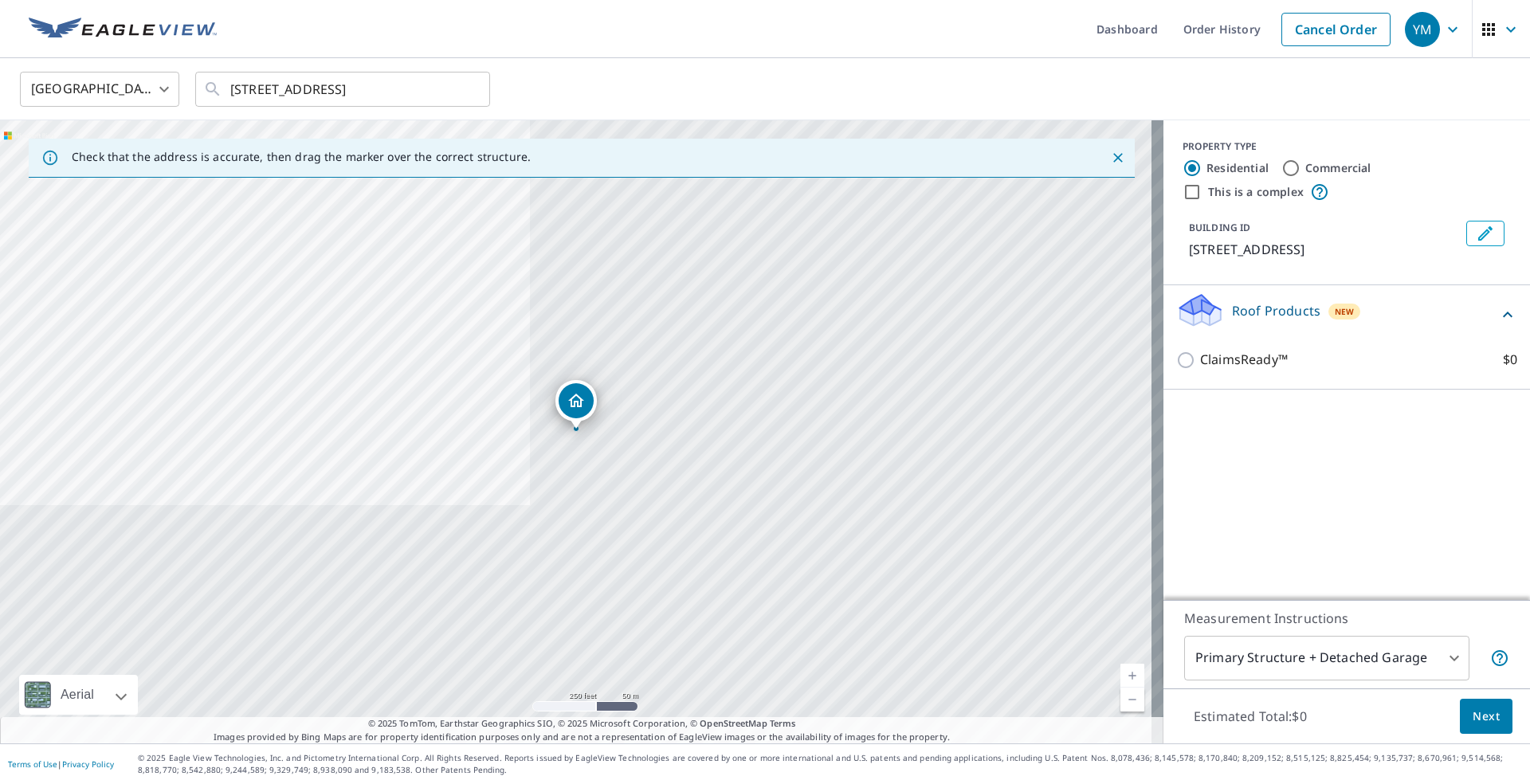 click on "ClaimsReady™ $0" at bounding box center [1188, 360] 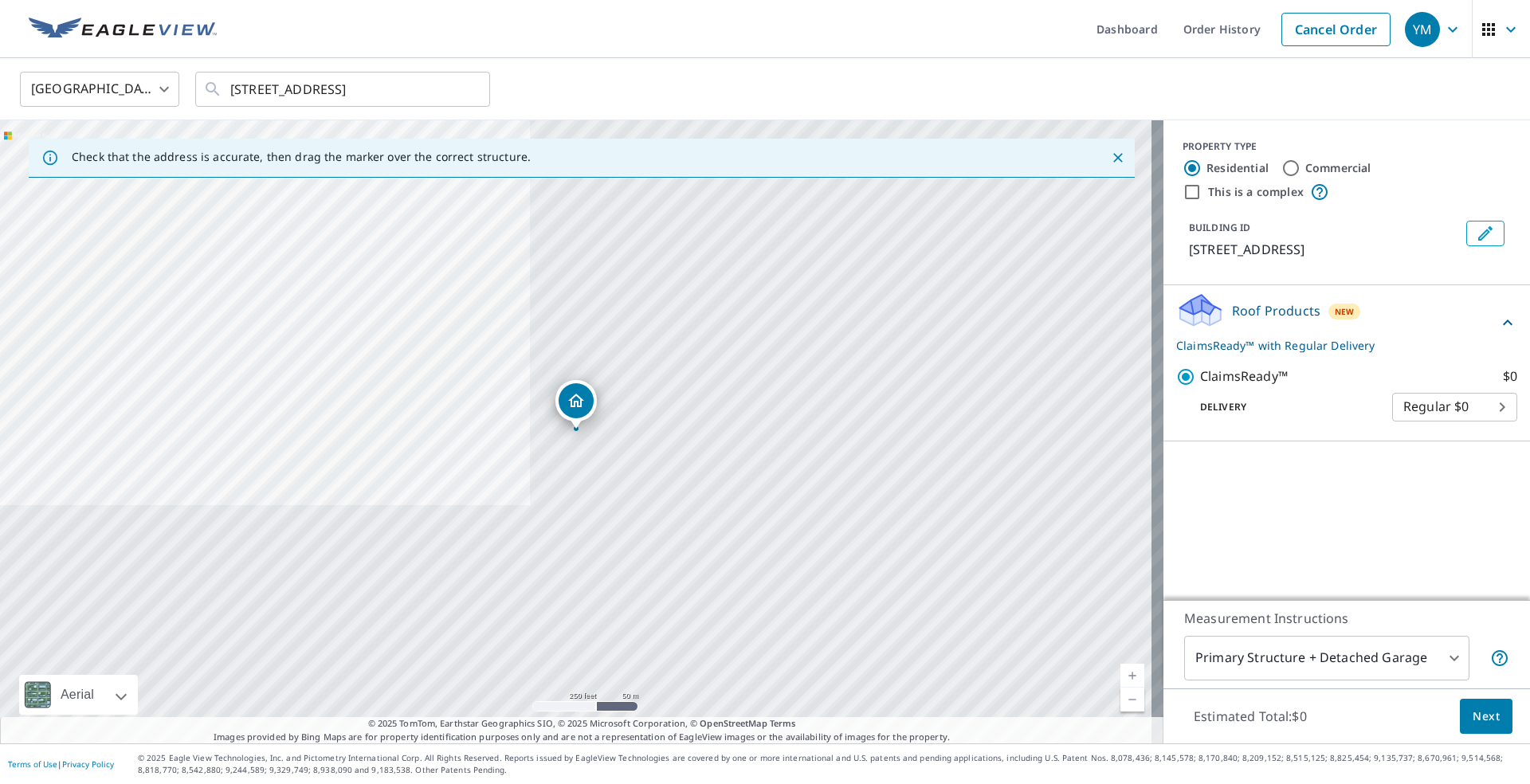 click on "PROPERTY TYPE Residential Commercial This is a complex BUILDING ID 2710 Westhaven Cir, Amarillo, TX, 79109 Roof Products New ClaimsReady™ with Regular Delivery ClaimsReady™ $0 Delivery Regular $0 8 ​" at bounding box center [1347, 360] 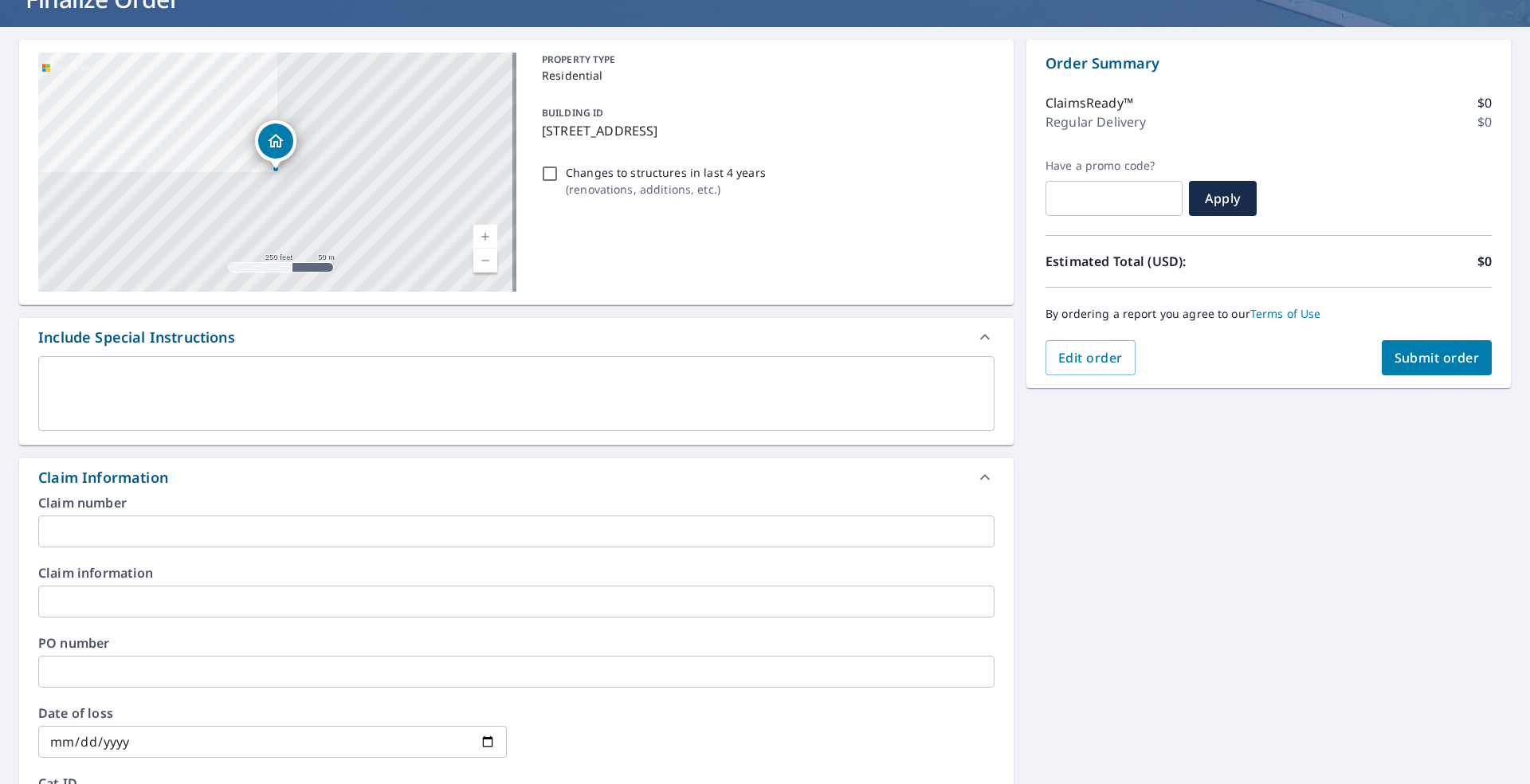 scroll, scrollTop: 319, scrollLeft: 0, axis: vertical 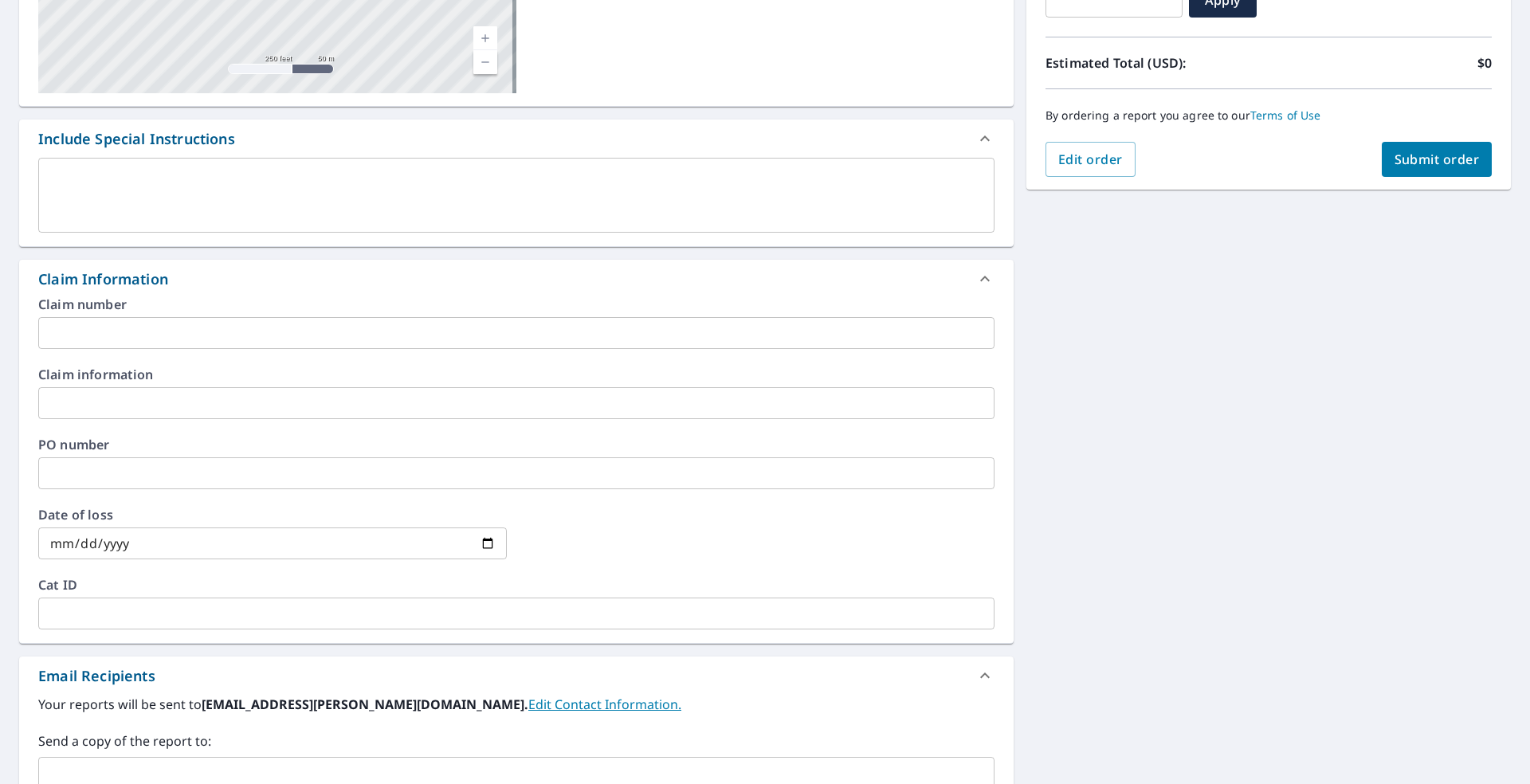 click at bounding box center [516, 333] 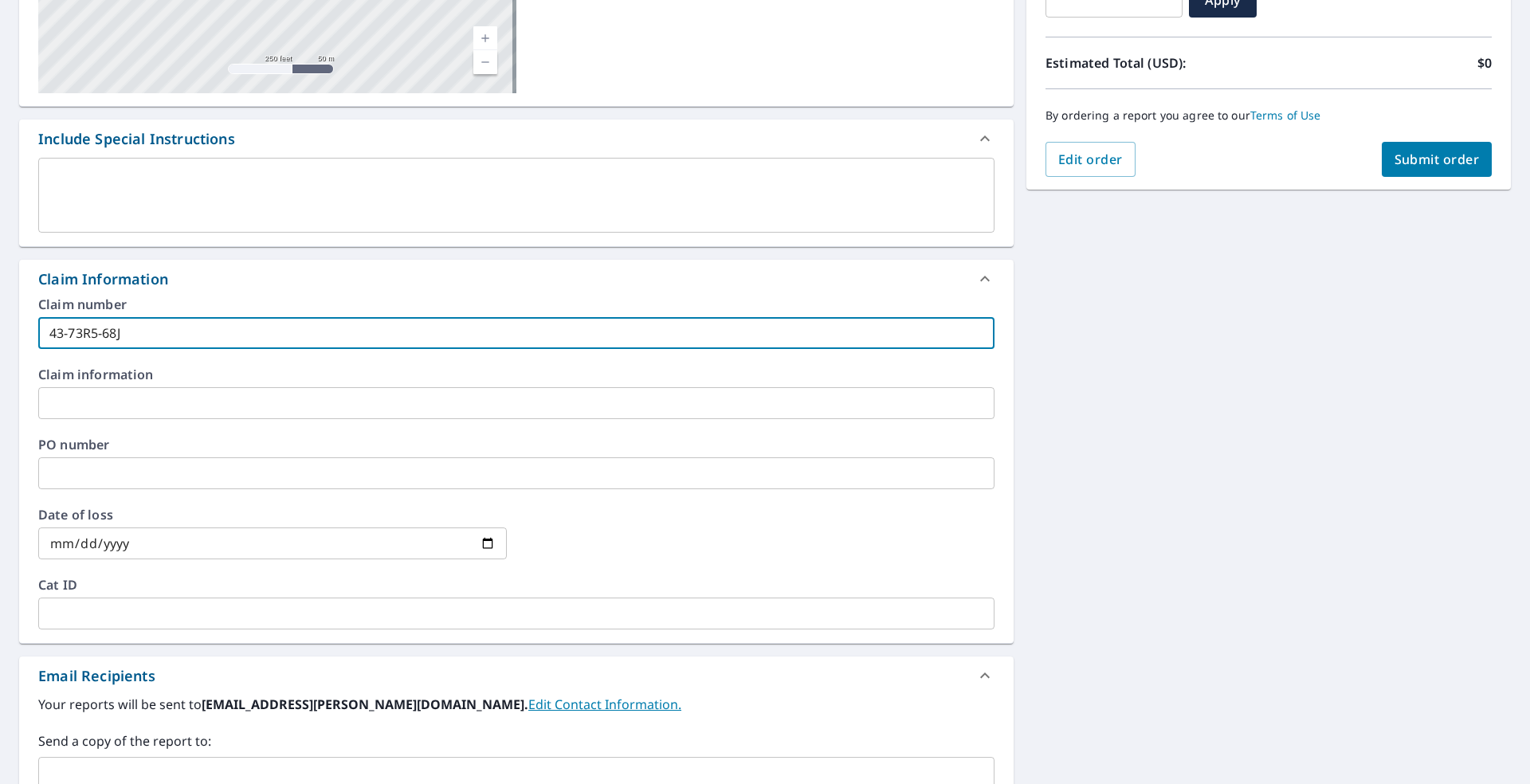 type on "43-73R5-68J" 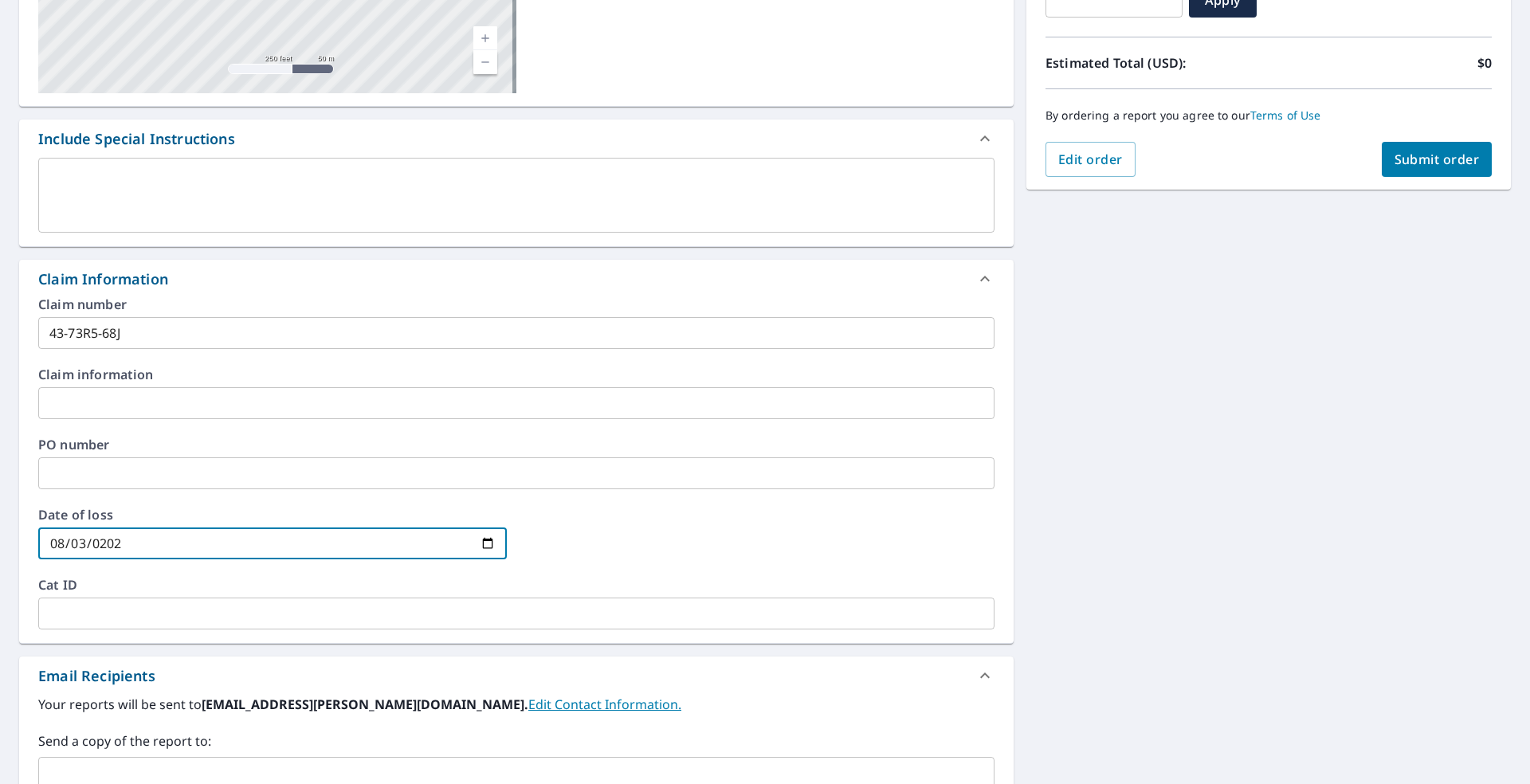 type on "2023-08-03" 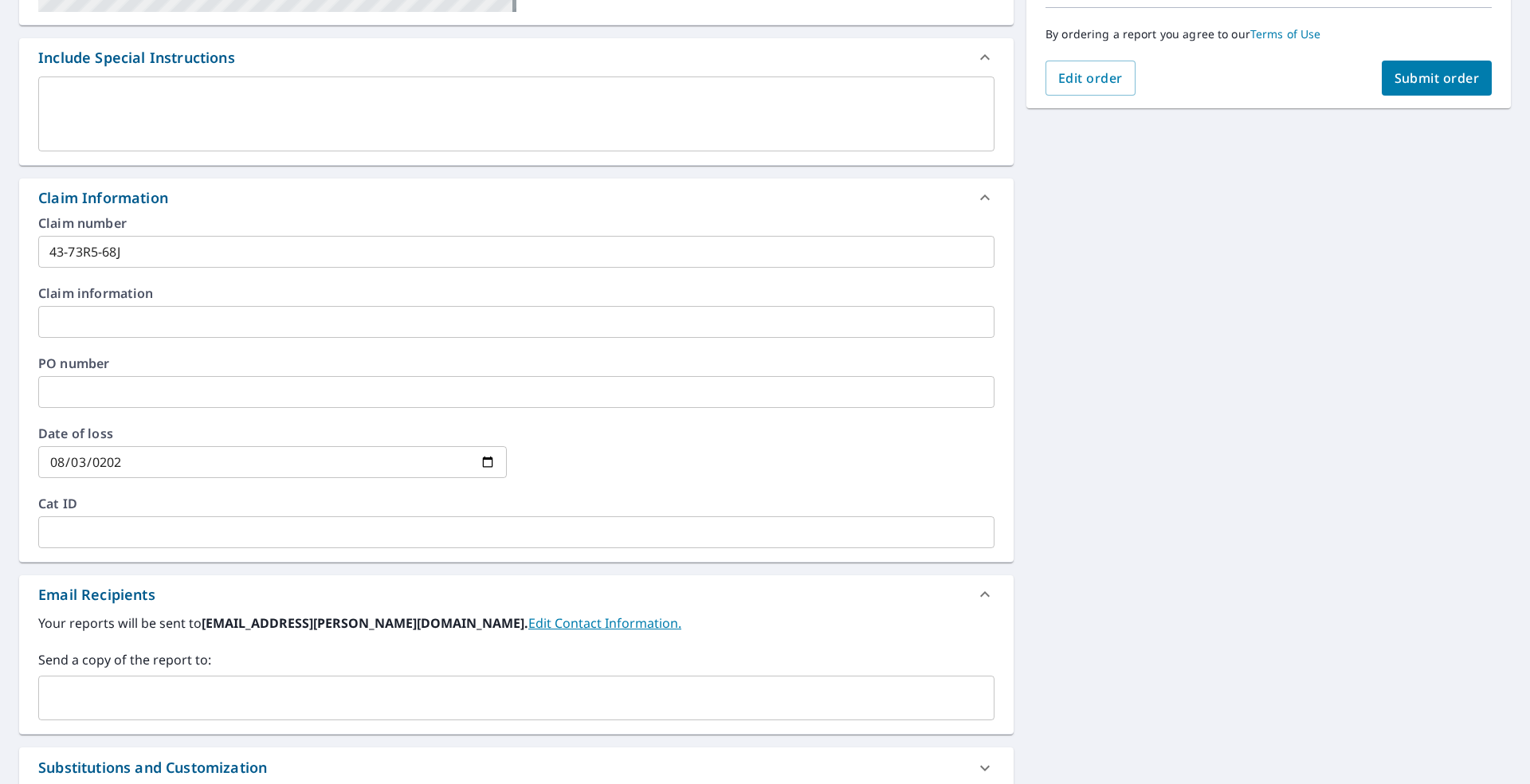 scroll, scrollTop: 478, scrollLeft: 0, axis: vertical 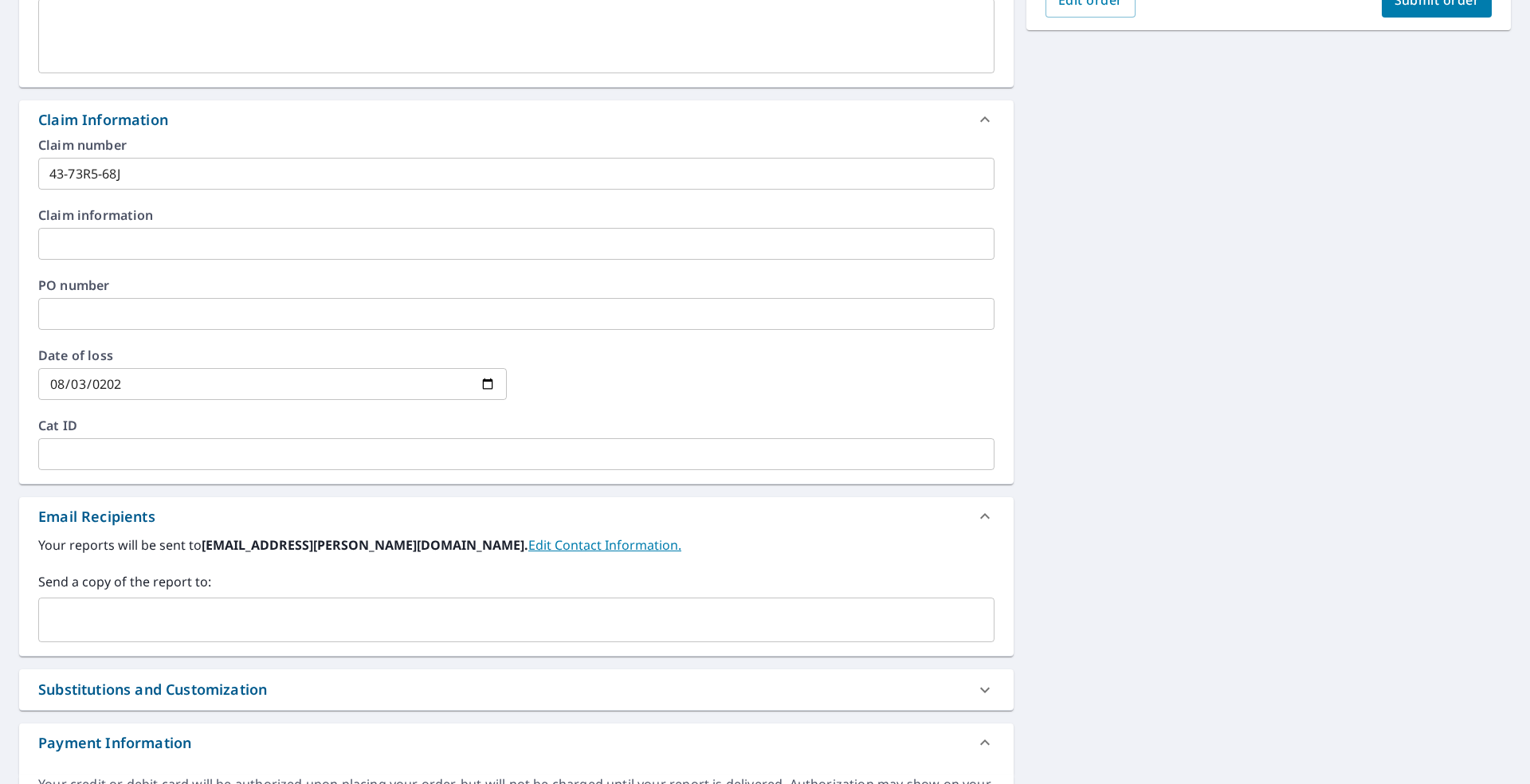 click at bounding box center [504, 620] 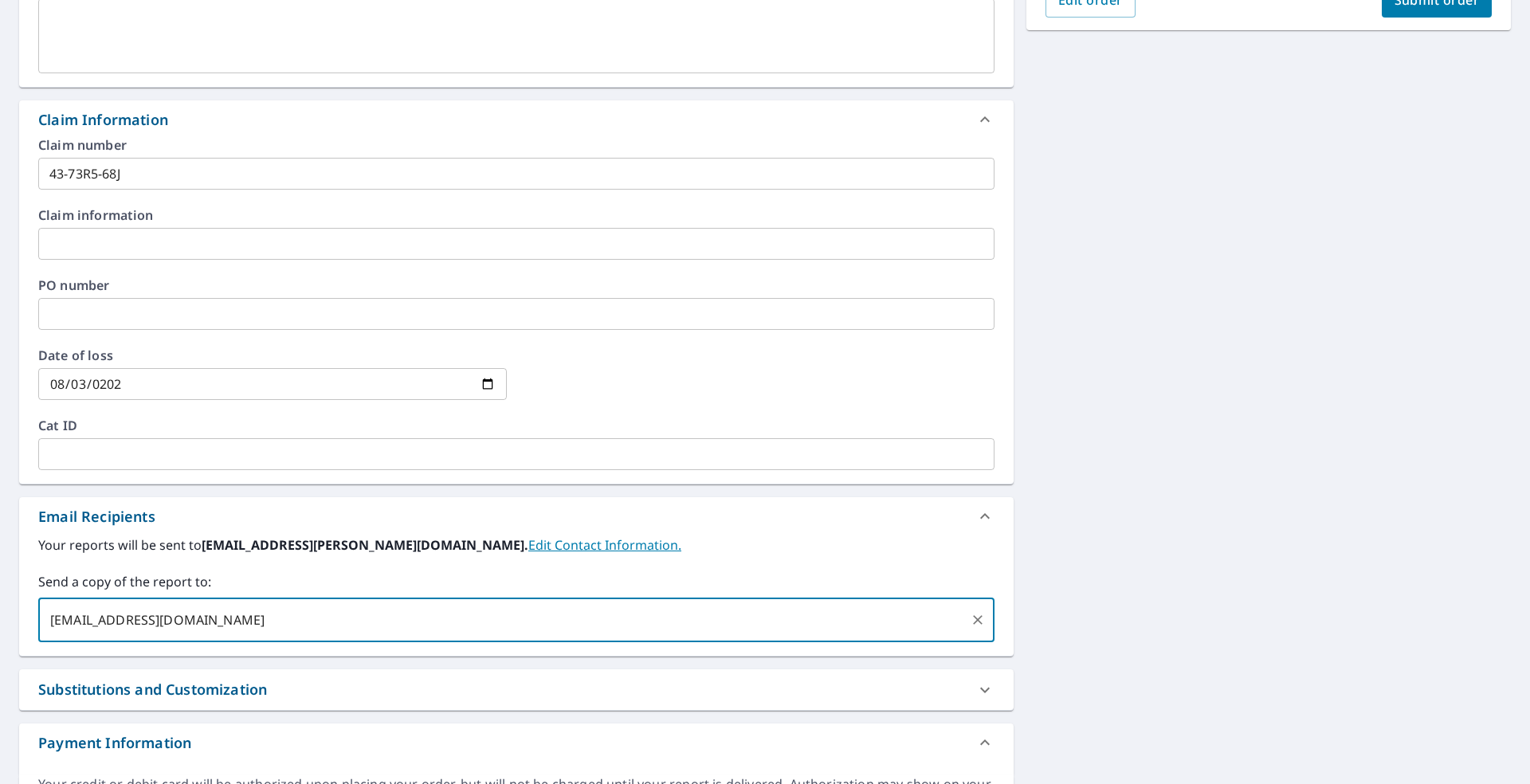 type on "[EMAIL_ADDRESS][DOMAIN_NAME]" 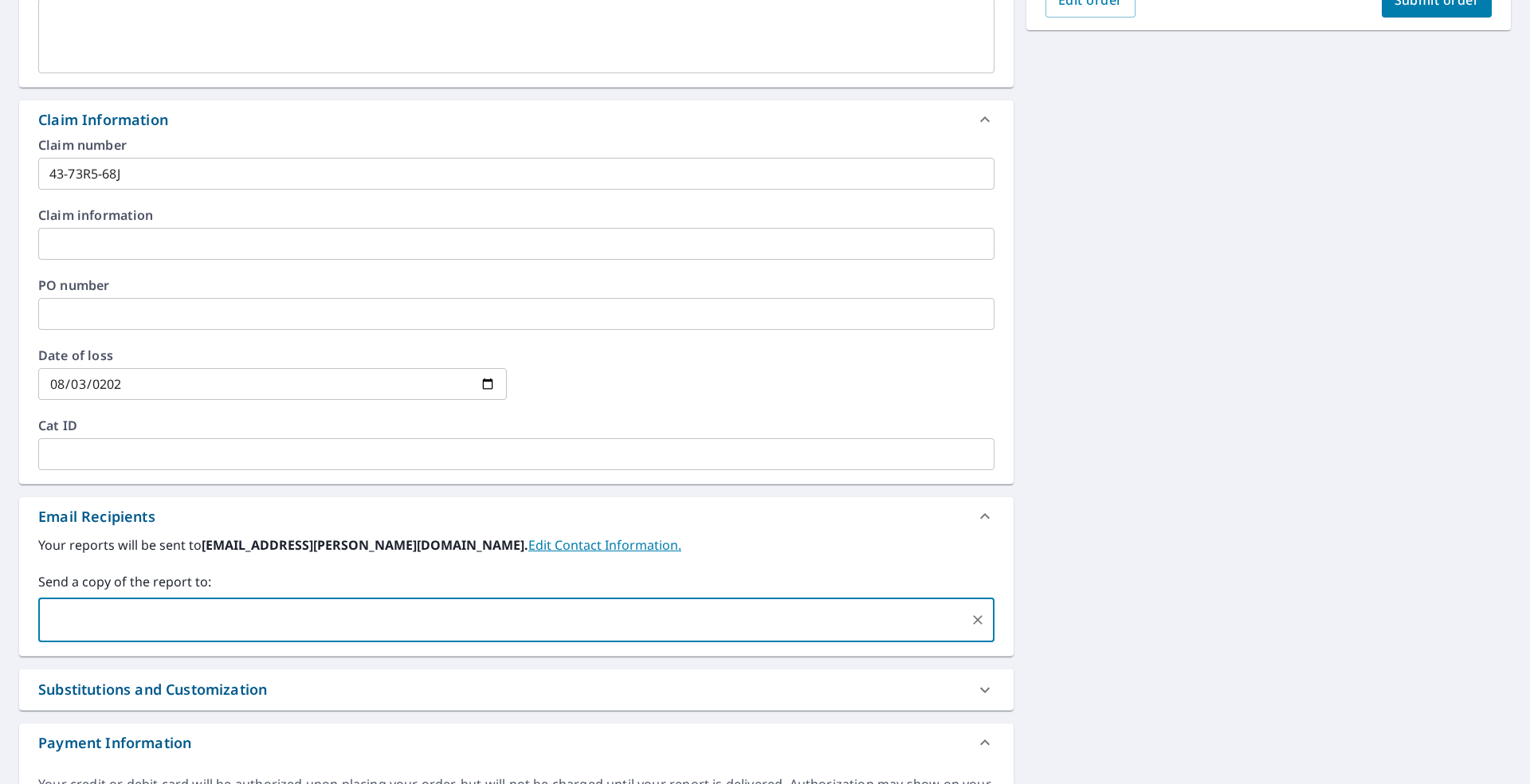 drag, startPoint x: 1237, startPoint y: 531, endPoint x: 1225, endPoint y: 542, distance: 16.278821 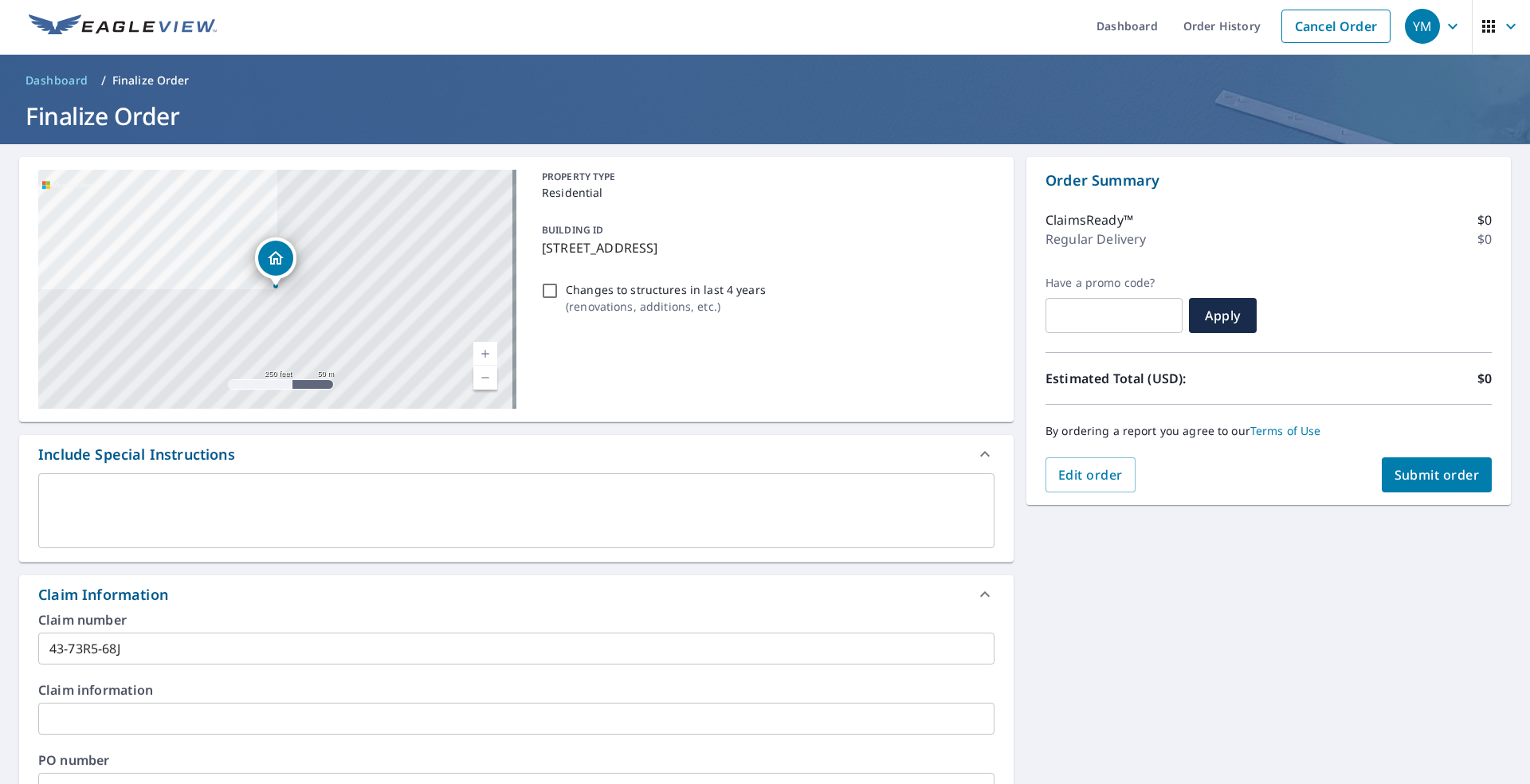 scroll, scrollTop: 0, scrollLeft: 0, axis: both 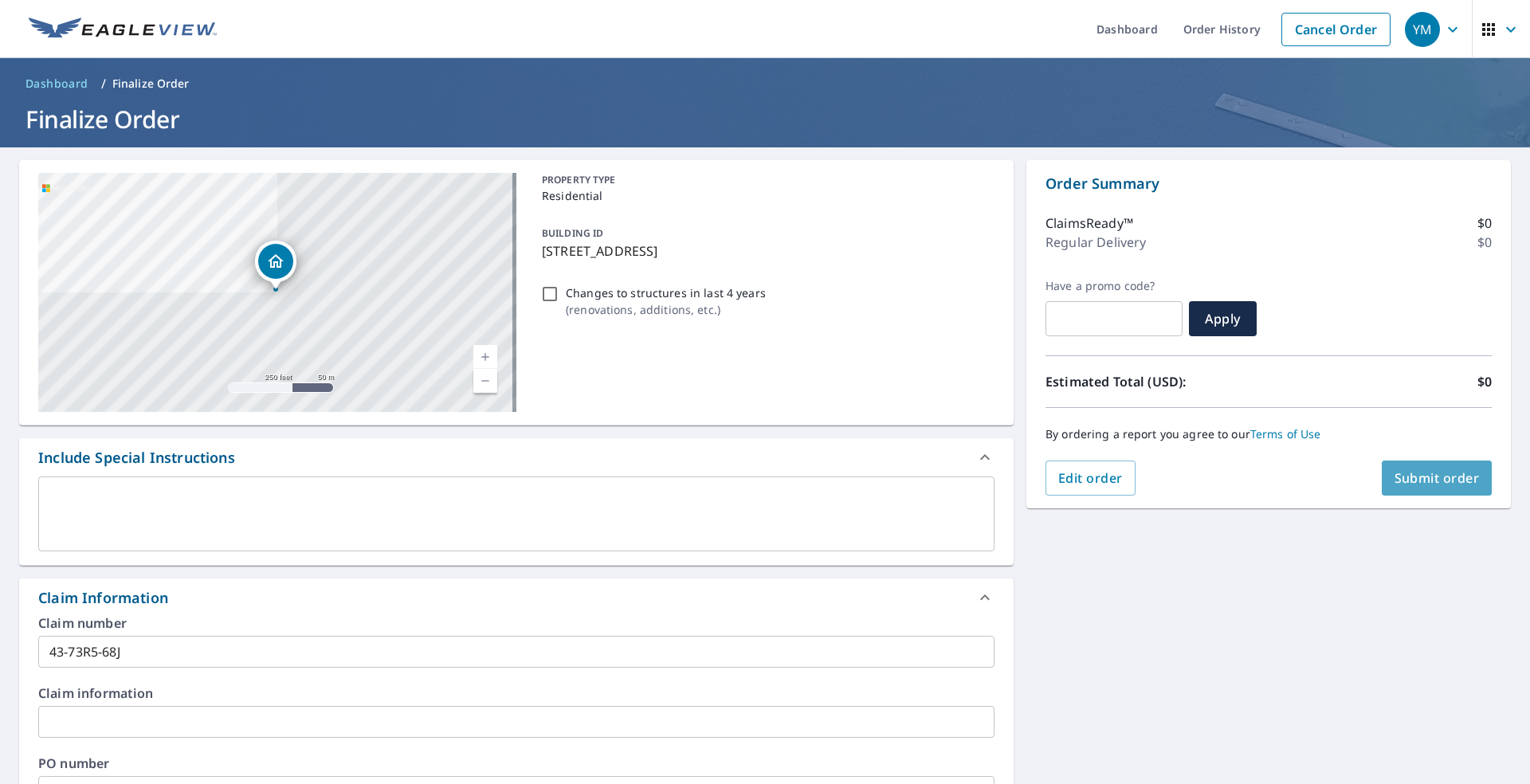 click on "Submit order" at bounding box center [1437, 478] 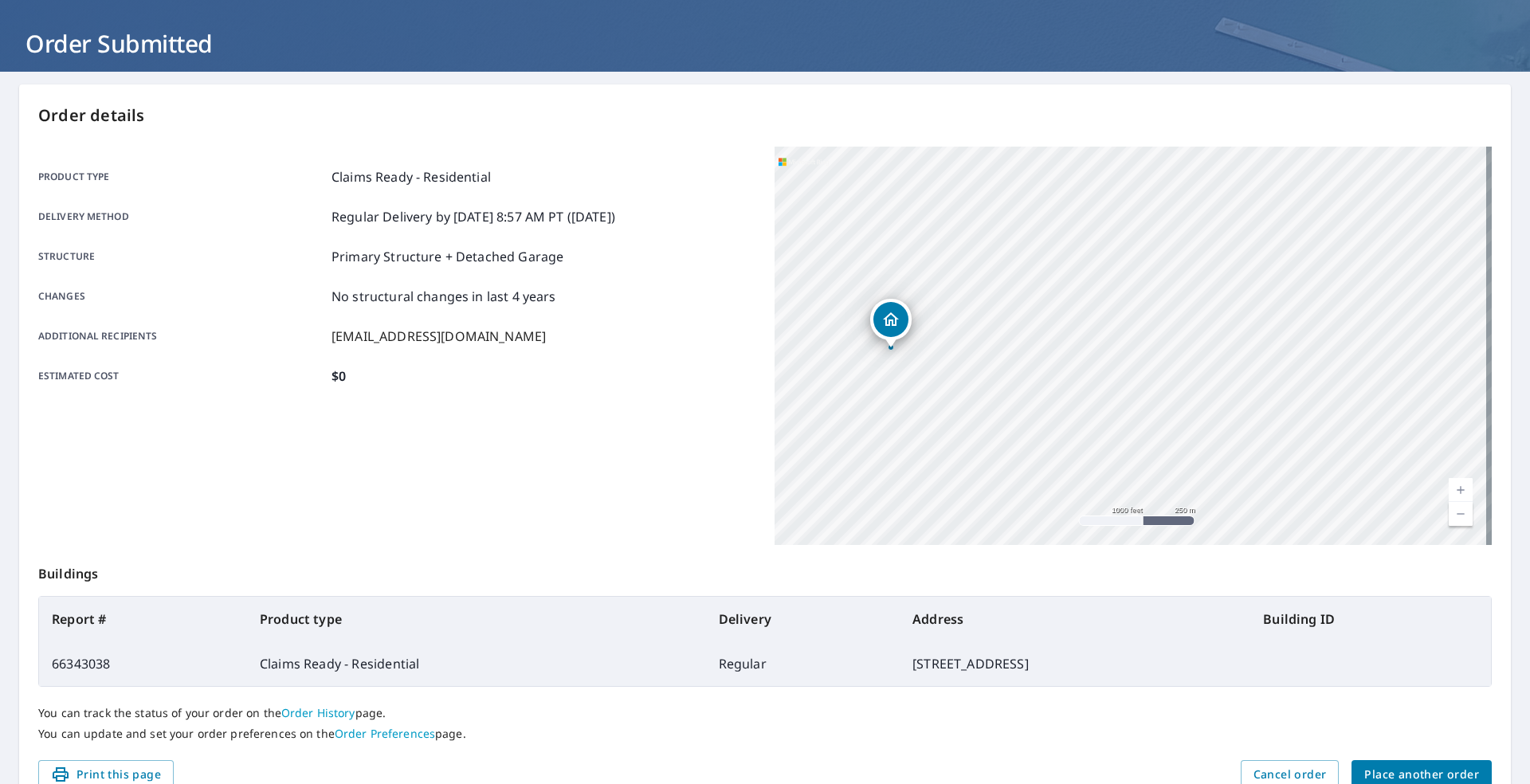 scroll, scrollTop: 0, scrollLeft: 0, axis: both 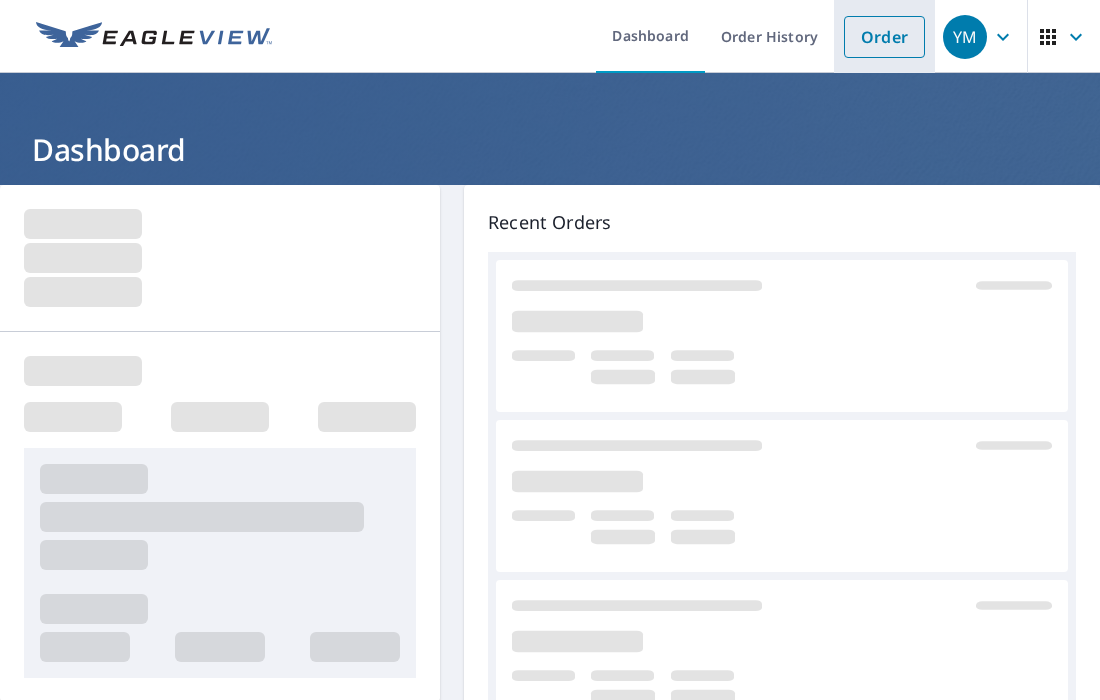 click on "Order" at bounding box center [884, 37] 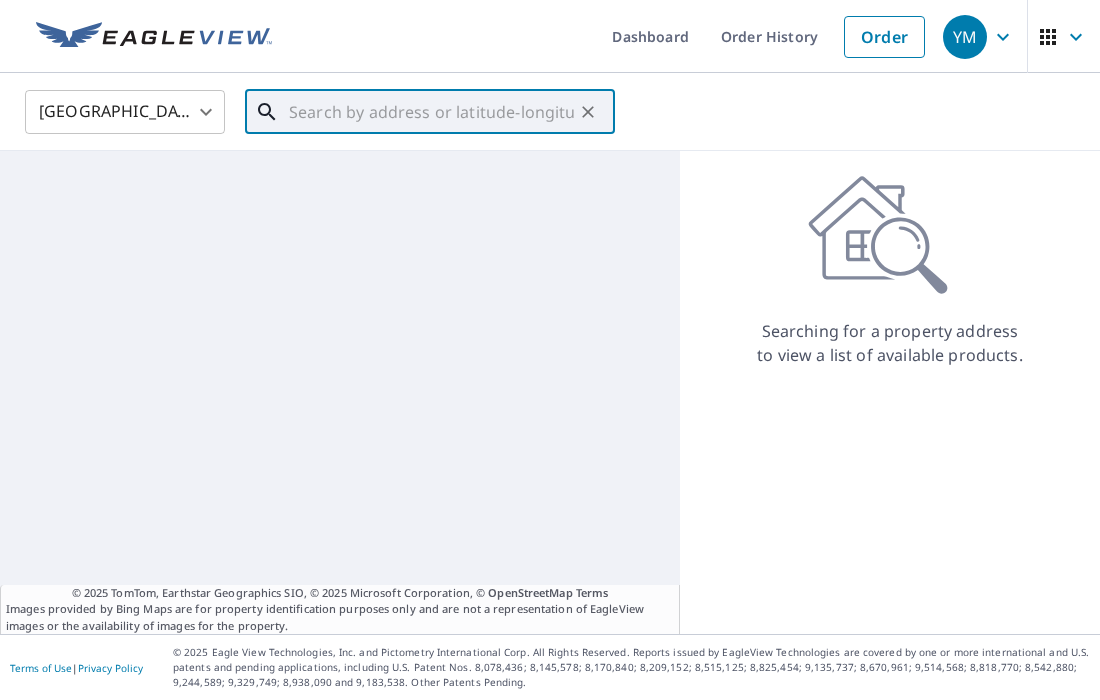 click at bounding box center [431, 112] 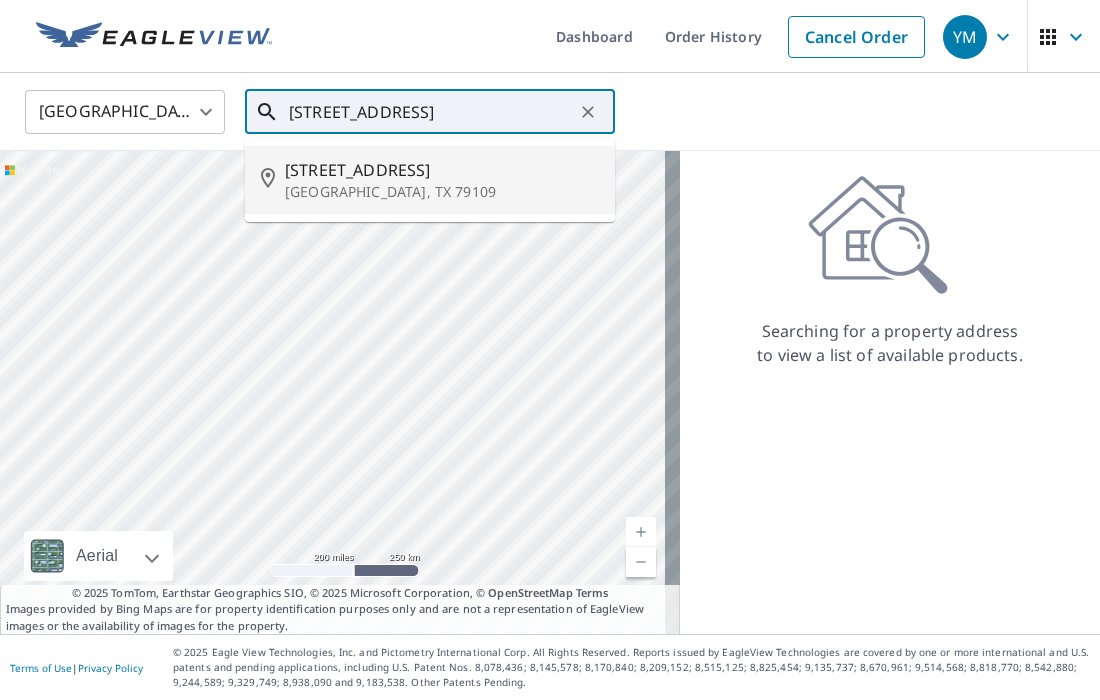click on "2708 Westhaven Cir" at bounding box center (442, 170) 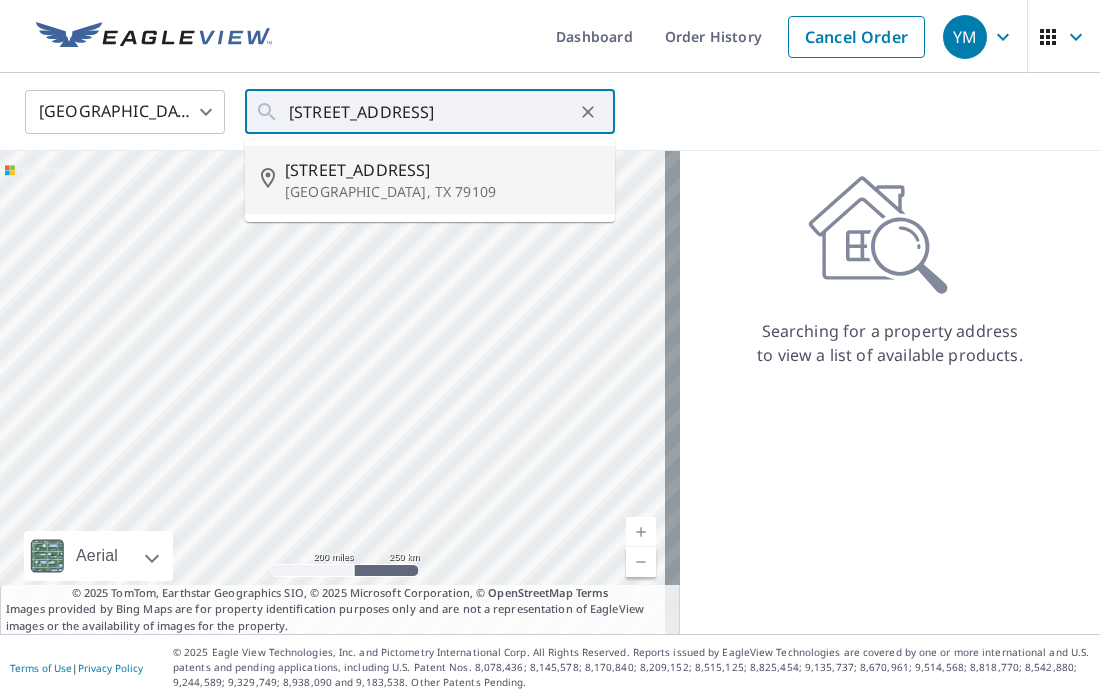 type on "2708 Westhaven Cir Amarillo, TX 79109" 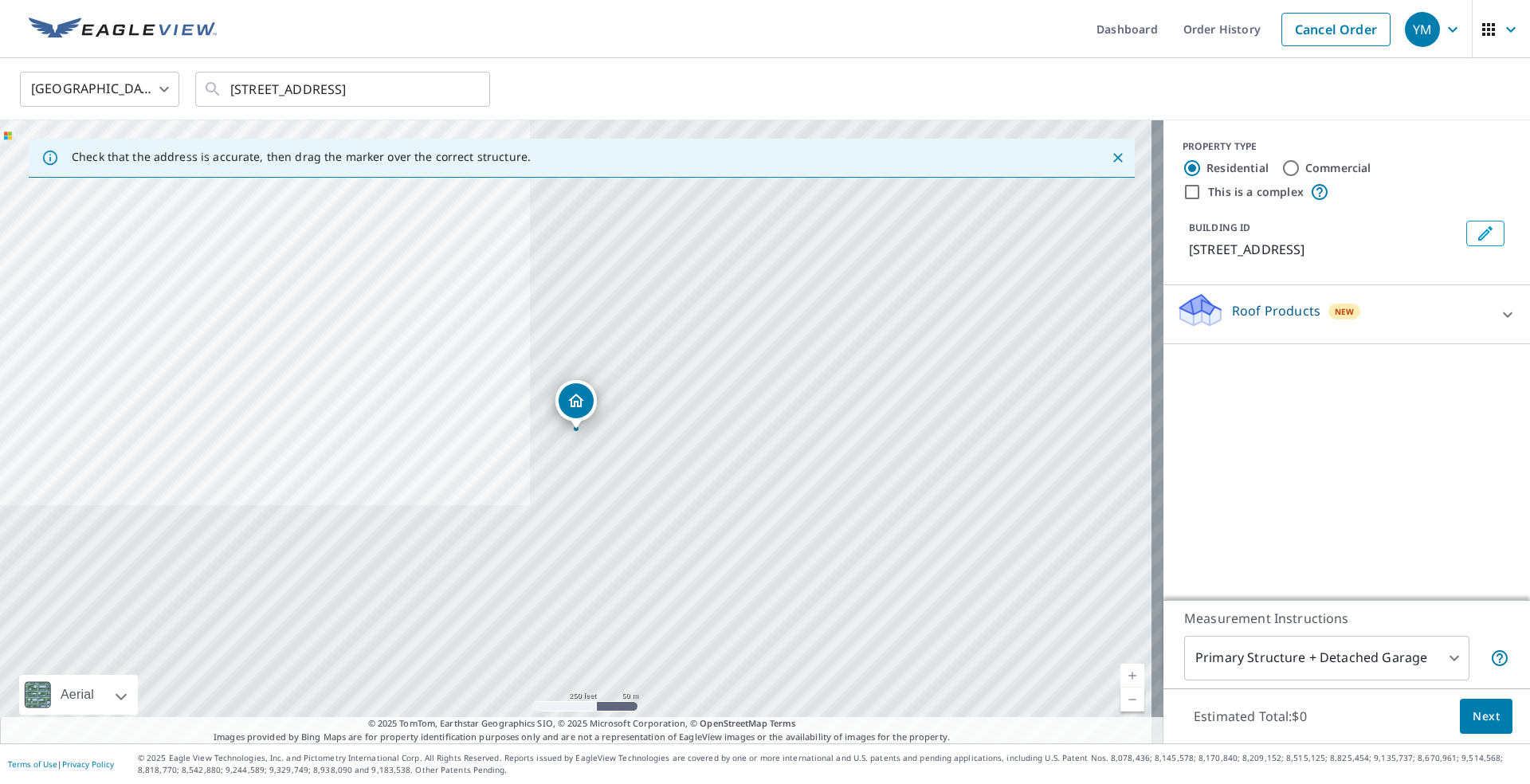 drag, startPoint x: 1491, startPoint y: 309, endPoint x: 1317, endPoint y: 390, distance: 191.92967 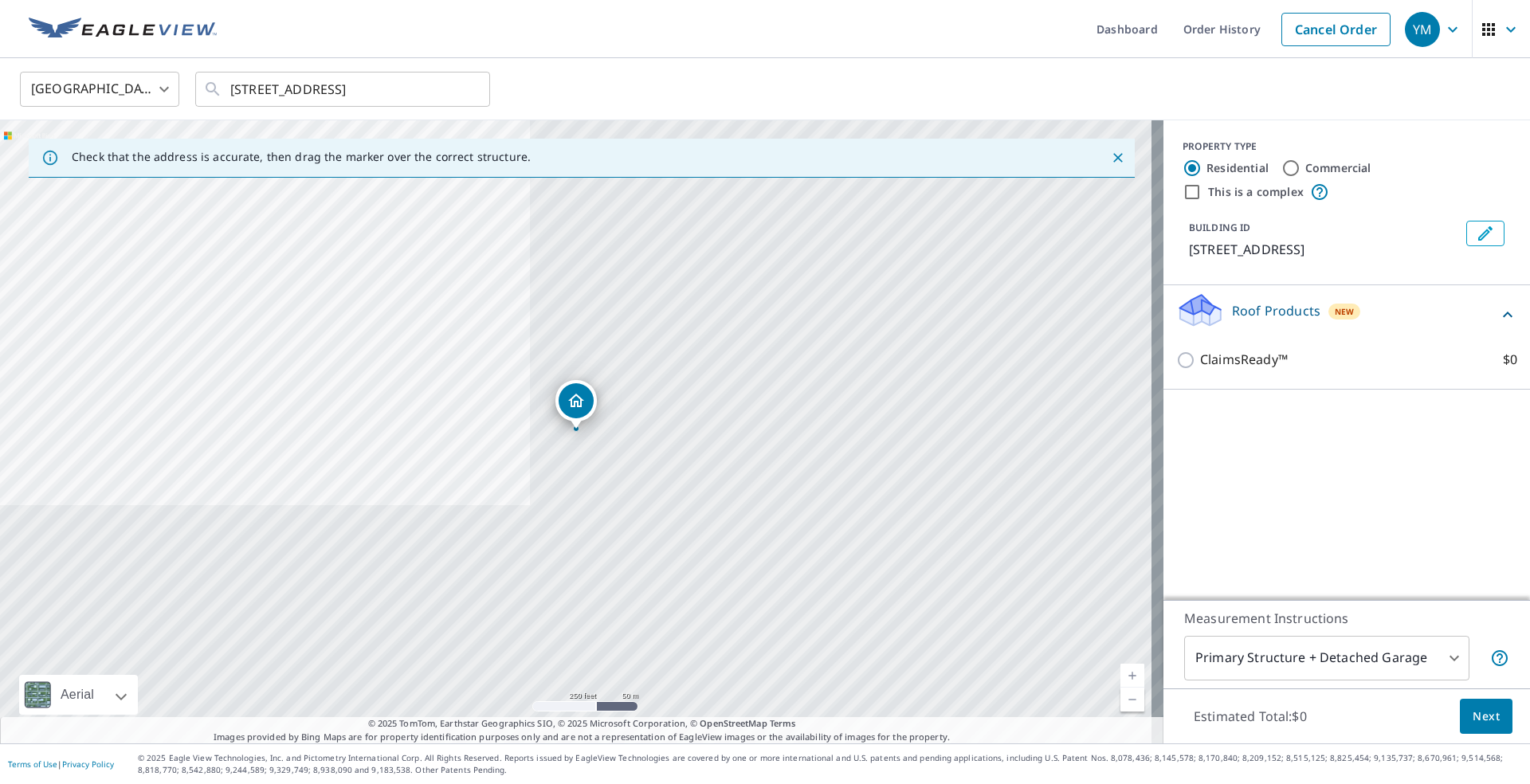 click on "ClaimsReady™ $0" at bounding box center [1347, 359] 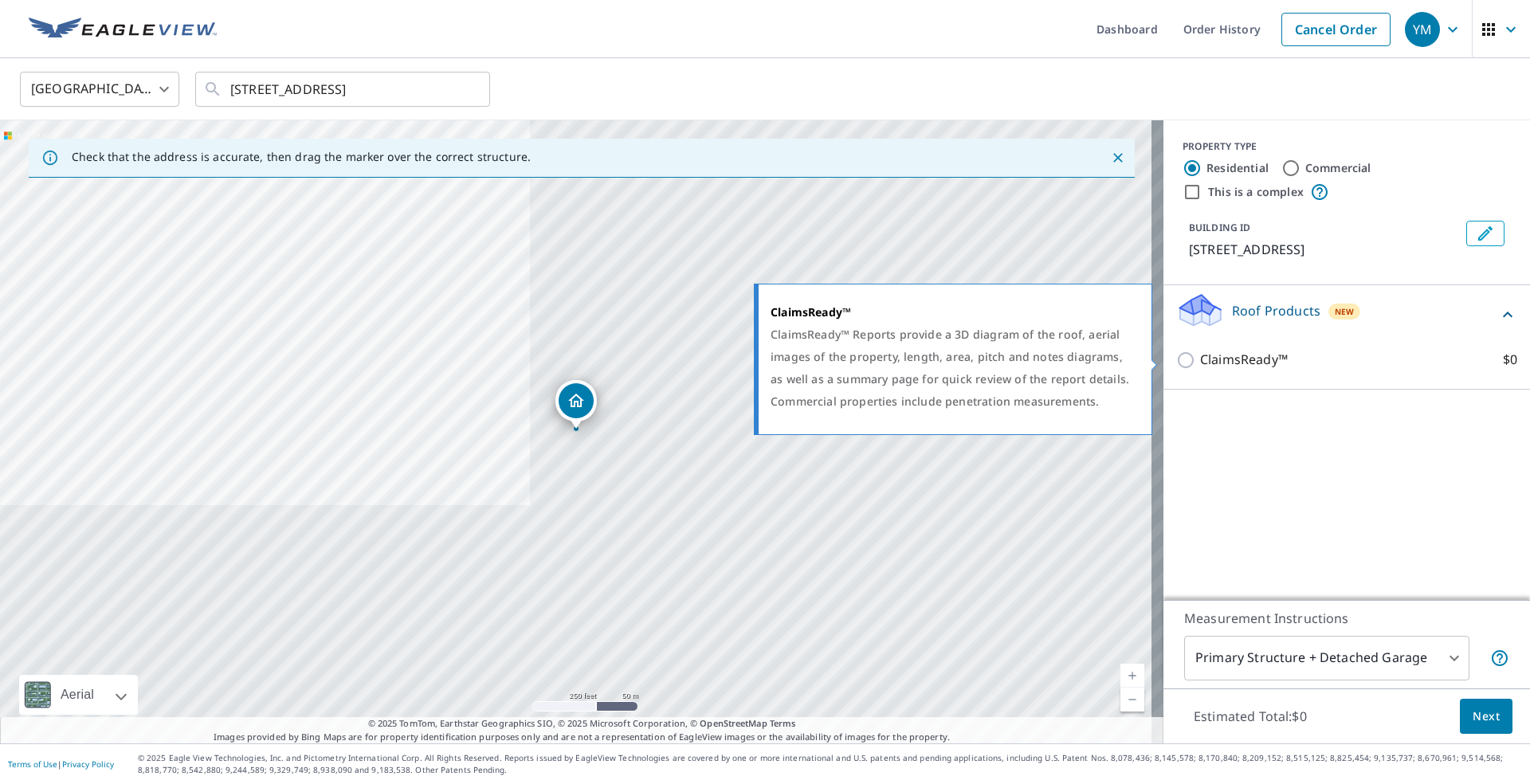 click on "ClaimsReady™ $0" at bounding box center (1188, 360) 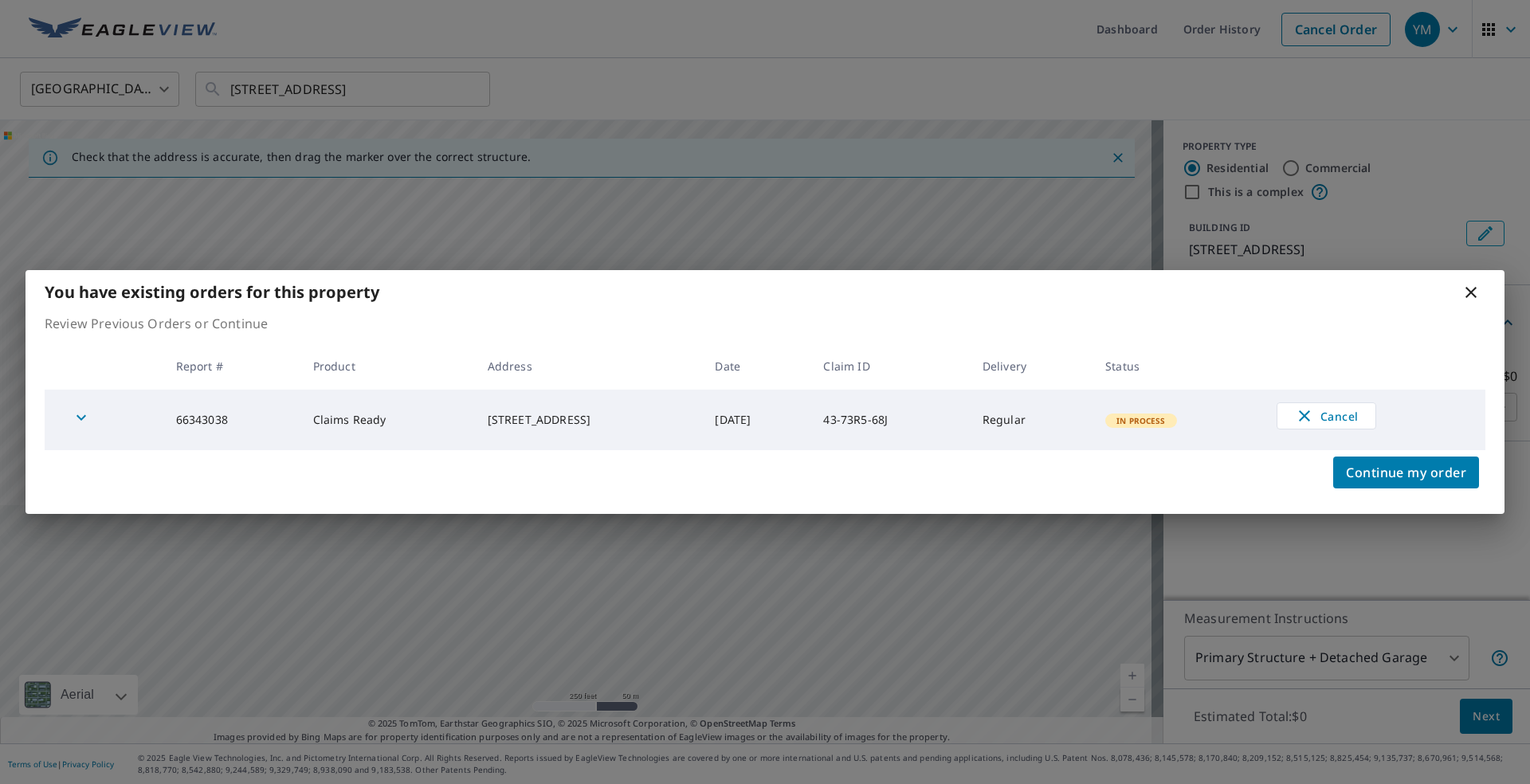 click on "Continue my order" at bounding box center [765, 482] 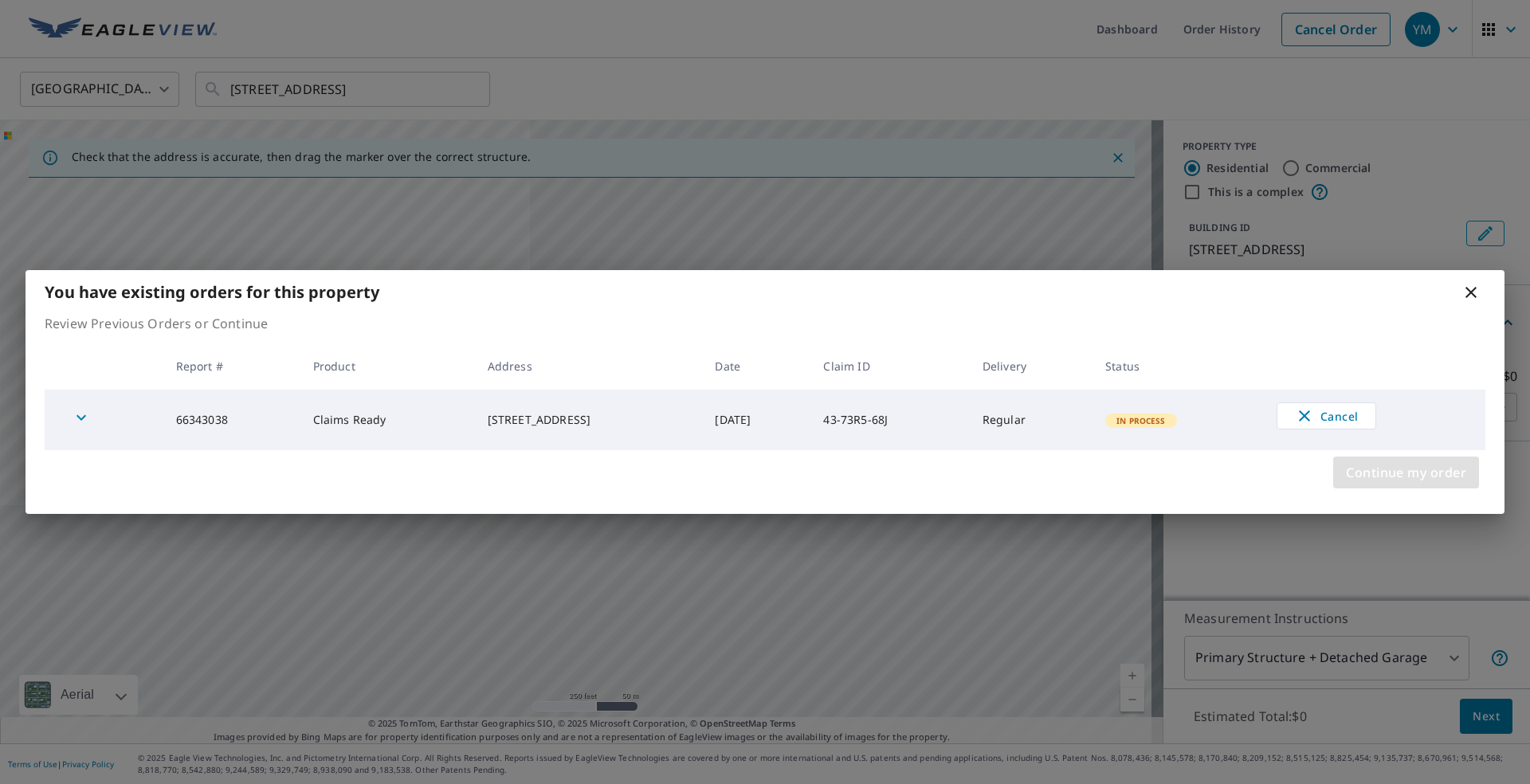click on "Continue my order" at bounding box center (1406, 472) 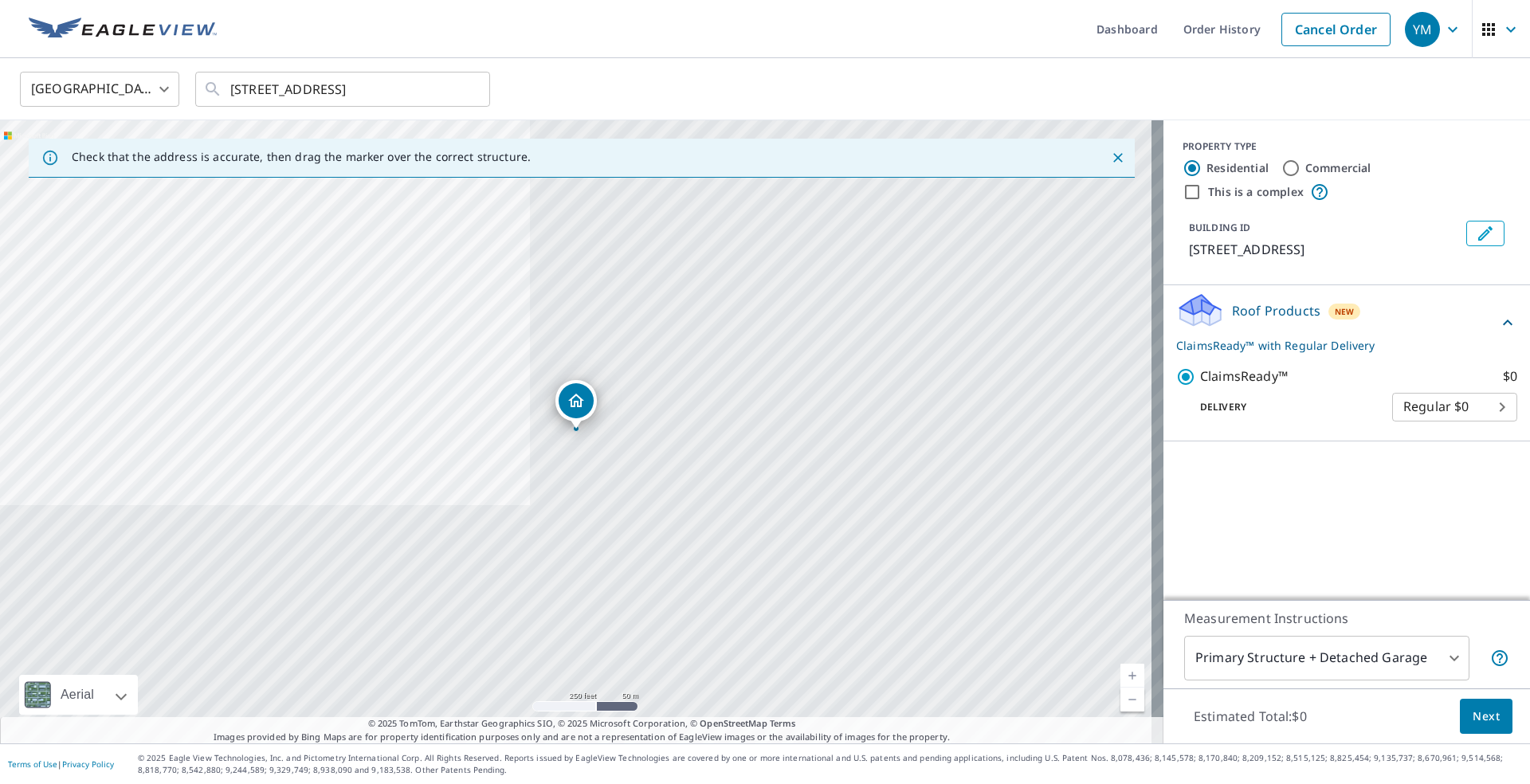 click on "Next" at bounding box center (1486, 716) 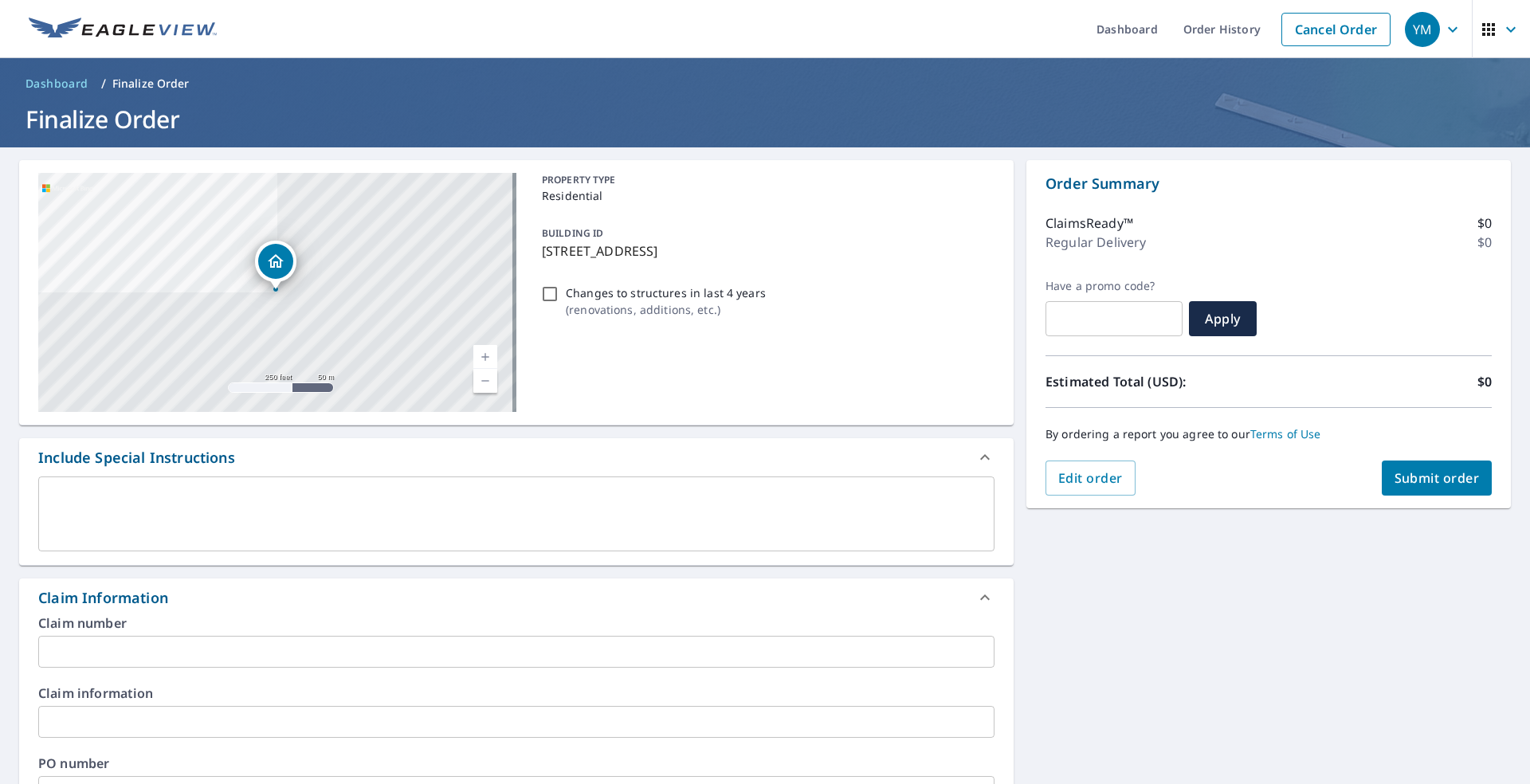 drag, startPoint x: 328, startPoint y: 653, endPoint x: 308, endPoint y: 657, distance: 20.3961 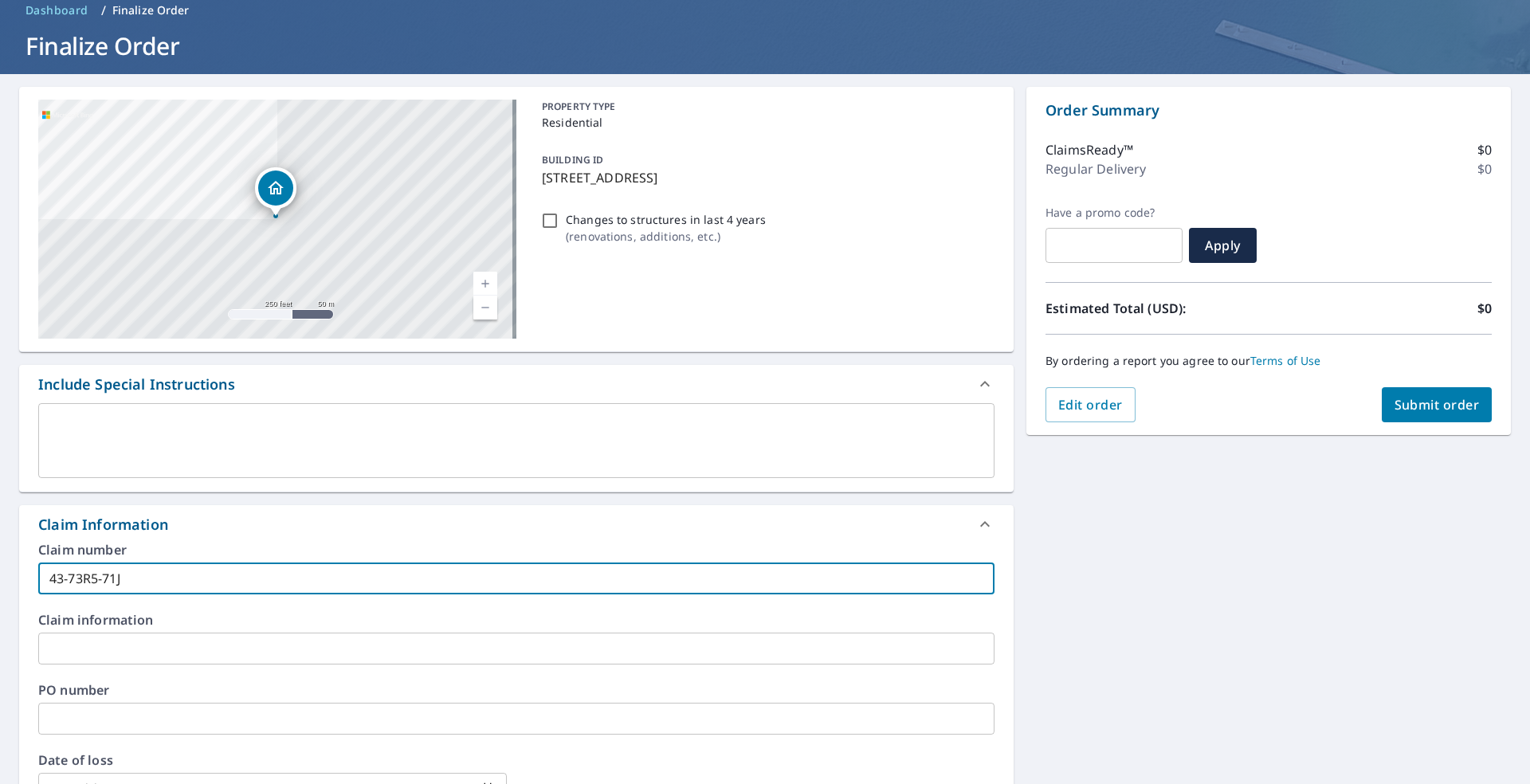 scroll, scrollTop: 159, scrollLeft: 0, axis: vertical 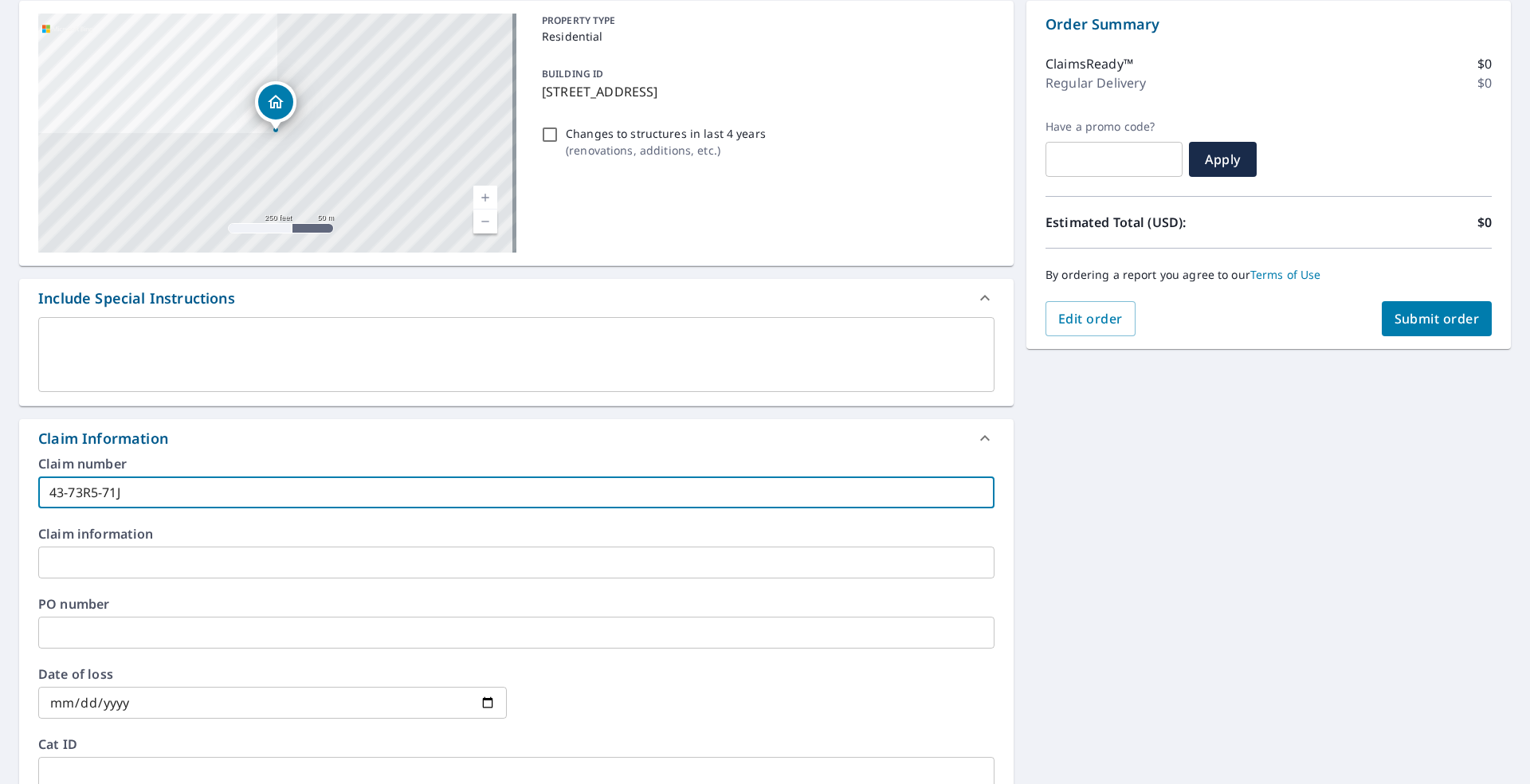type on "43-73R5-71J" 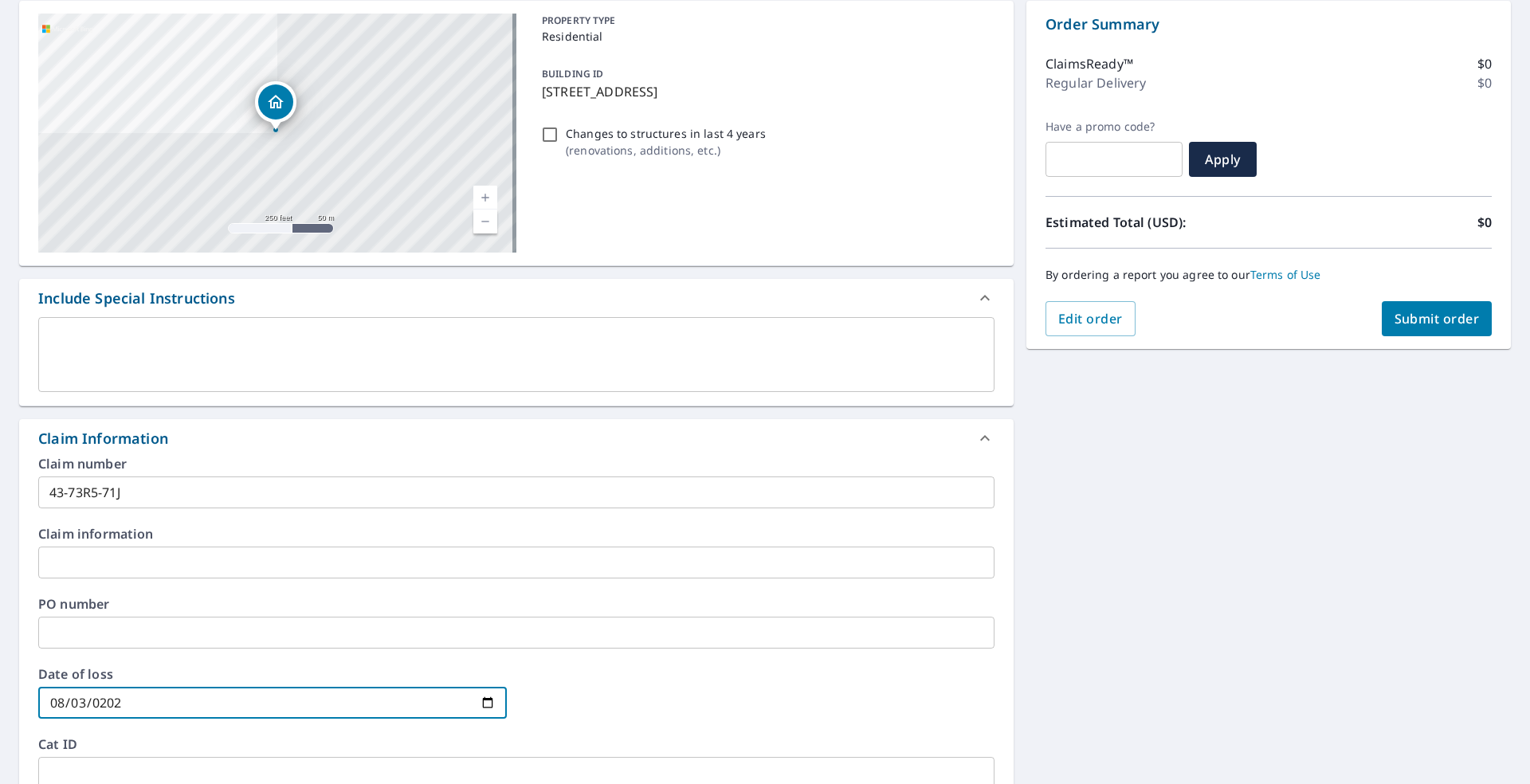 type on "[DATE]" 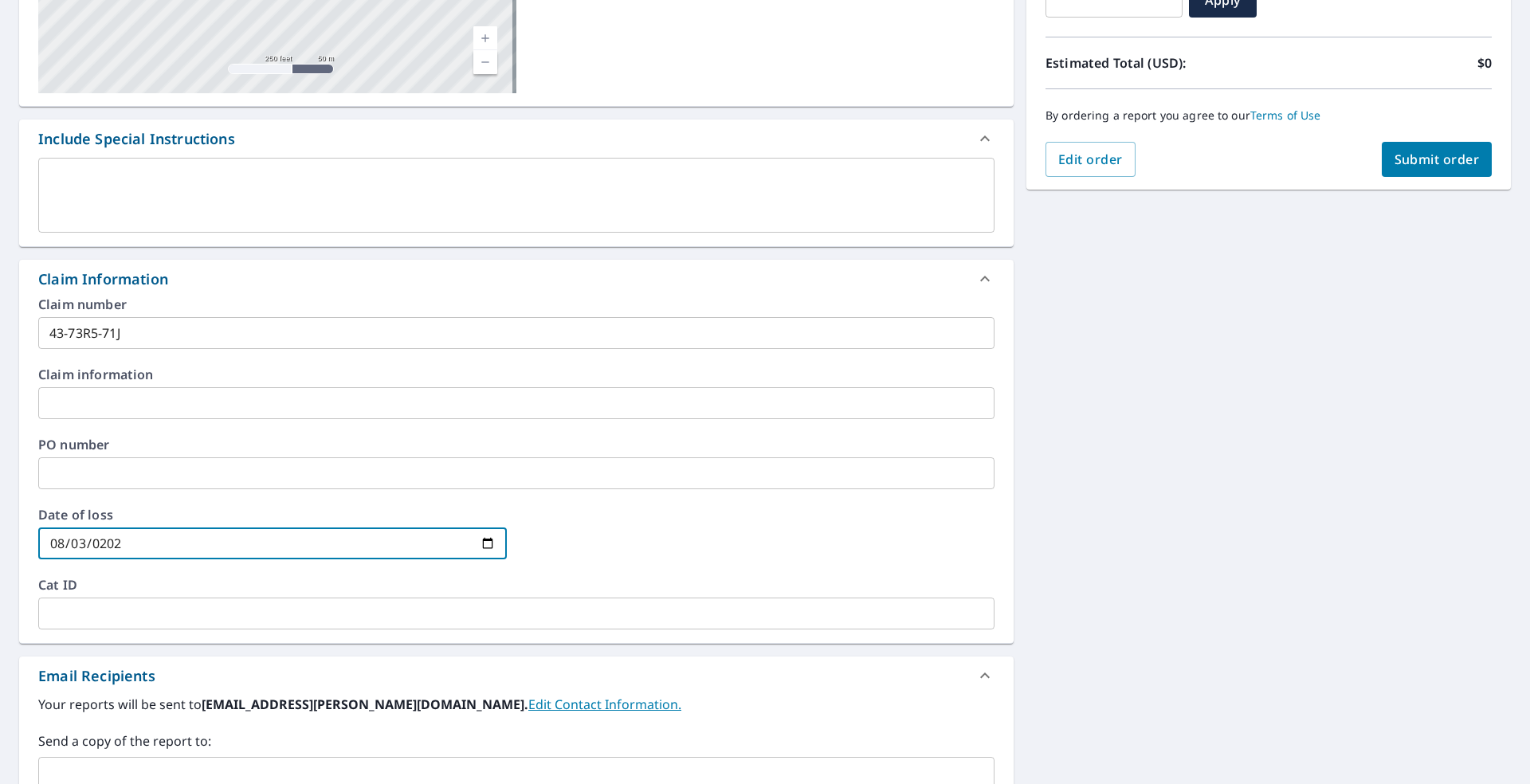 click at bounding box center [760, 543] 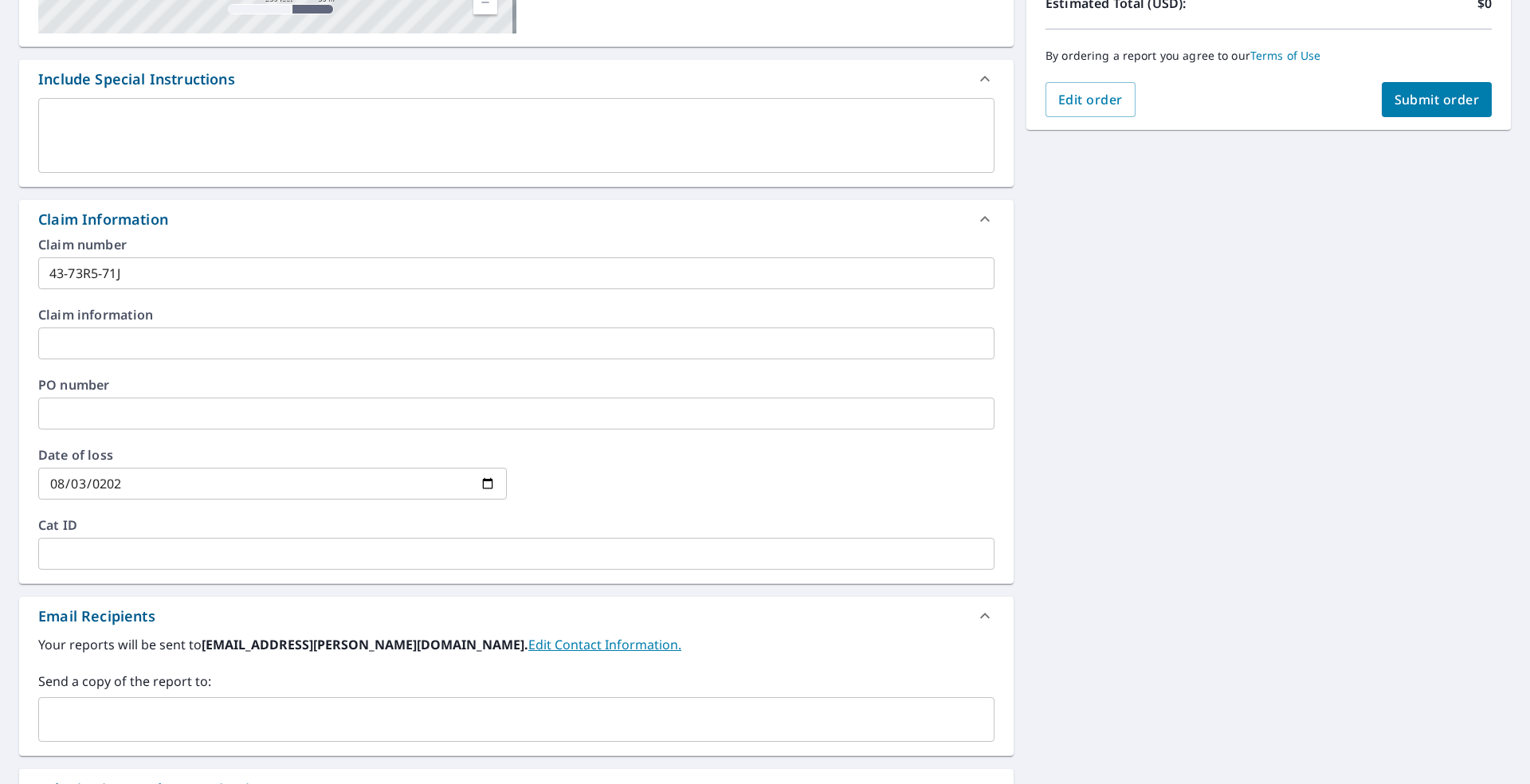scroll, scrollTop: 478, scrollLeft: 0, axis: vertical 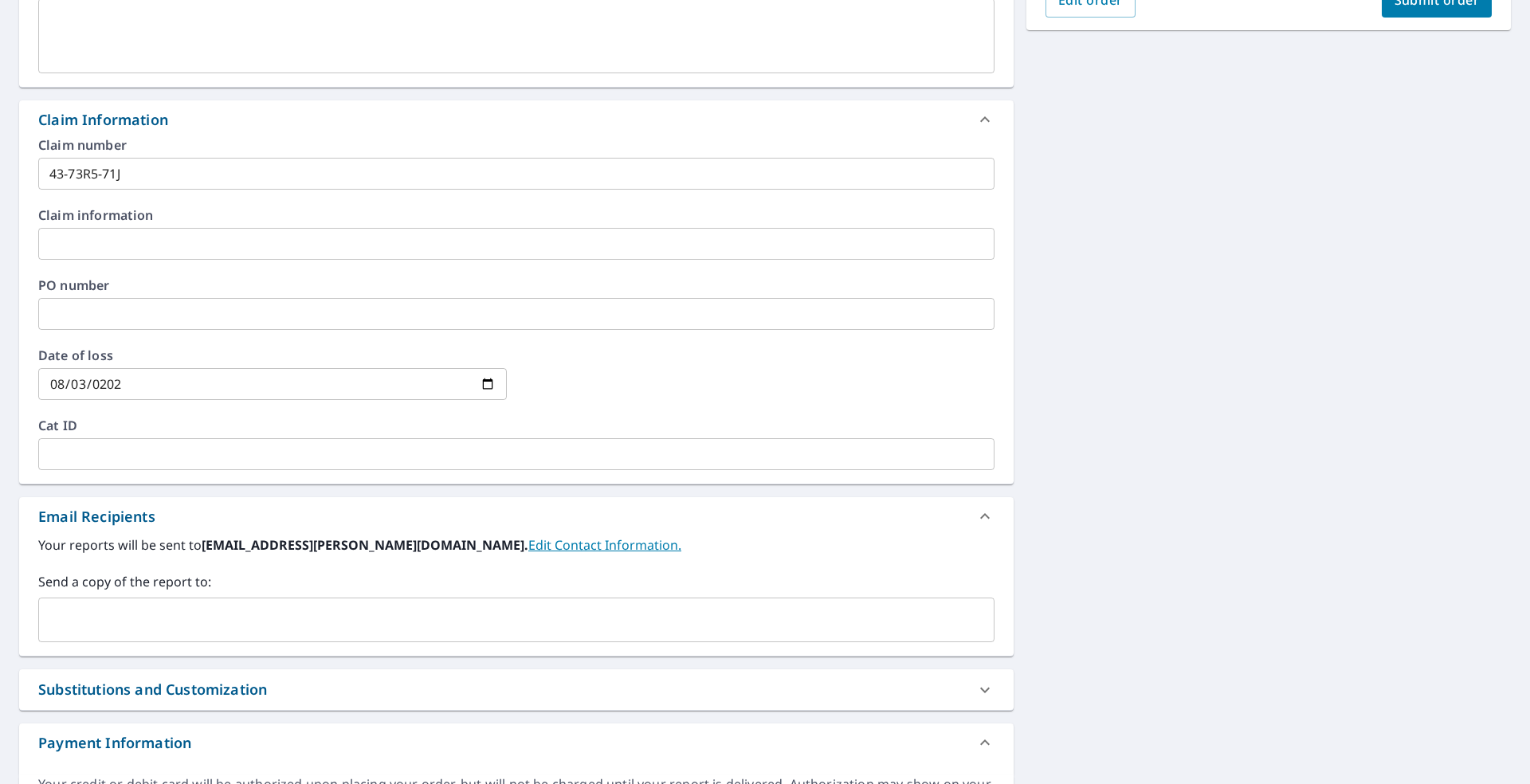 click on "​" at bounding box center (516, 620) 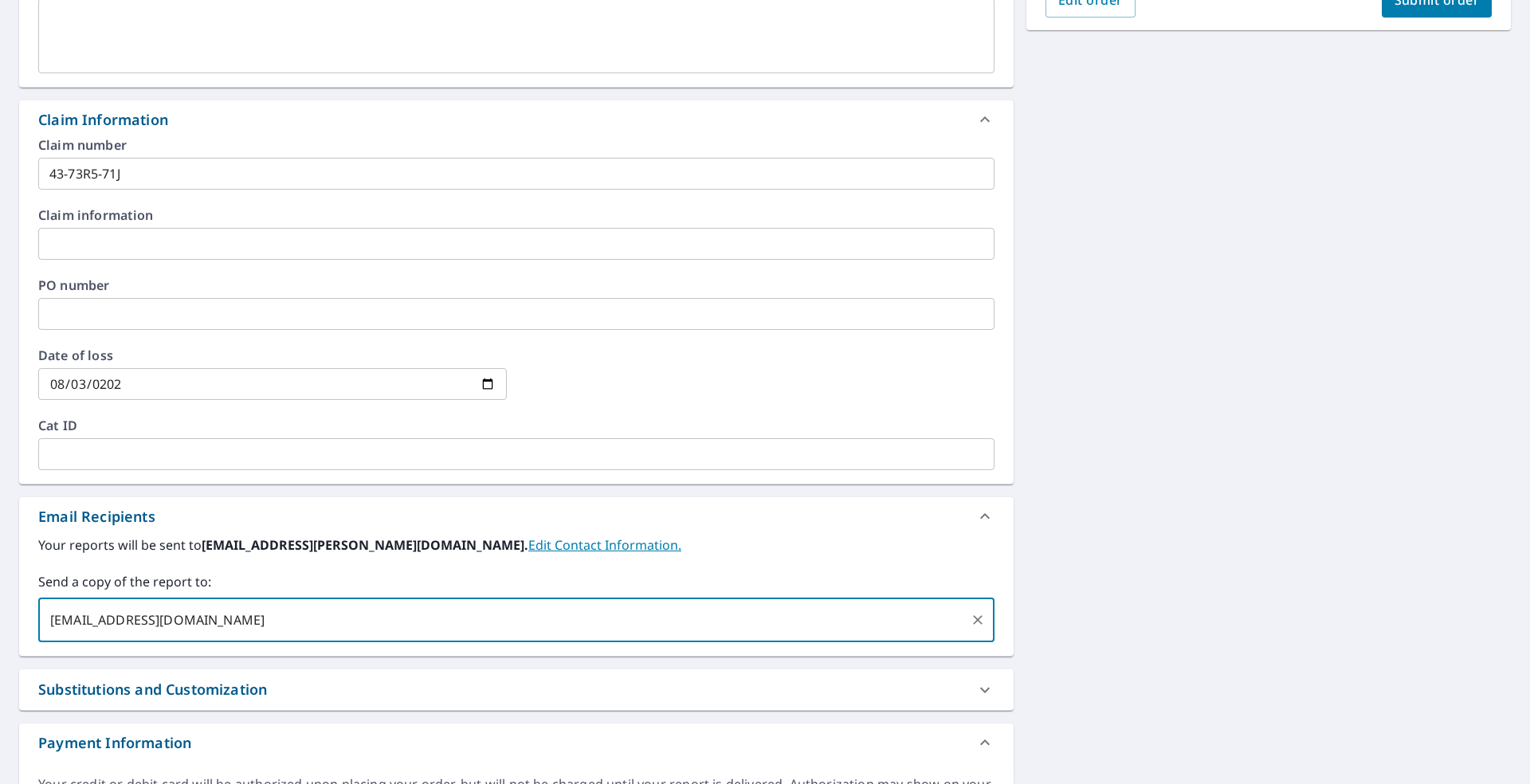 type on "STATEFARMFIRECLAIMS@STATEFARM.COM" 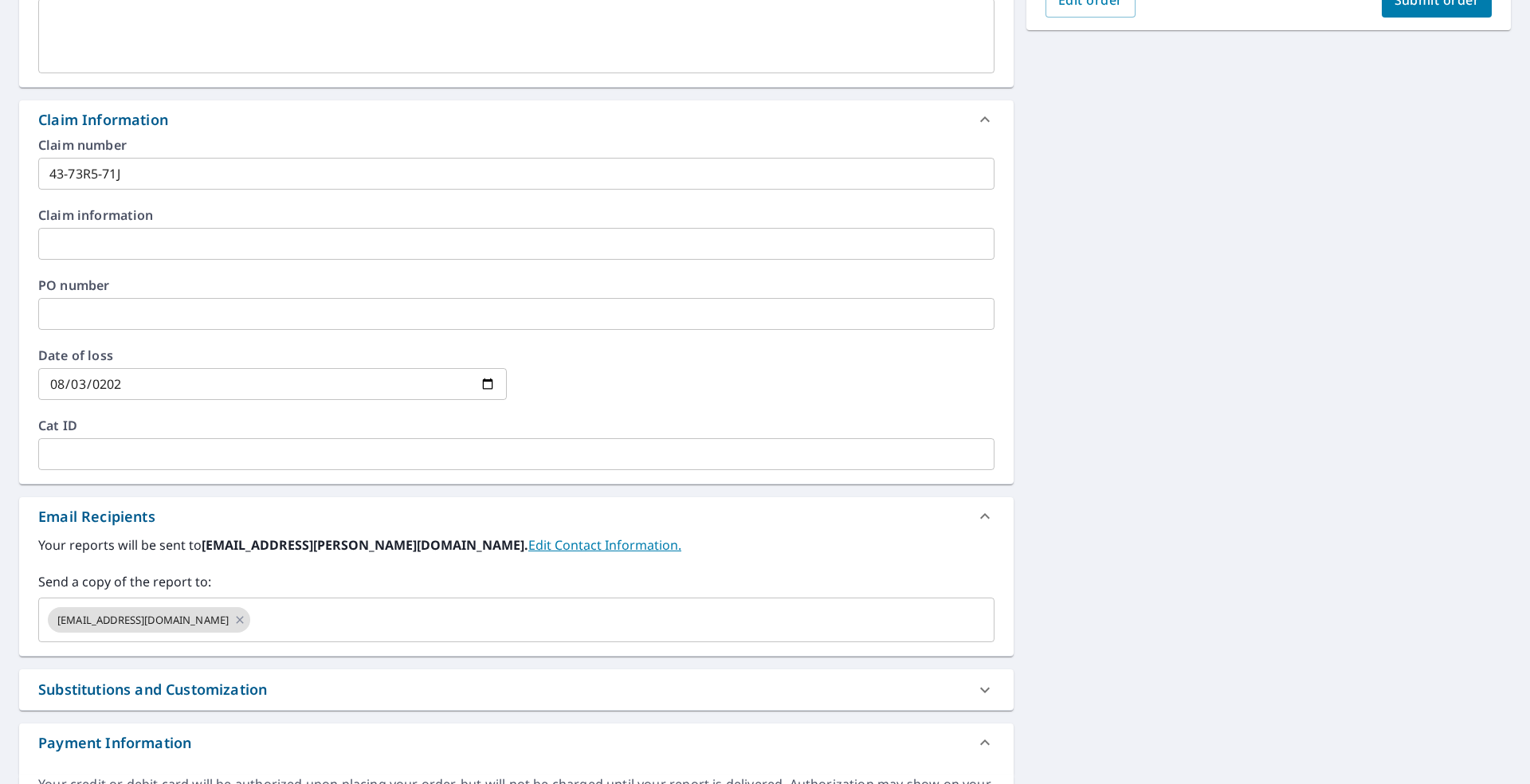 click on "2708 Westhaven Cir Amarillo, TX 79109 Aerial Road A standard road map Aerial A detailed look from above Labels Labels 250 feet 50 m © 2025 TomTom, © Vexcel Imaging, © 2025 Microsoft Corporation,  © OpenStreetMap Terms PROPERTY TYPE Residential BUILDING ID 2708 Westhaven Cir, Amarillo, TX, 79109 Changes to structures in last 4 years ( renovations, additions, etc. ) Include Special Instructions x ​ Claim Information Claim number 43-73R5-71J ​ Claim information ​ PO number ​ Date of loss 2024-08-03 ​ Cat ID ​ Email Recipients Your reports will be sent to  yaser.mohammed.vah6eb@statefarm.com.  Edit Contact Information. Send a copy of the report to: STATEFARMFIRECLAIMS@STATEFARM.COM ​ Substitutions and Customization Roof measurement report substitutions Add-ons and custom cover page Property Owner Report Payment Information Order Summary ClaimsReady™ $0 Regular Delivery $0 Have a promo code? ​ Apply Estimated Total (USD): $0 By ordering a report you agree to our  Terms of Use Edit order" at bounding box center [765, 253] 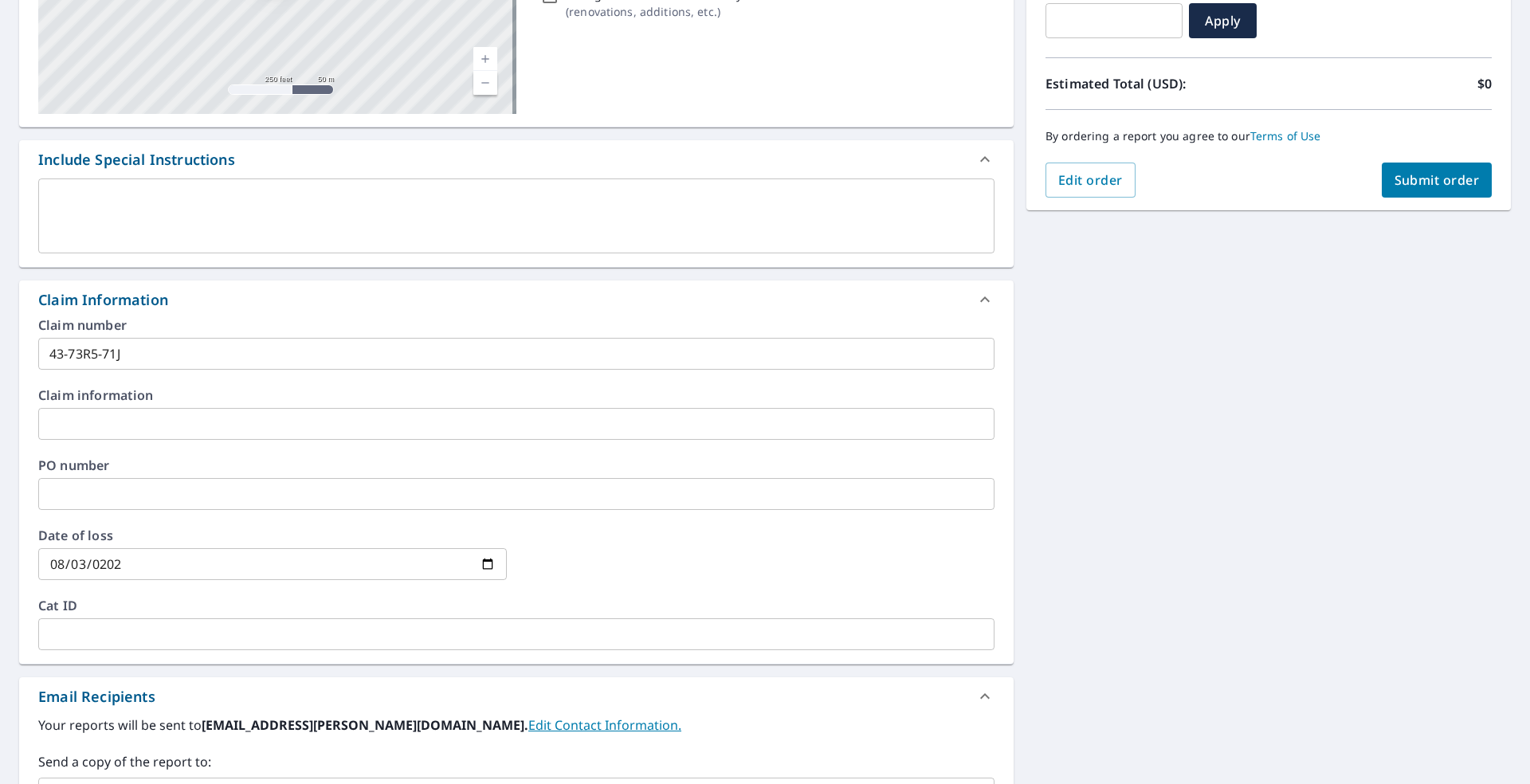 scroll, scrollTop: 15, scrollLeft: 0, axis: vertical 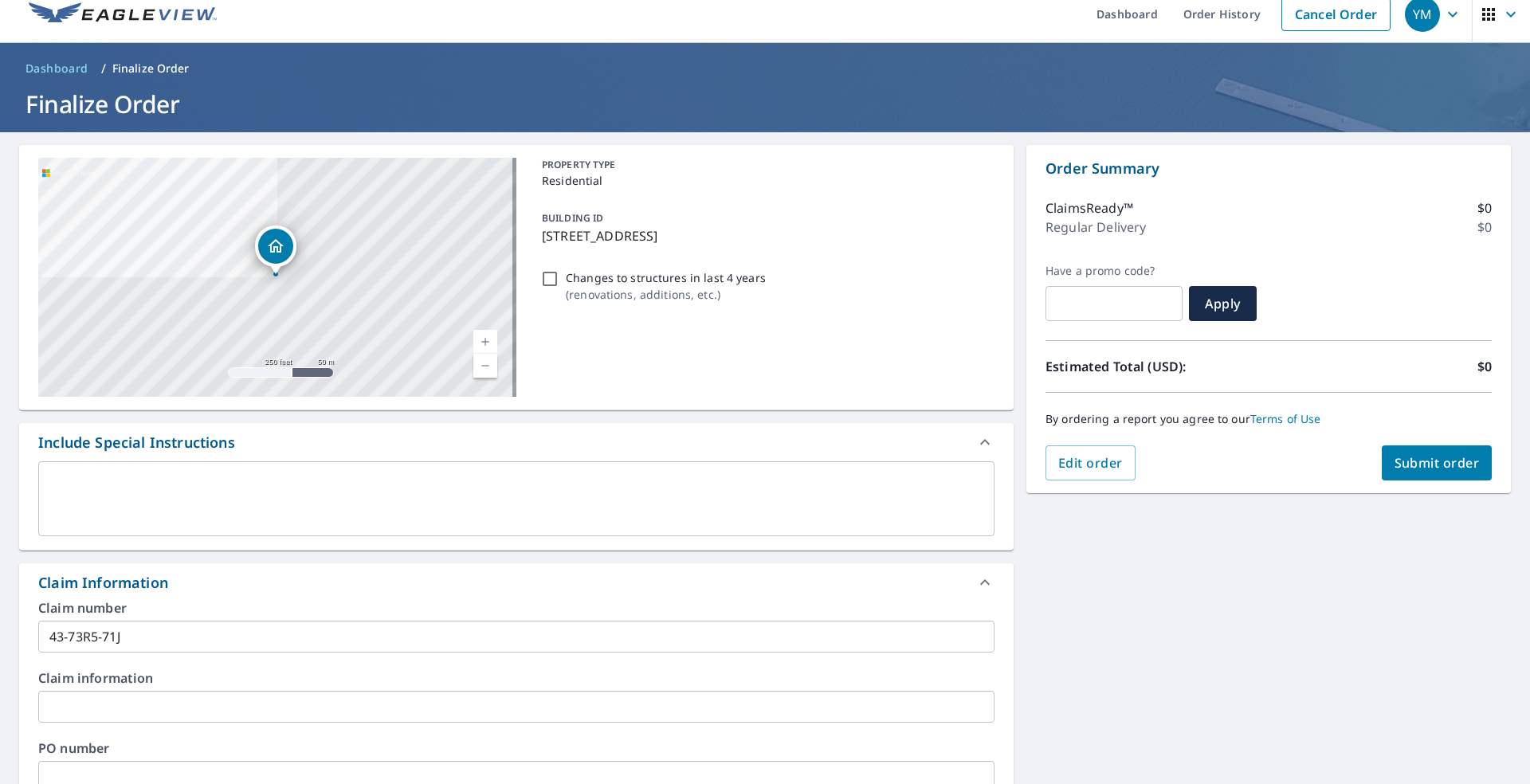 click on "Submit order" at bounding box center (1437, 463) 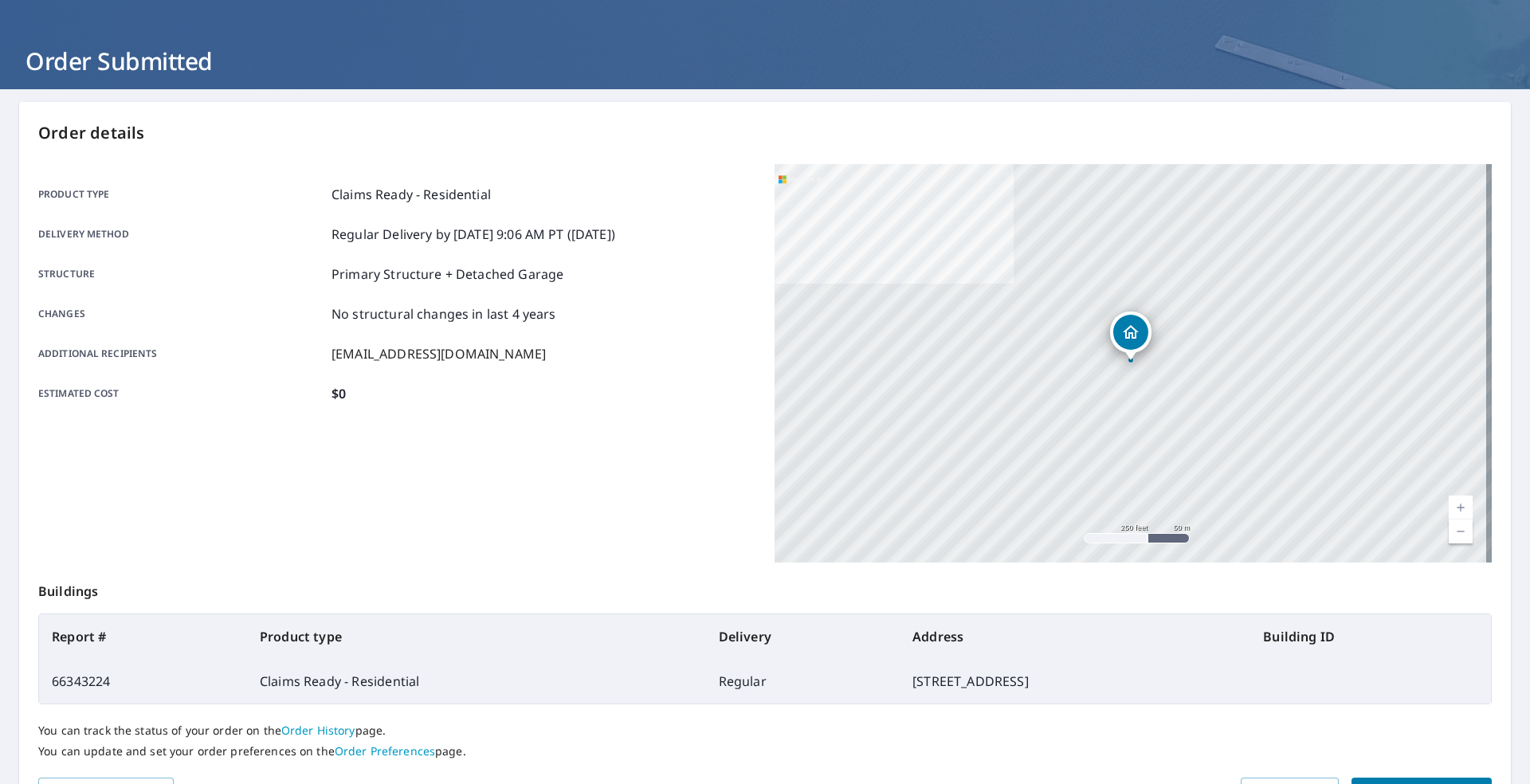 scroll, scrollTop: 0, scrollLeft: 0, axis: both 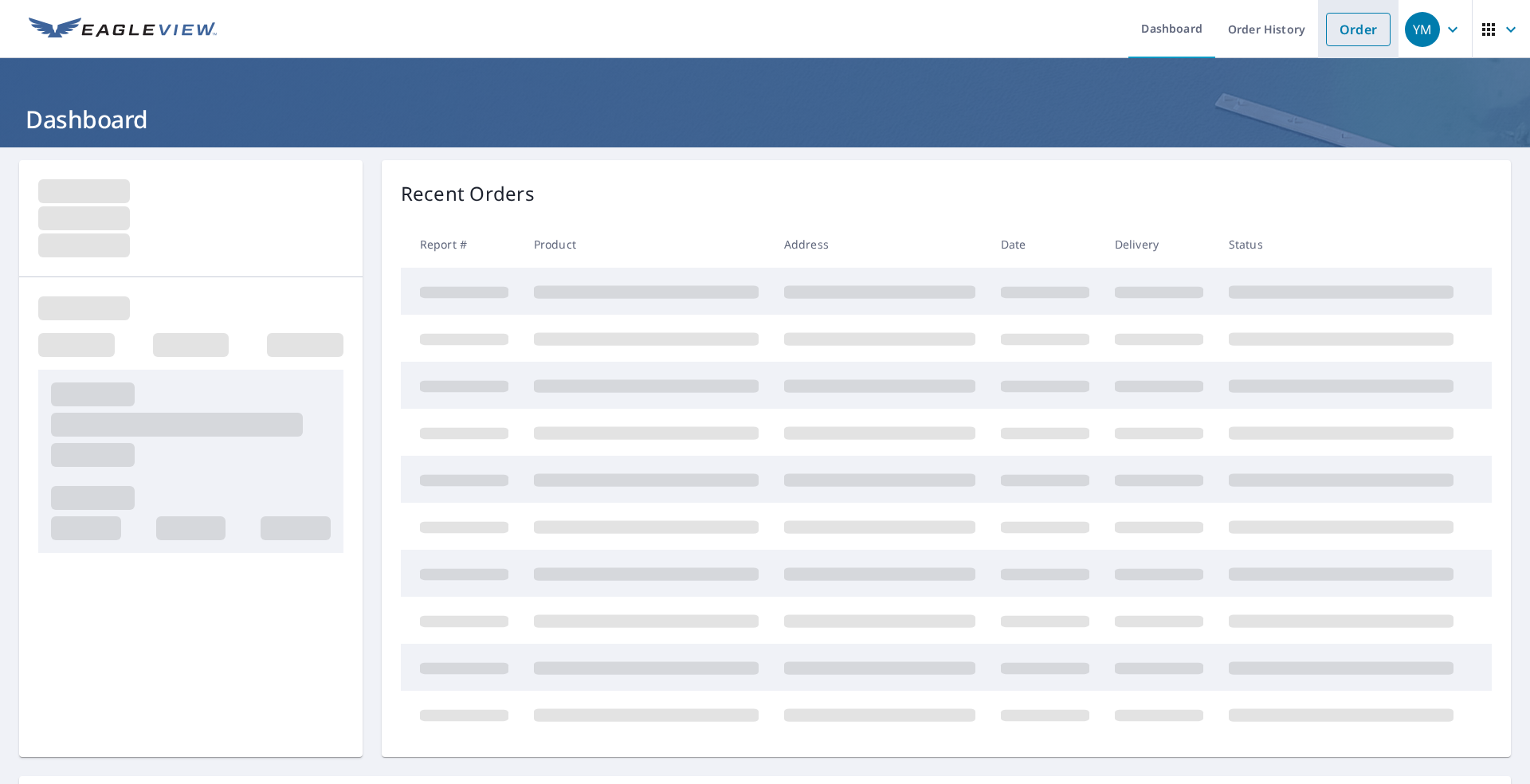 click on "Order" at bounding box center [1358, 29] 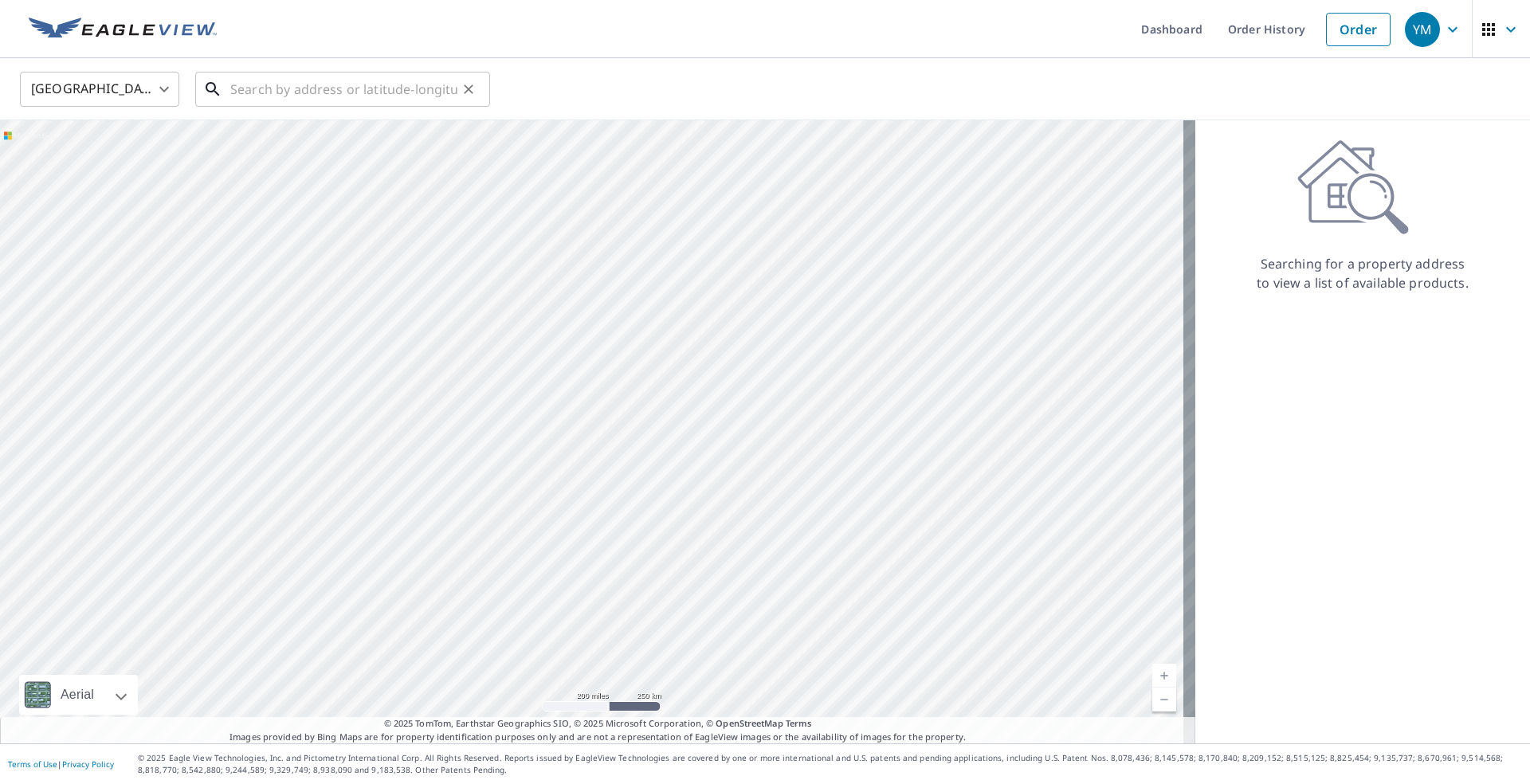click at bounding box center (343, 89) 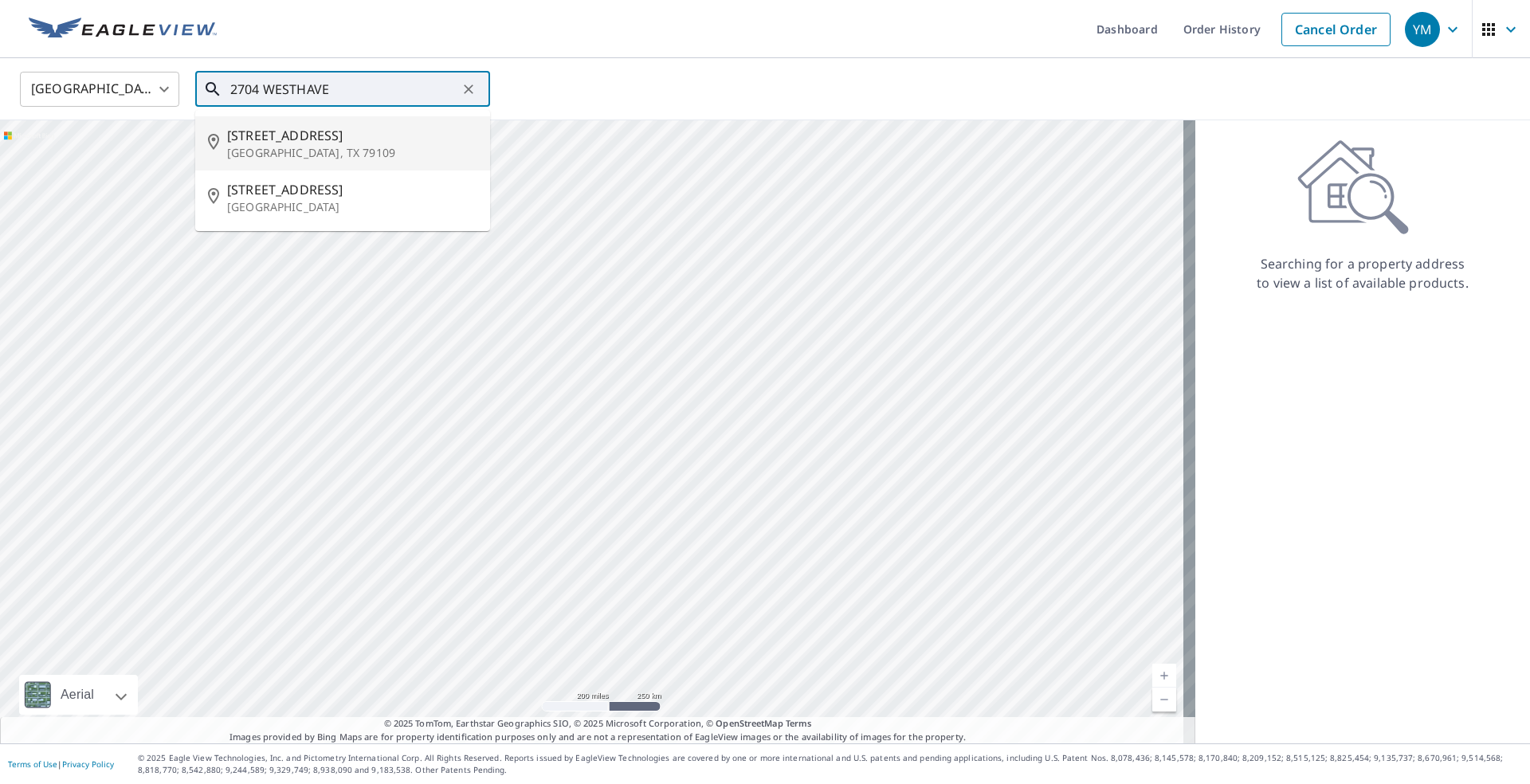 click on "[GEOGRAPHIC_DATA], TX 79109" at bounding box center (352, 153) 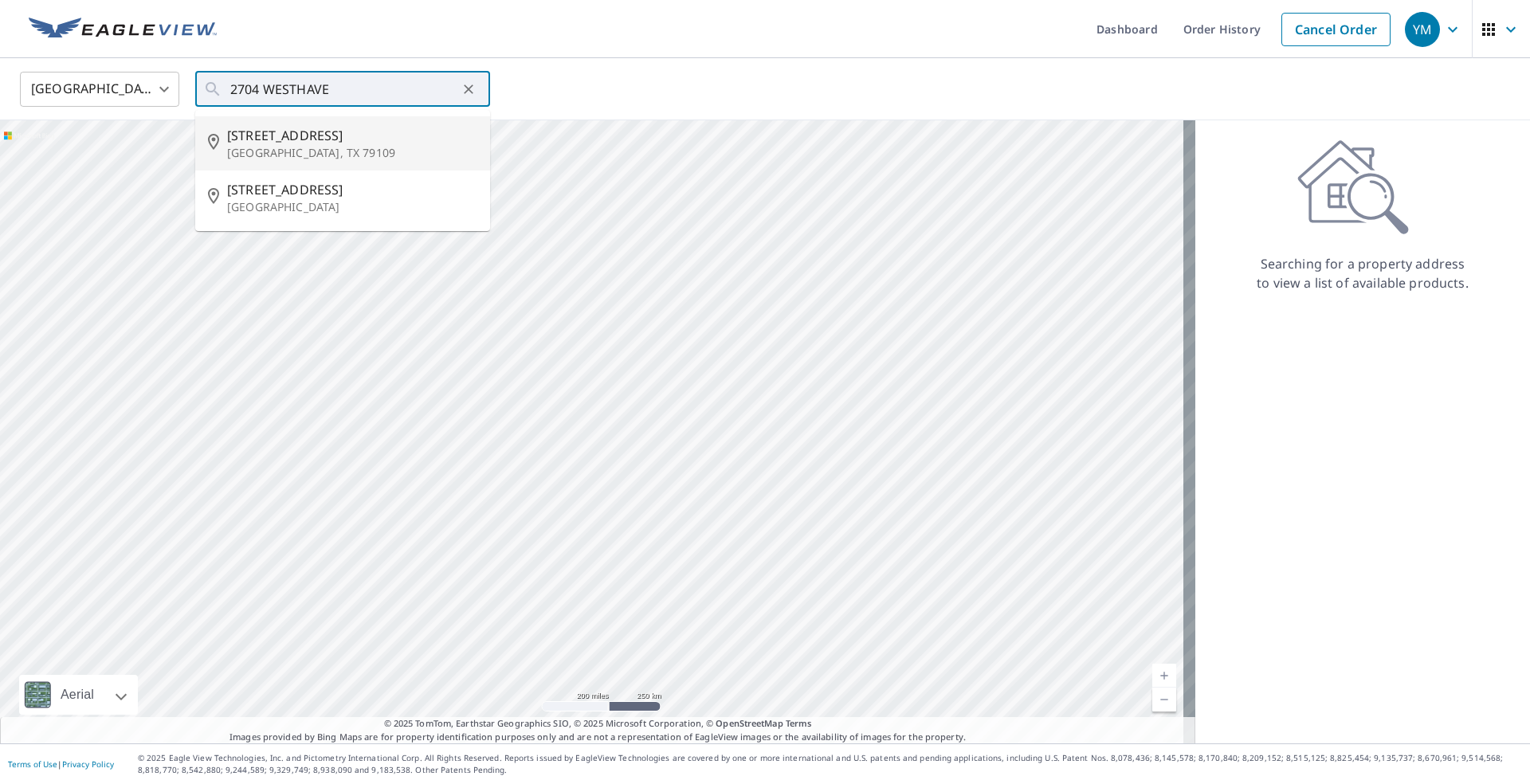type on "[STREET_ADDRESS]" 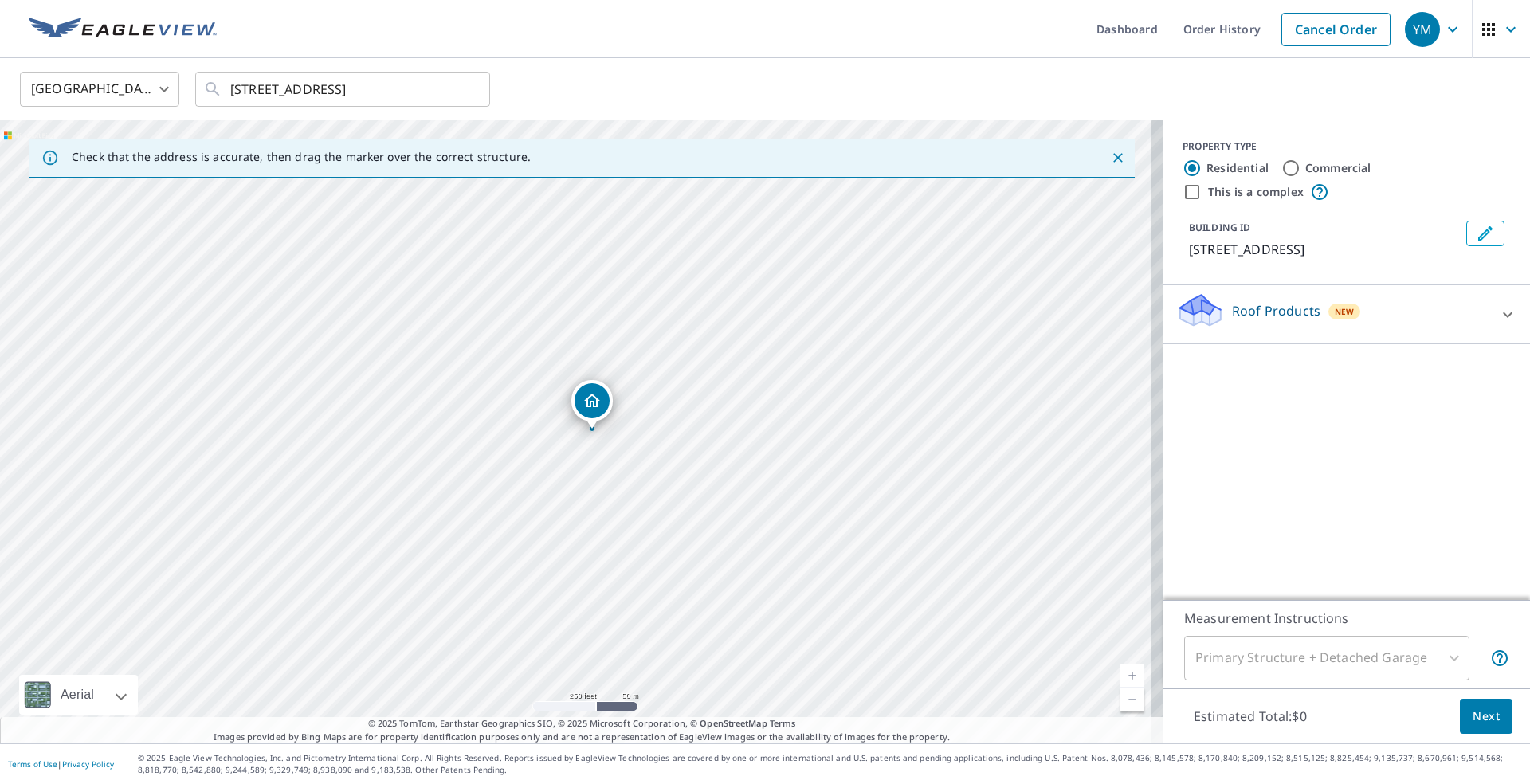 drag, startPoint x: 1469, startPoint y: 313, endPoint x: 1484, endPoint y: 315, distance: 15.132746 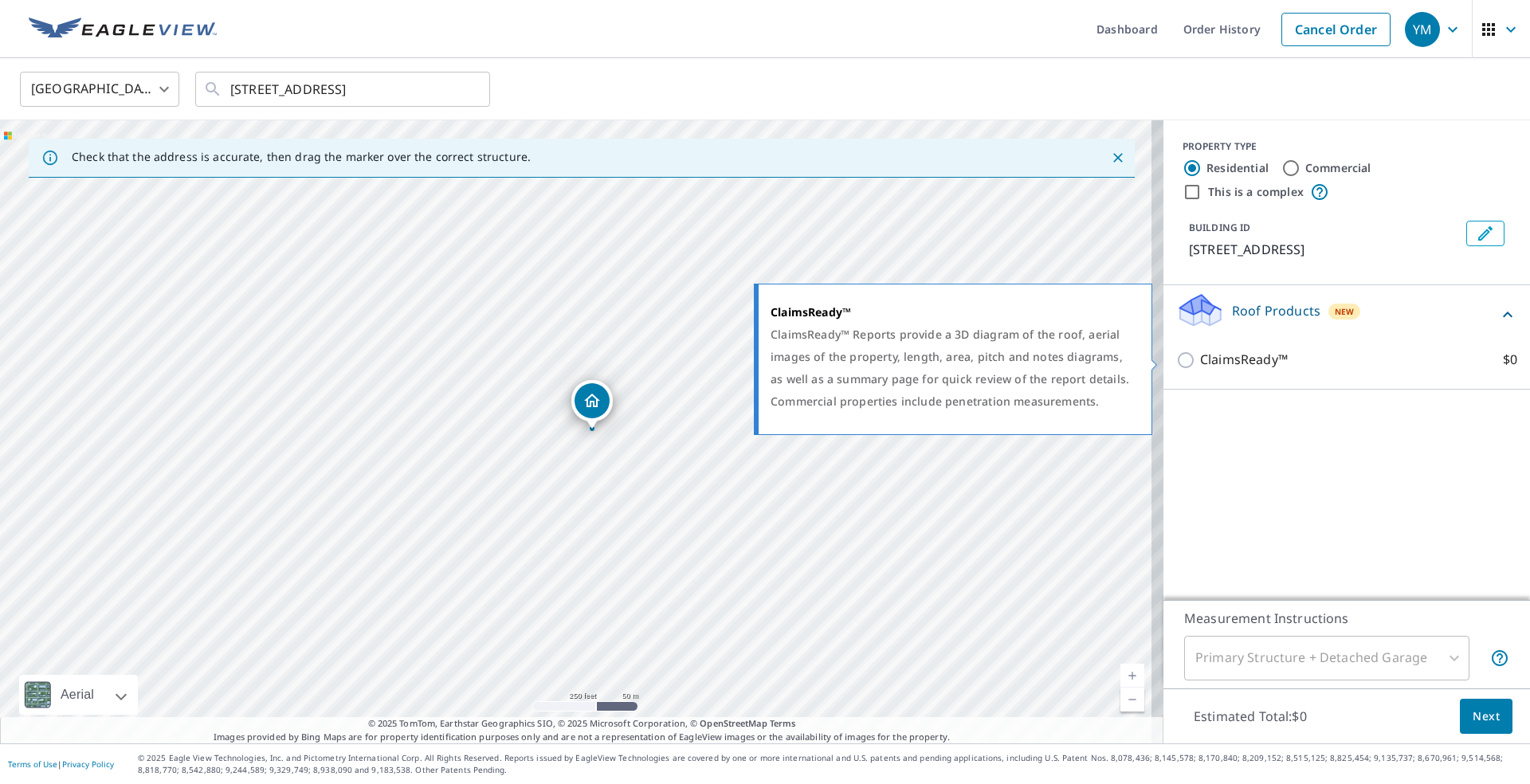 click on "ClaimsReady™" at bounding box center (1244, 359) 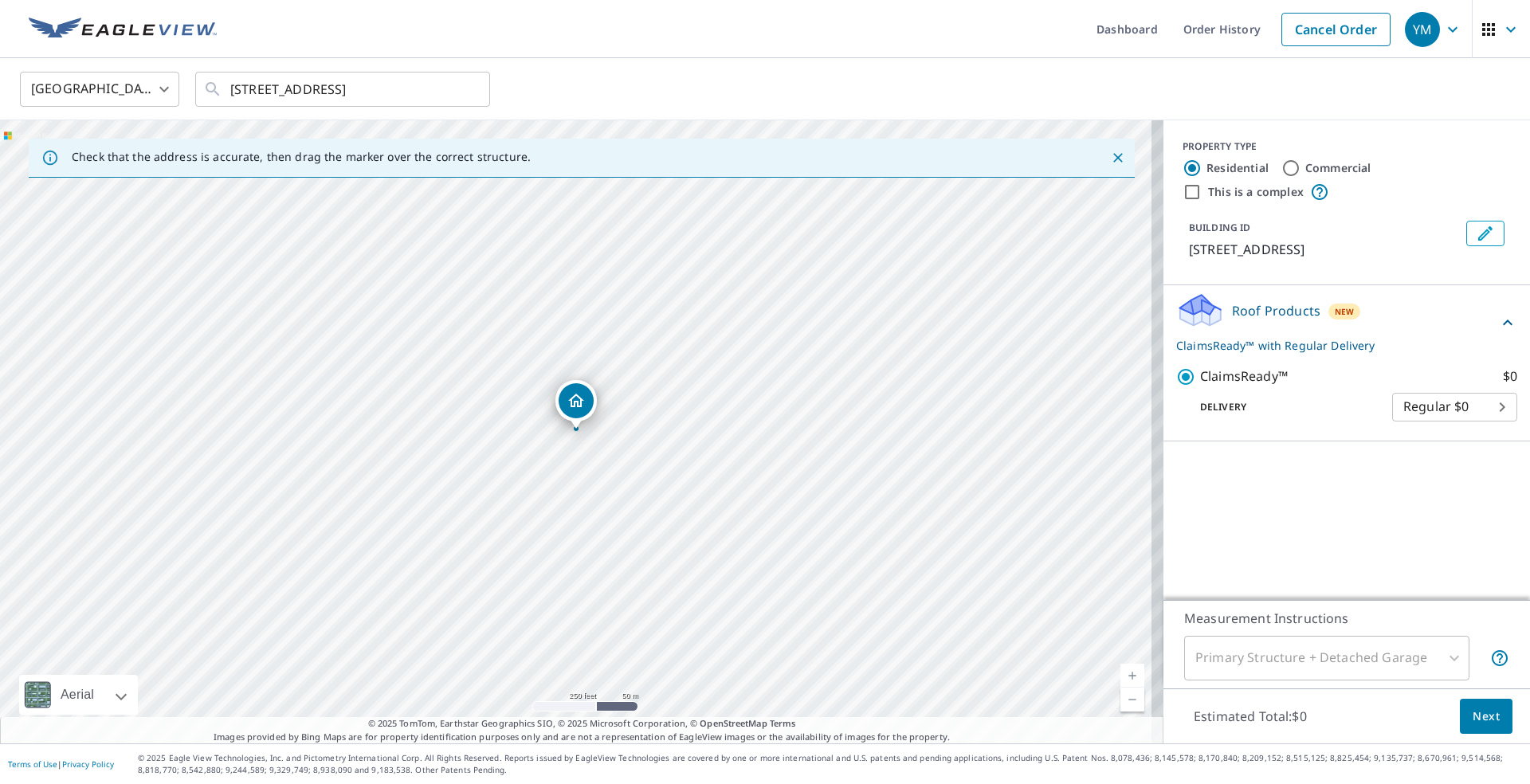 click on "Next" at bounding box center (1486, 716) 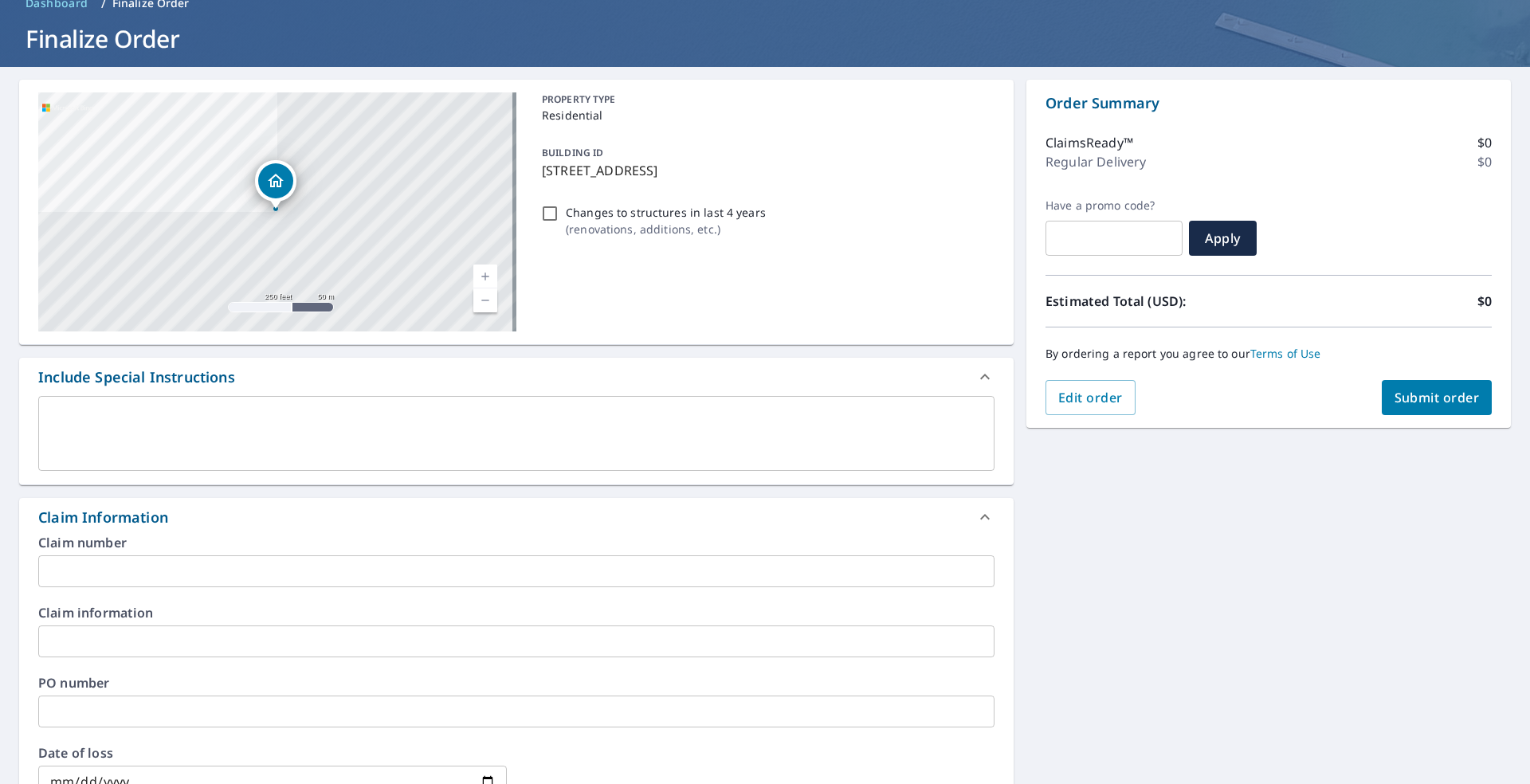 scroll, scrollTop: 80, scrollLeft: 0, axis: vertical 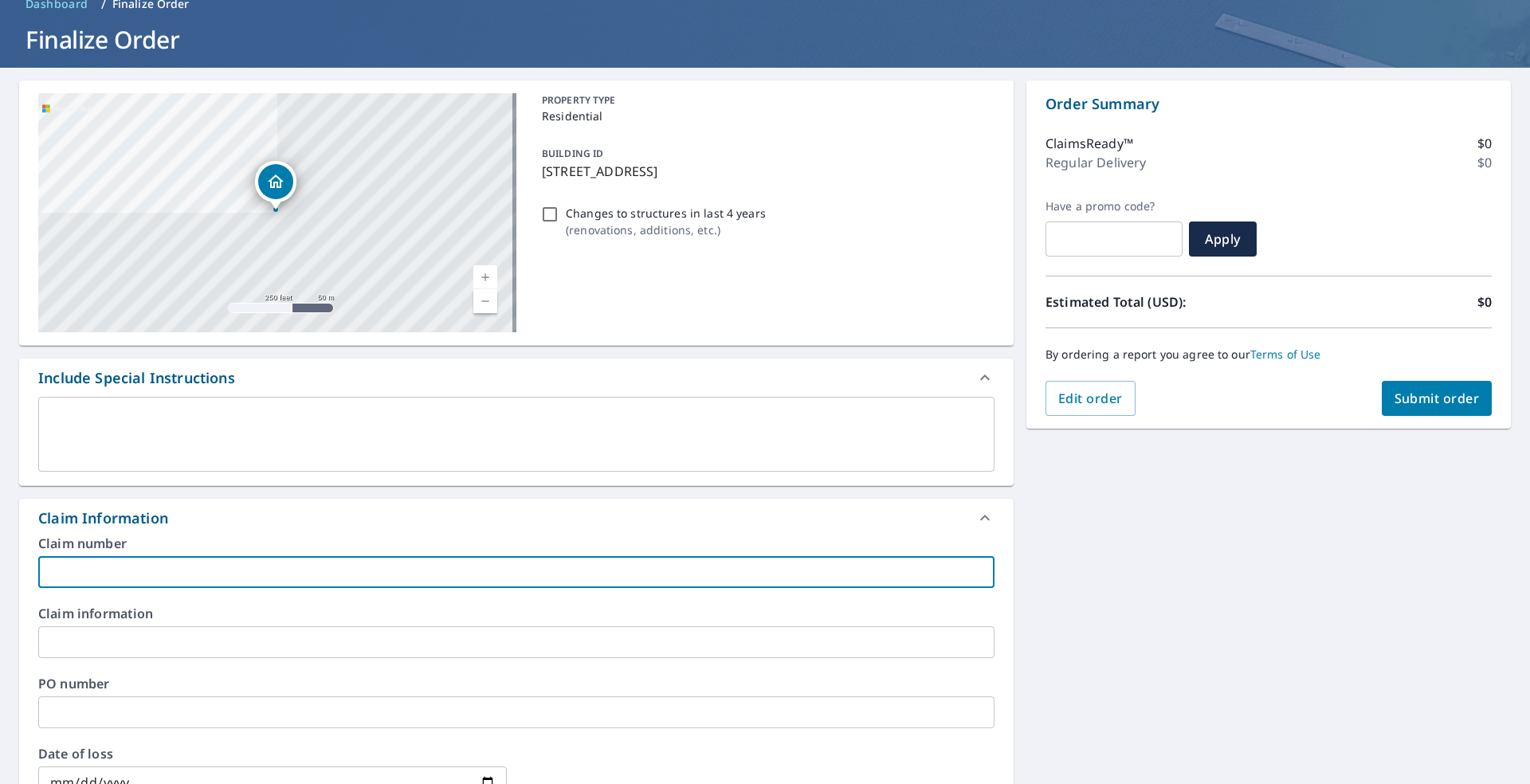 drag, startPoint x: 261, startPoint y: 578, endPoint x: 252, endPoint y: 579, distance: 9.0553851 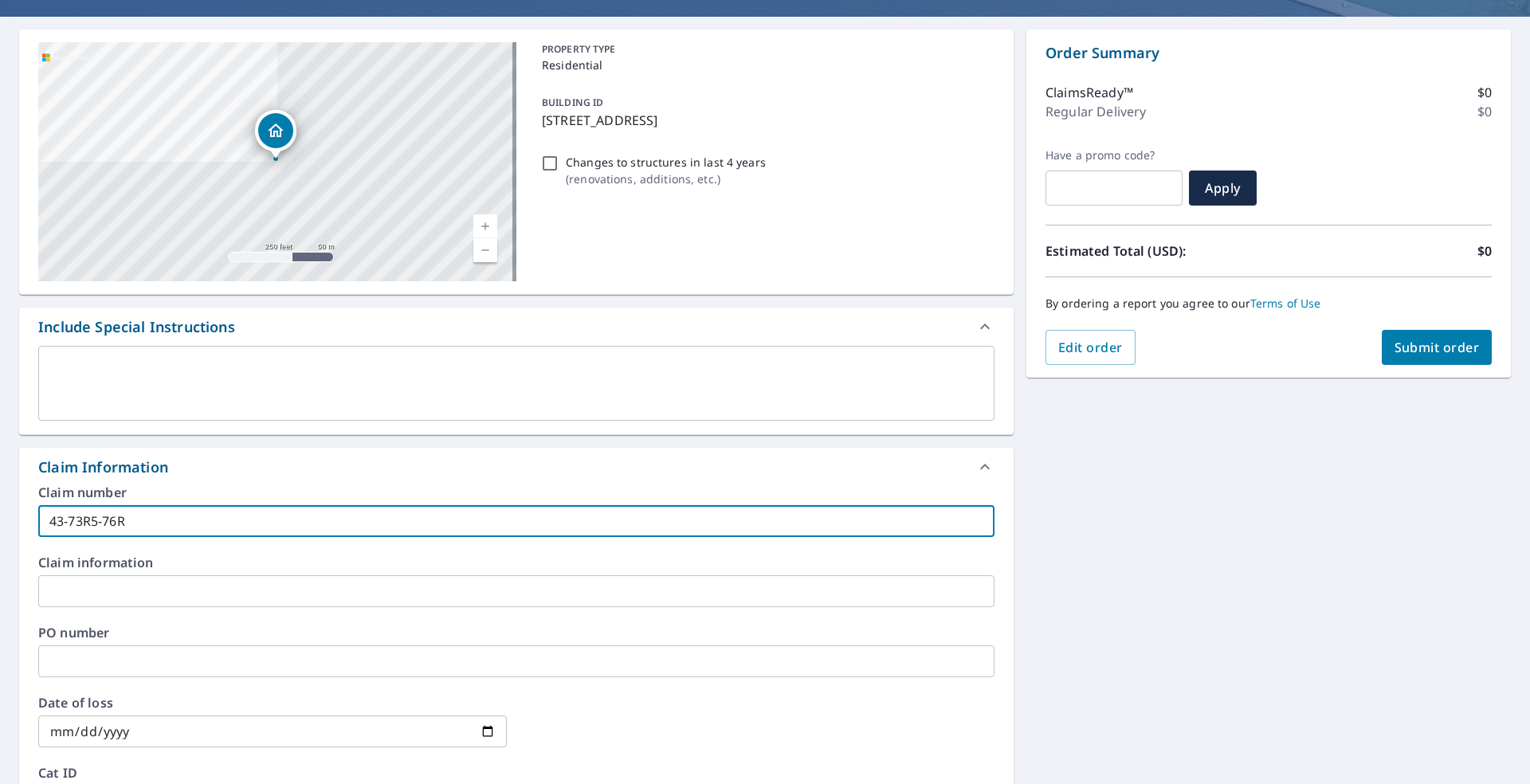 scroll, scrollTop: 159, scrollLeft: 0, axis: vertical 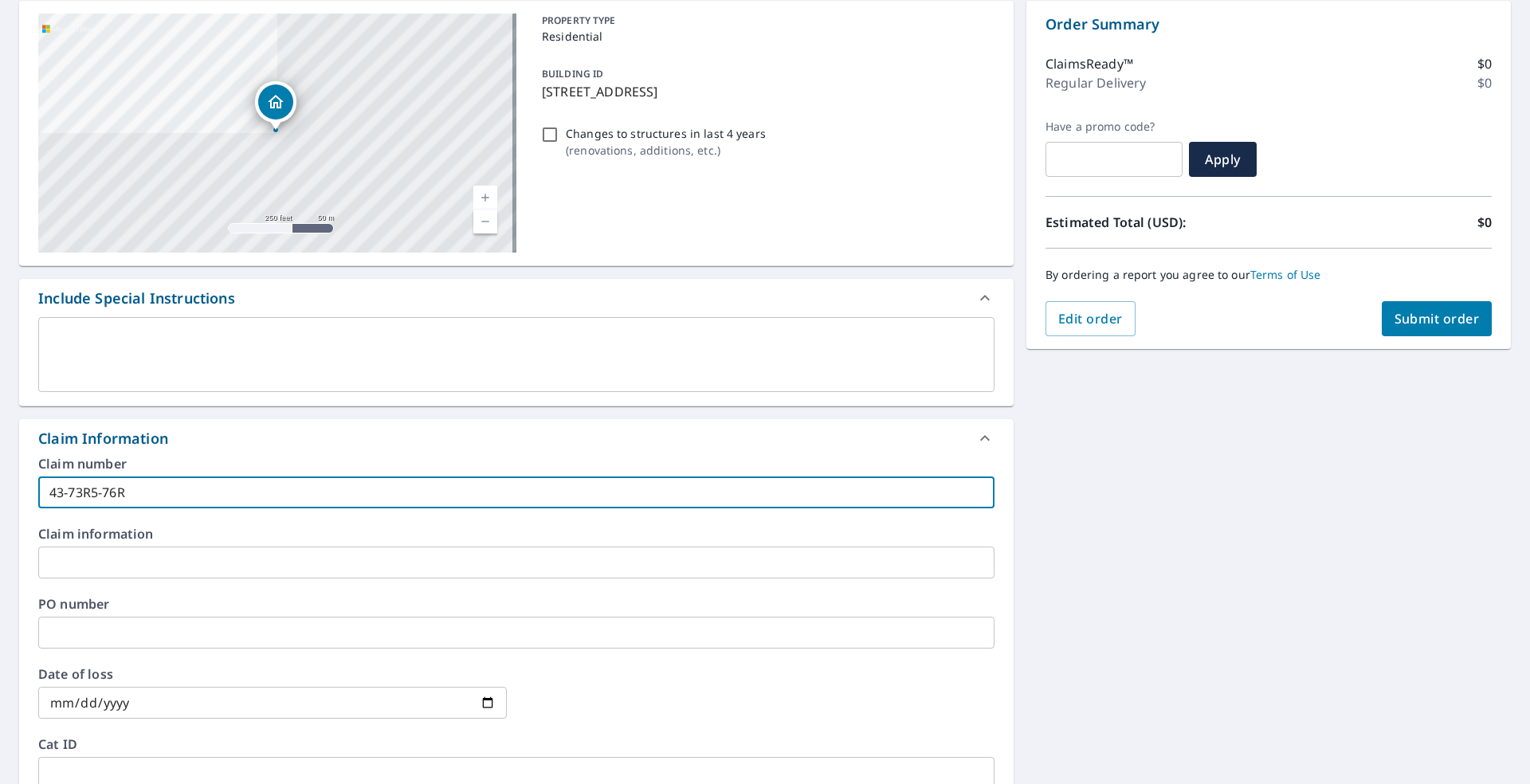 type on "43-73R5-76R" 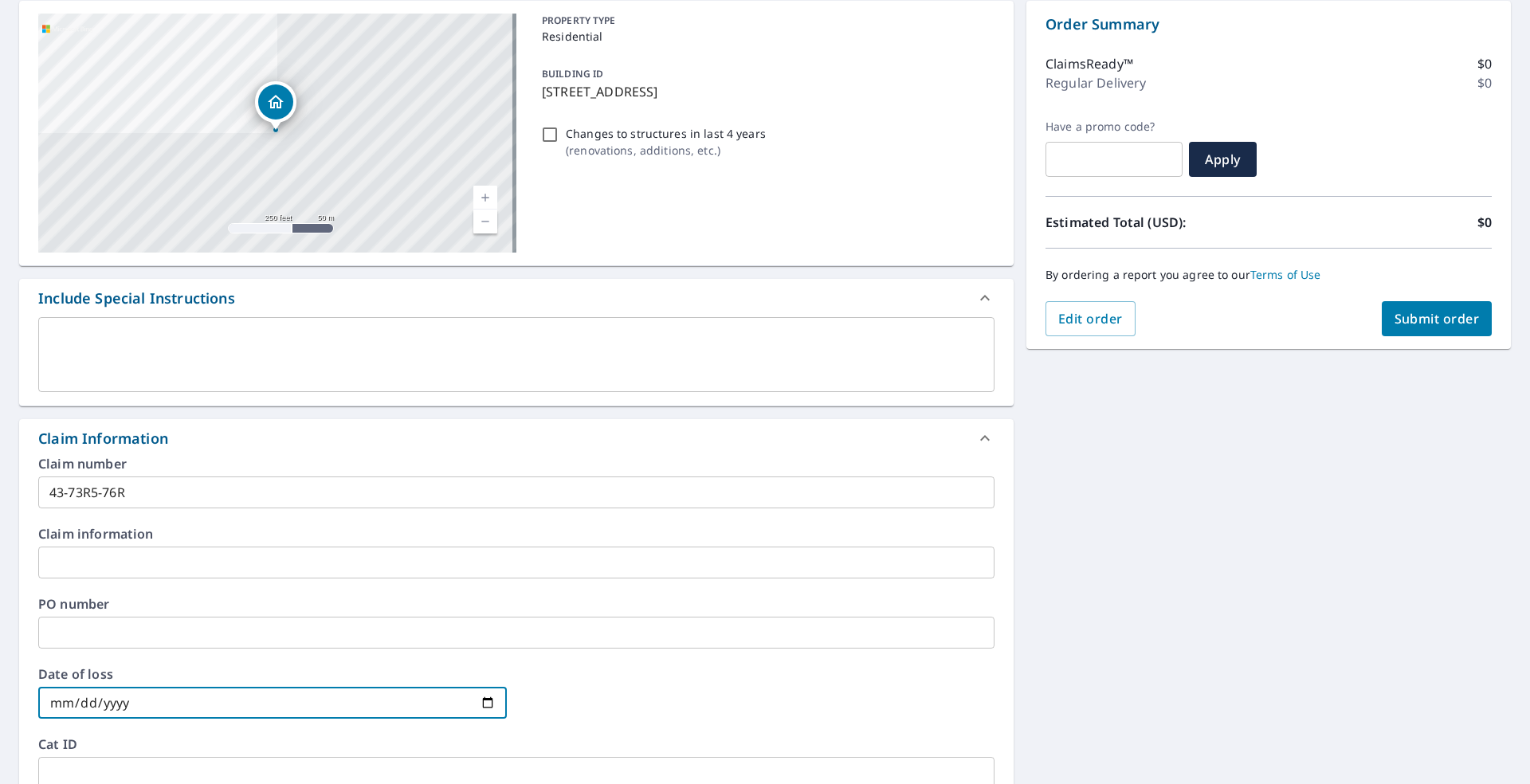 click at bounding box center (273, 703) 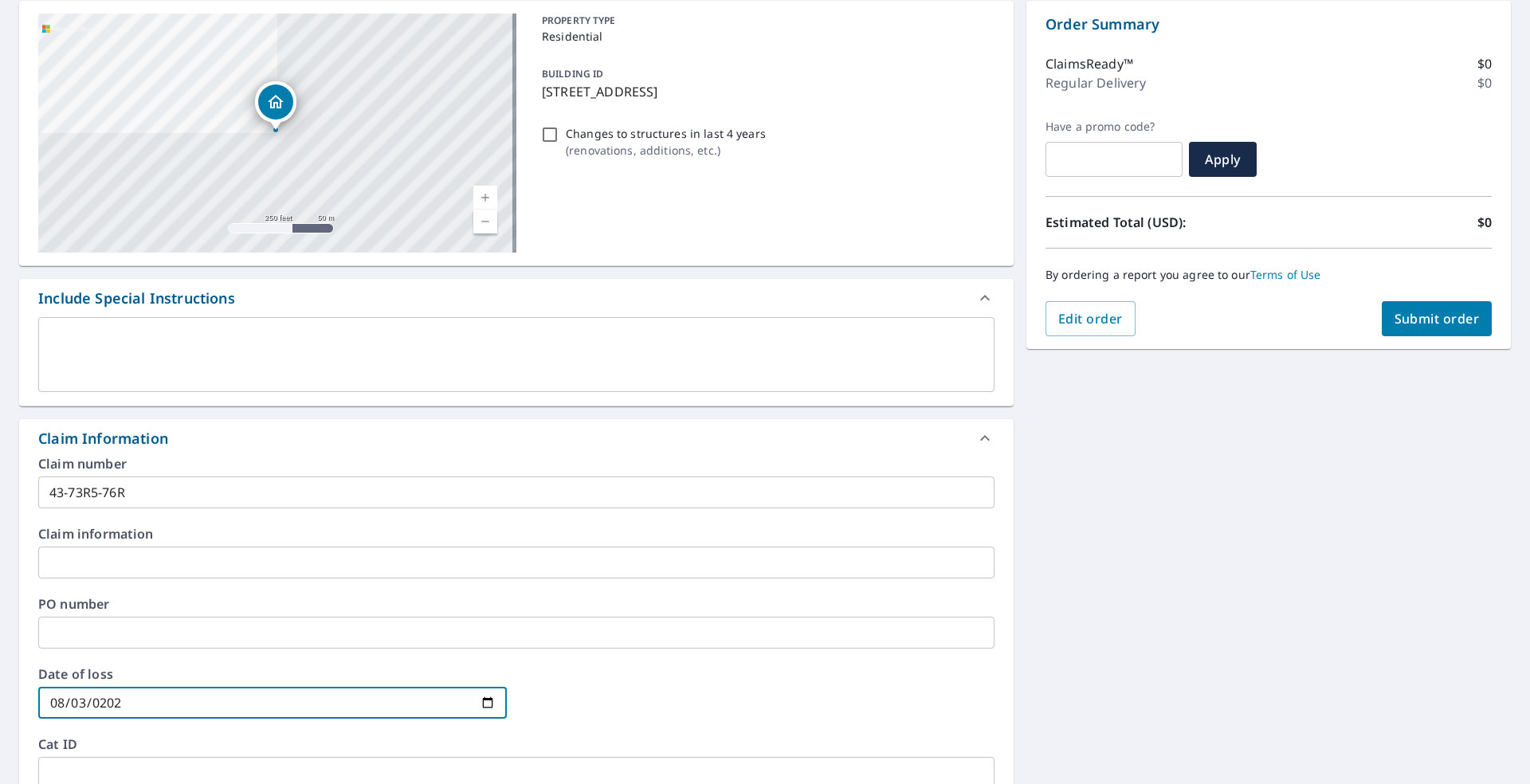 type on "[DATE]" 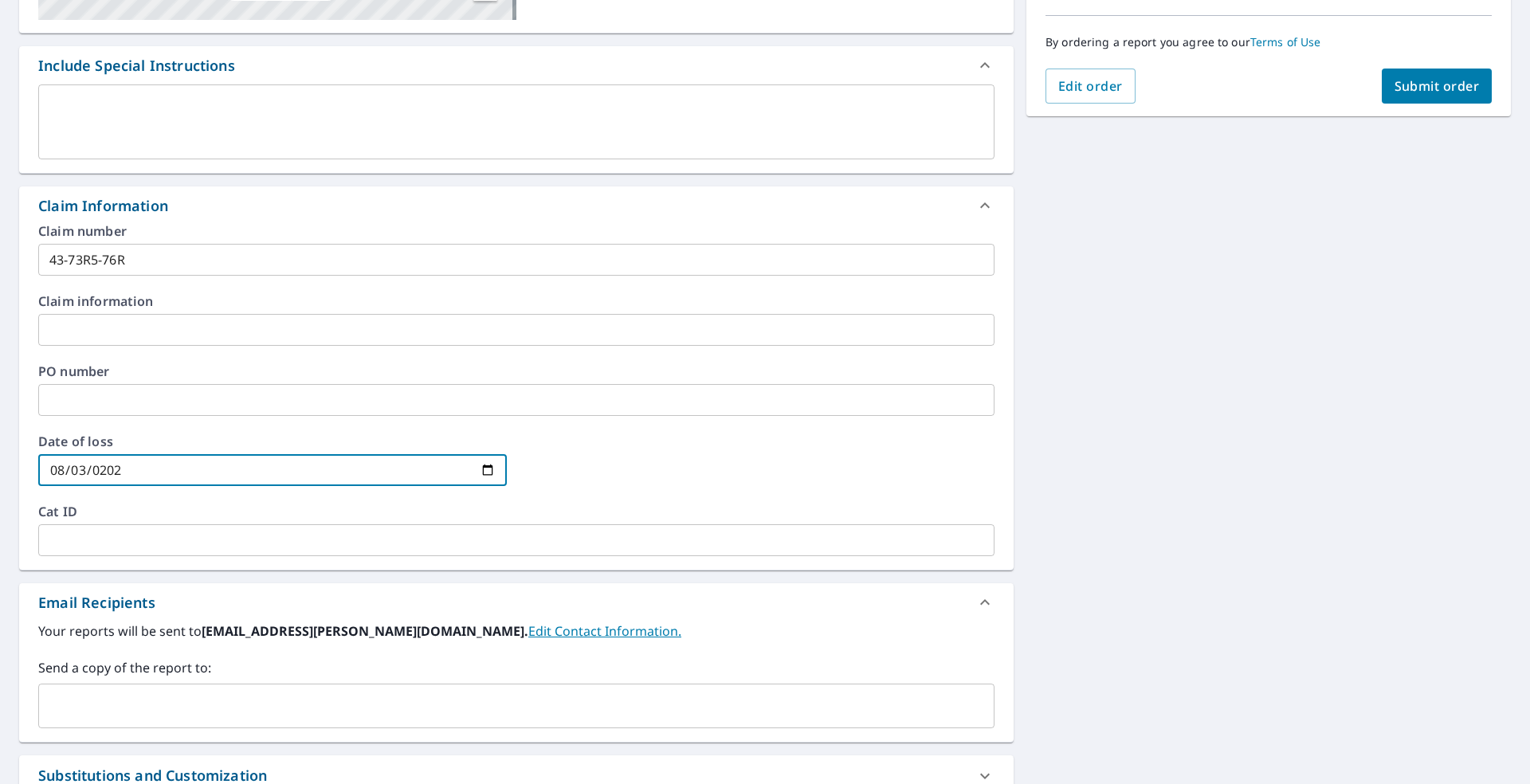scroll, scrollTop: 398, scrollLeft: 0, axis: vertical 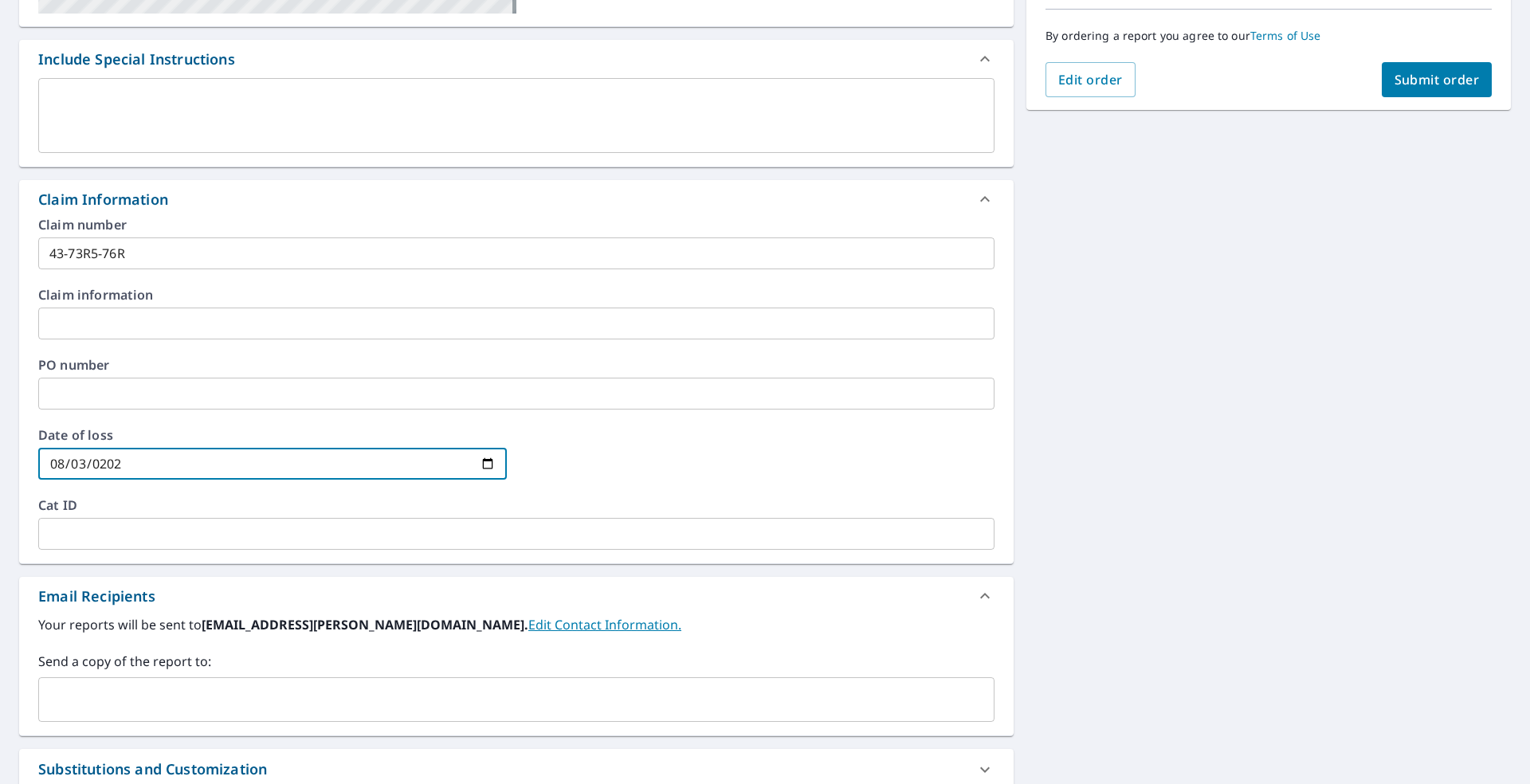 click on "​" at bounding box center (516, 700) 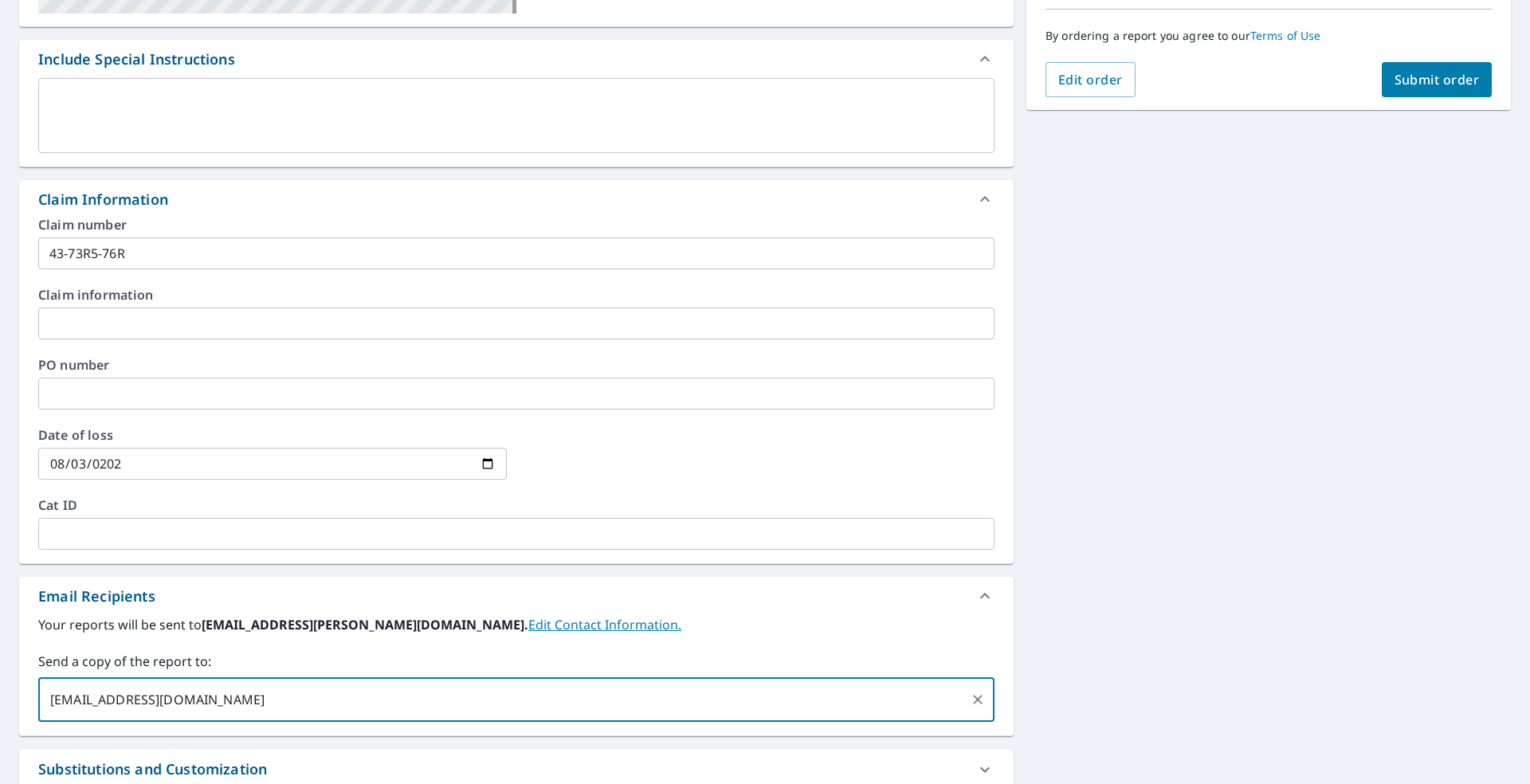 type on "[EMAIL_ADDRESS][DOMAIN_NAME]" 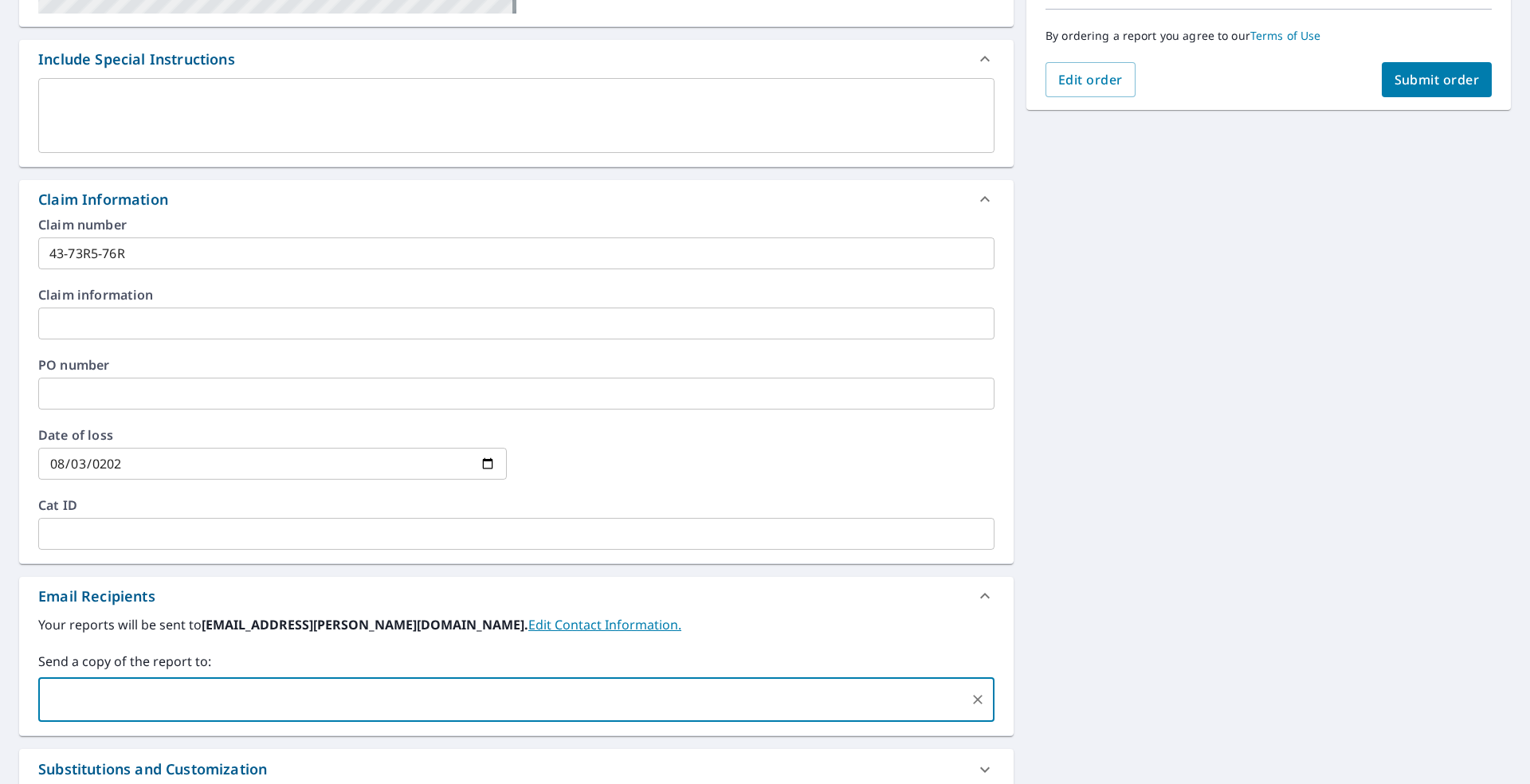 click on "[STREET_ADDRESS] Aerial Road A standard road map Aerial A detailed look from above Labels Labels 250 feet 50 m © 2025 TomTom, © Vexcel Imaging, © 2025 Microsoft Corporation,  © OpenStreetMap Terms PROPERTY TYPE Residential BUILDING ID [STREET_ADDRESS] Changes to structures in last 4 years ( renovations, additions, etc. ) Include Special Instructions x ​ Claim Information Claim number 43-73R5-76R ​ Claim information ​ PO number ​ Date of loss [DATE] ​ Cat ID ​ Email Recipients Your reports will be sent to  [EMAIL_ADDRESS][PERSON_NAME][DOMAIN_NAME].  Edit Contact Information. Send a copy of the report to: ​ Substitutions and Customization Roof measurement report substitutions Add-ons and custom cover page Property Owner Report Payment Information Order Summary ClaimsReady™ $0 Regular Delivery $0 Have a promo code? ​ Apply Estimated Total (USD): $0 By ordering a report you agree to our  Terms of Use Edit order Submit order" at bounding box center (765, 333) 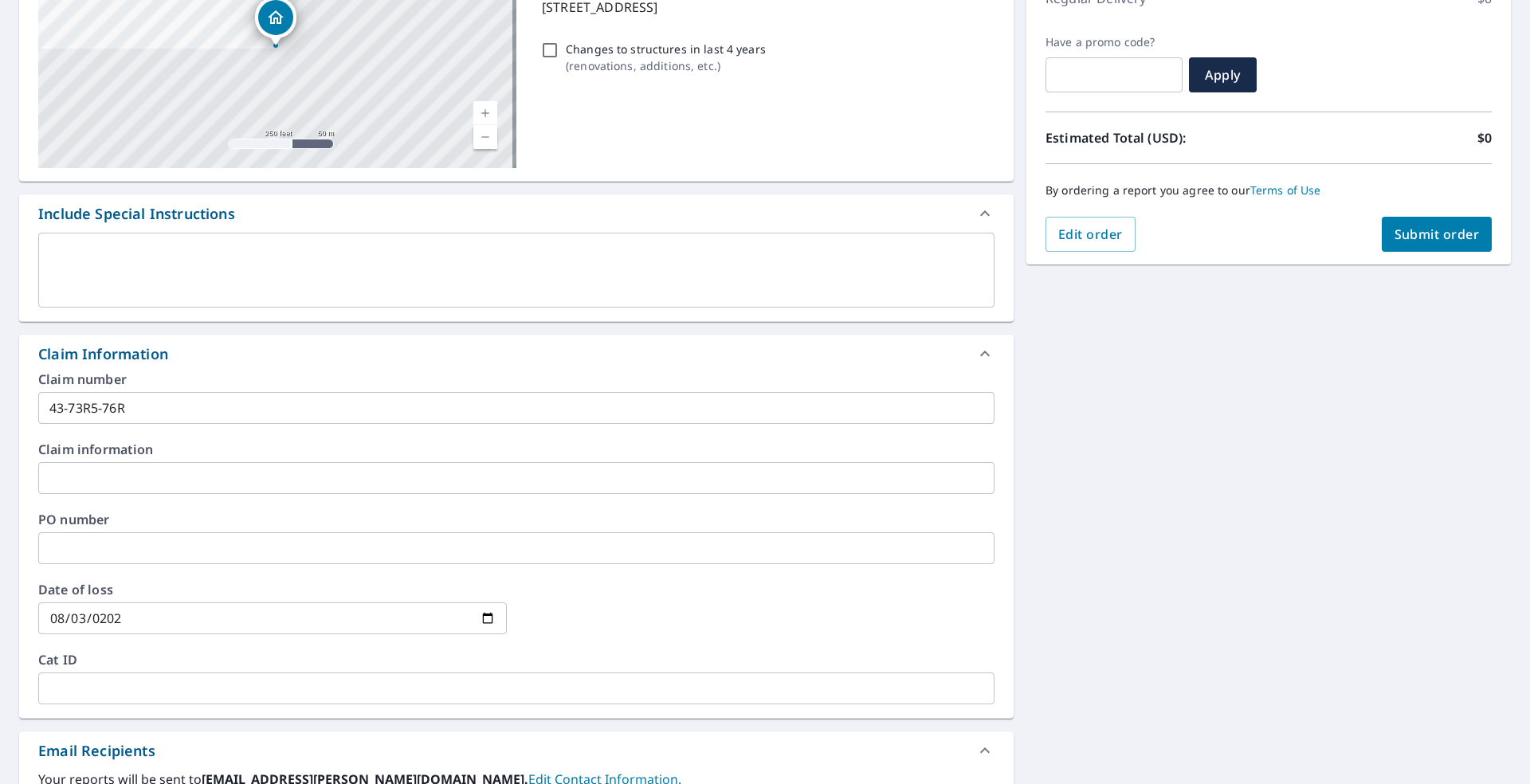 scroll, scrollTop: 95, scrollLeft: 0, axis: vertical 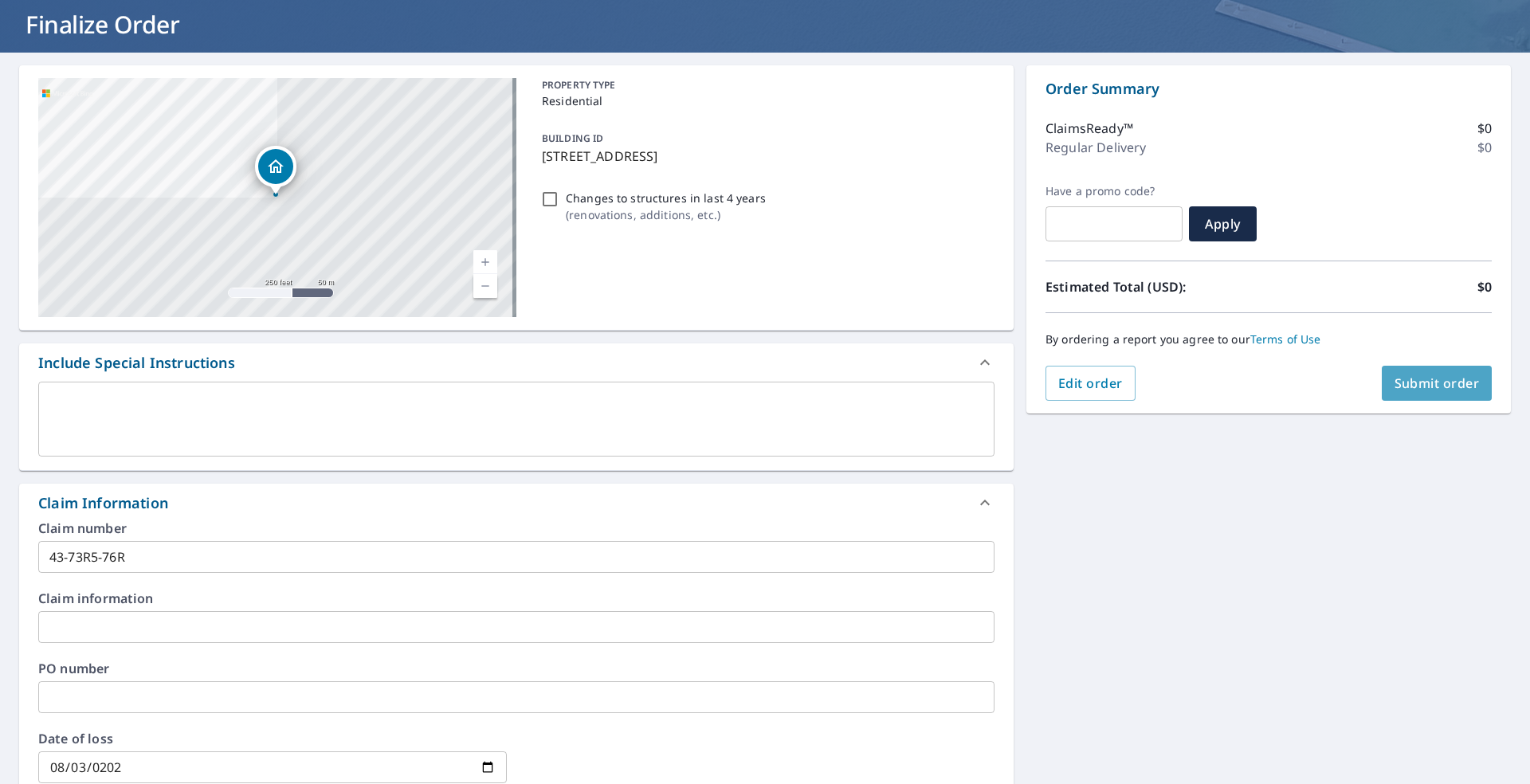 click on "Submit order" at bounding box center (1437, 383) 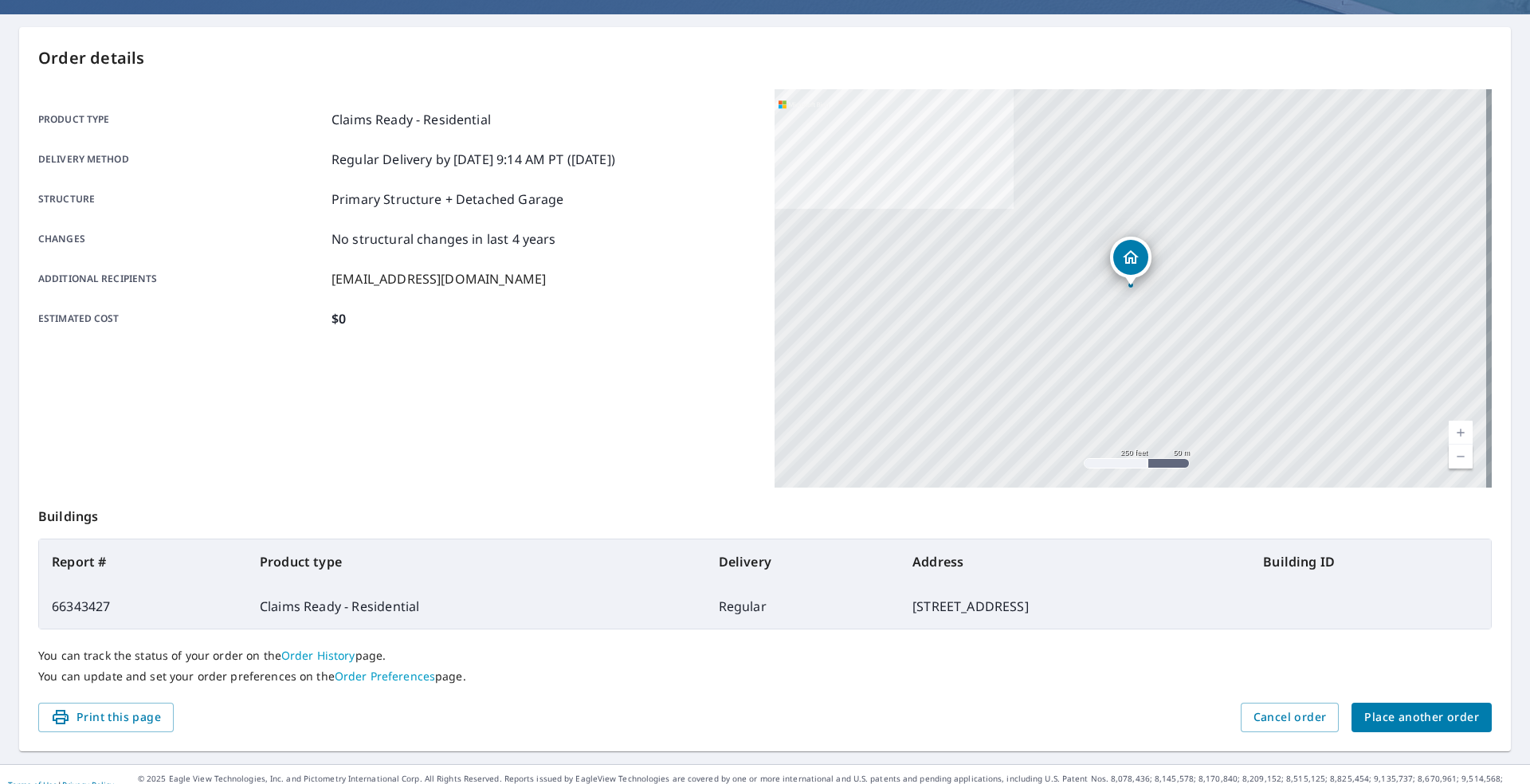 scroll, scrollTop: 154, scrollLeft: 0, axis: vertical 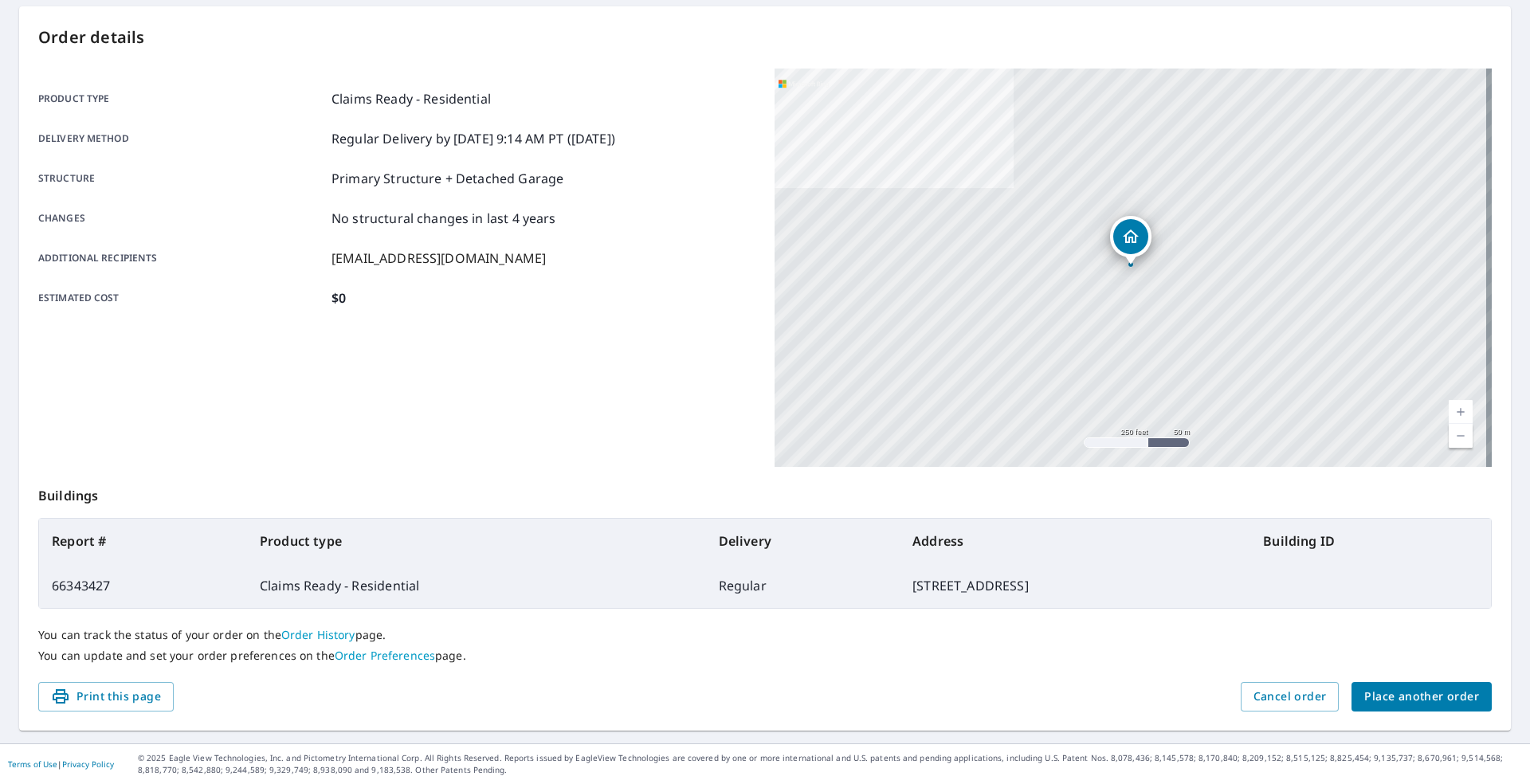 click on "Place another order" at bounding box center [1422, 696] 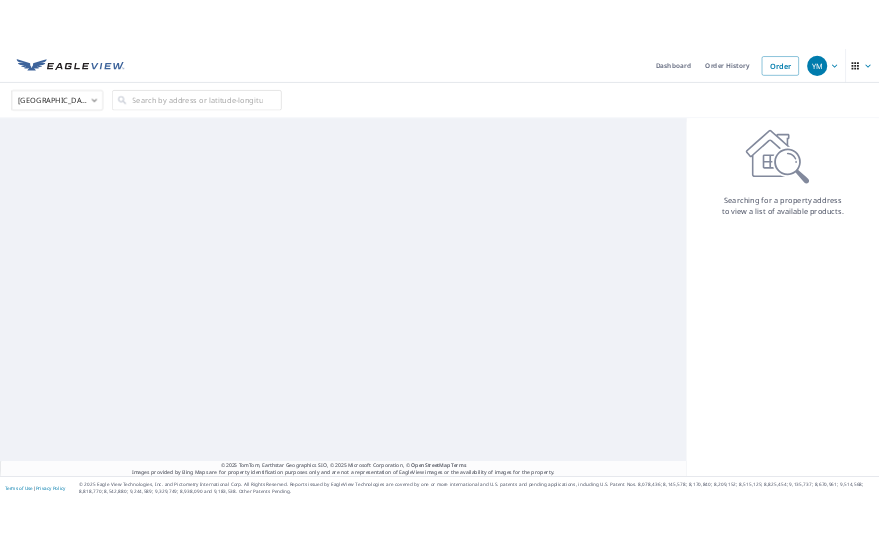 scroll, scrollTop: 0, scrollLeft: 0, axis: both 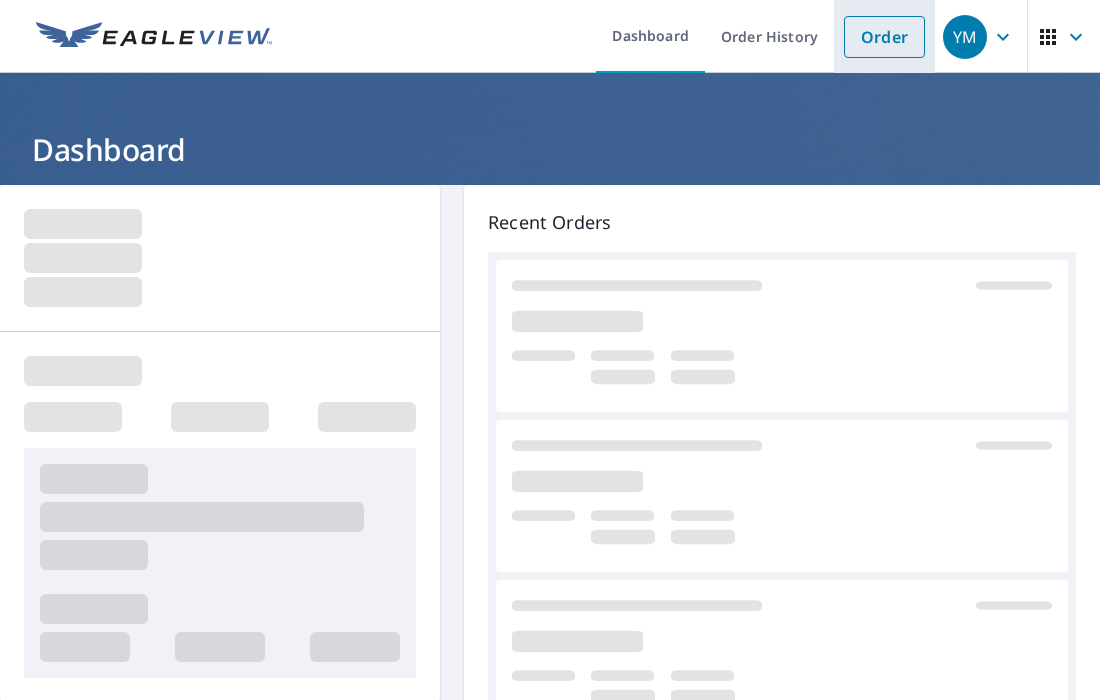 click on "Order" at bounding box center [884, 37] 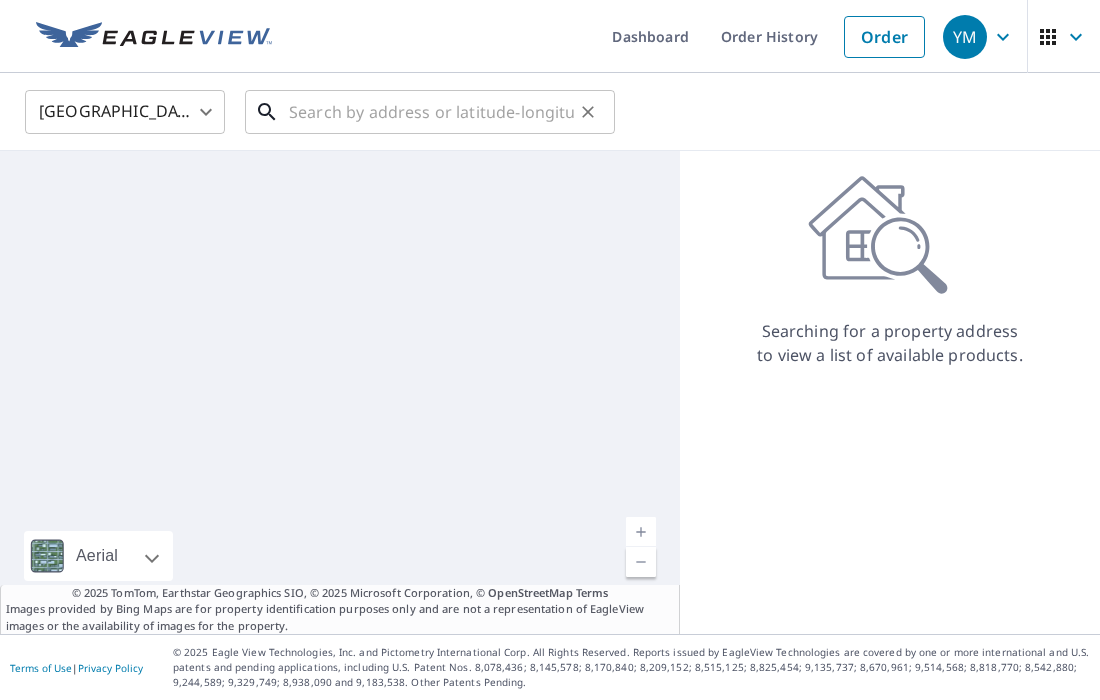 click at bounding box center (431, 112) 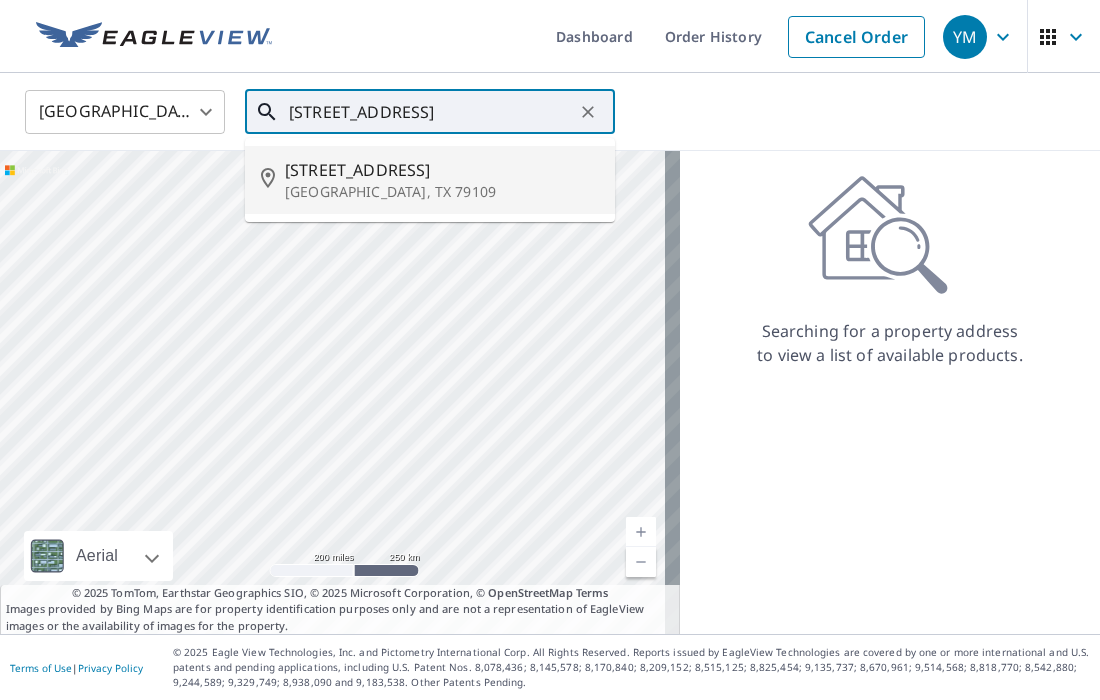 click on "[GEOGRAPHIC_DATA], TX 79109" at bounding box center [442, 192] 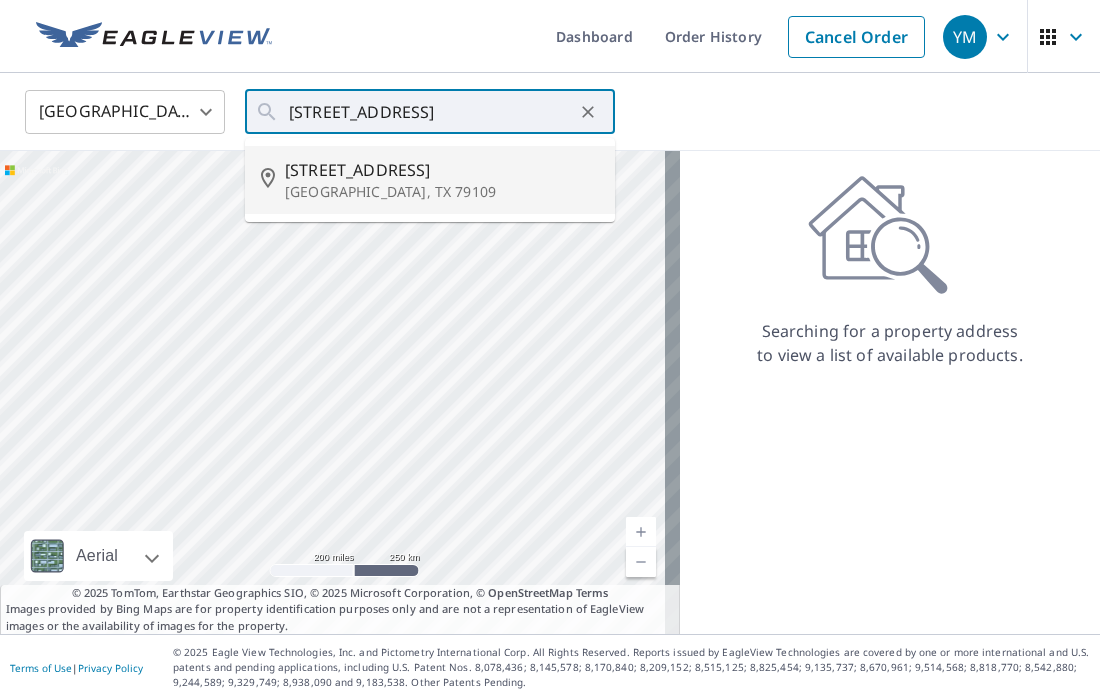 type on "[STREET_ADDRESS]" 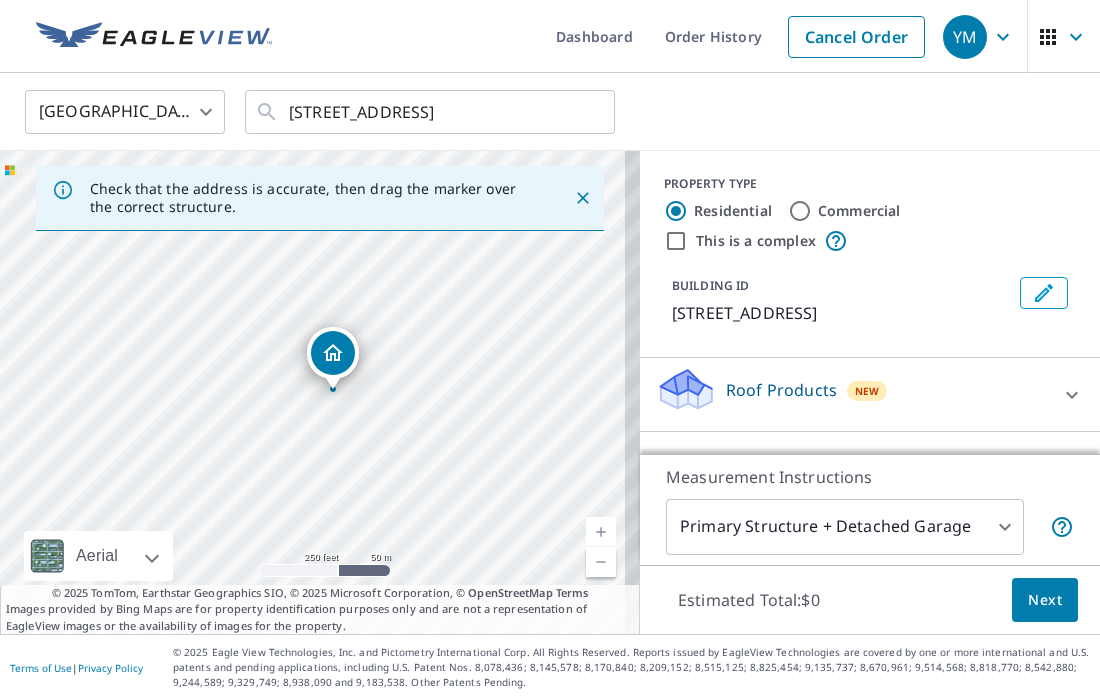 click 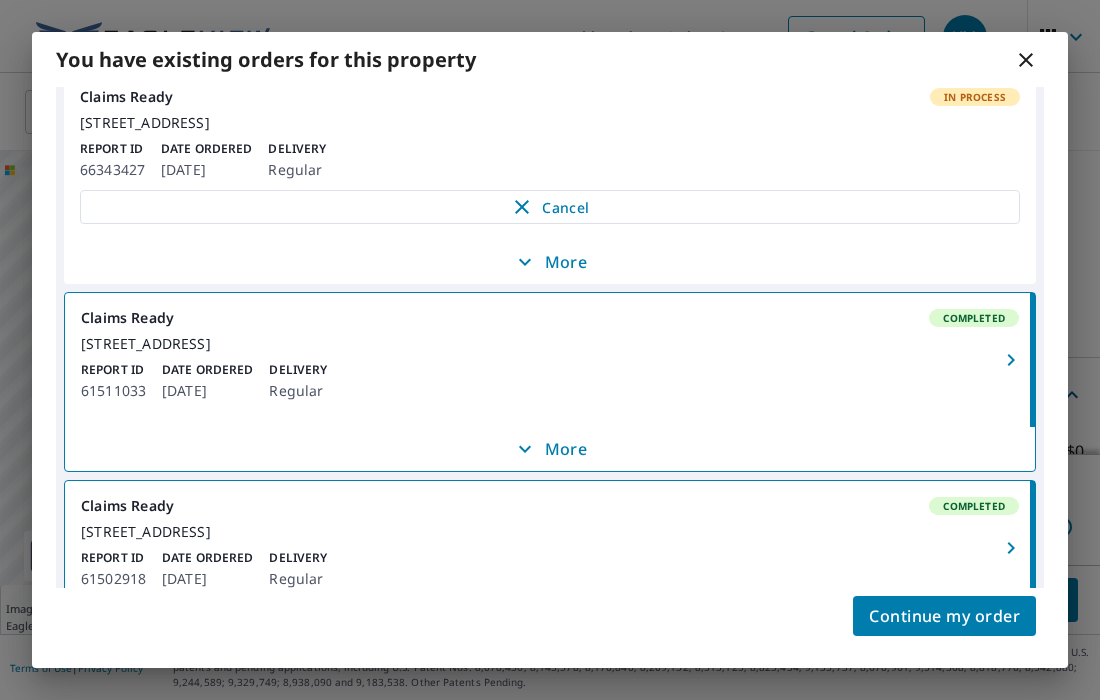 scroll, scrollTop: 193, scrollLeft: 0, axis: vertical 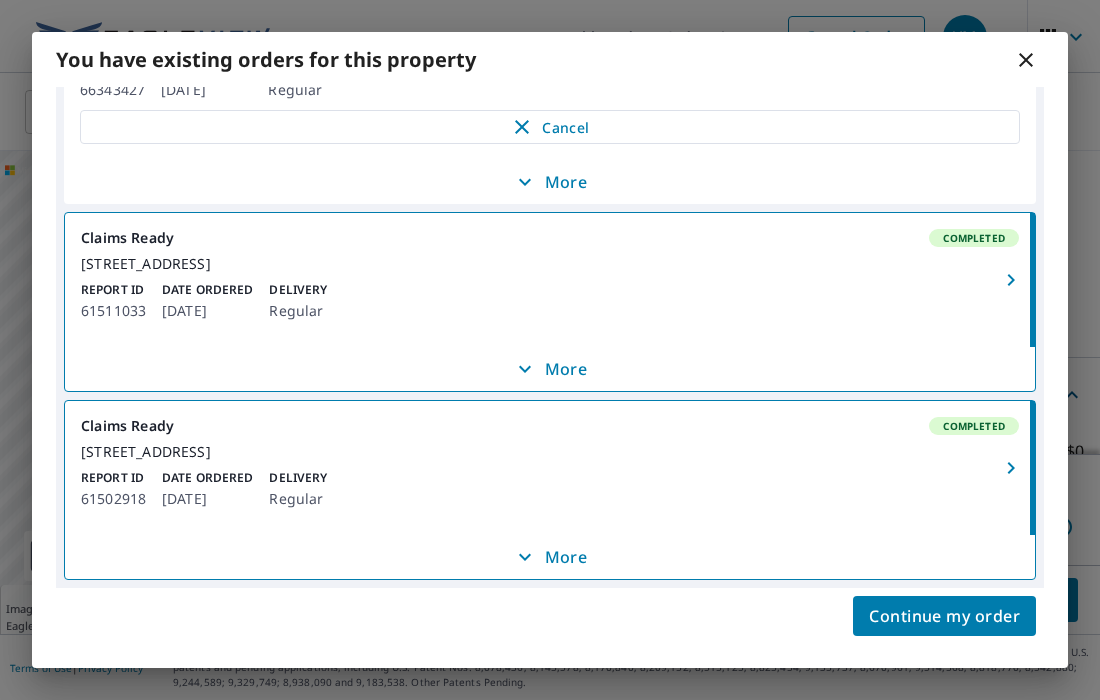 click 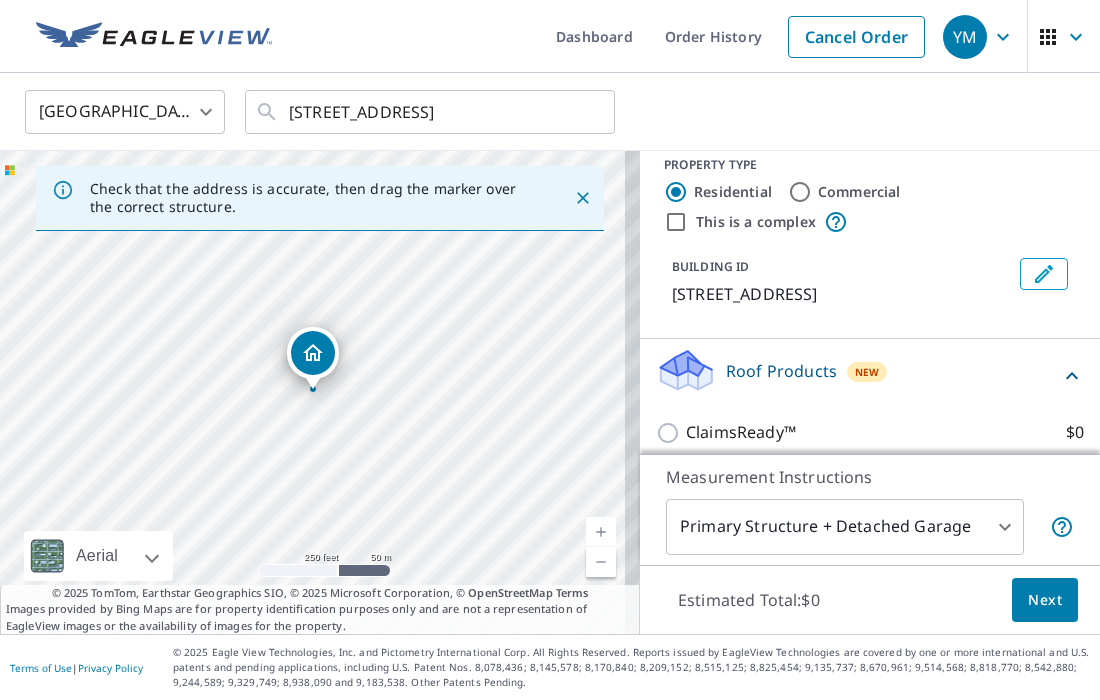 scroll, scrollTop: 35, scrollLeft: 0, axis: vertical 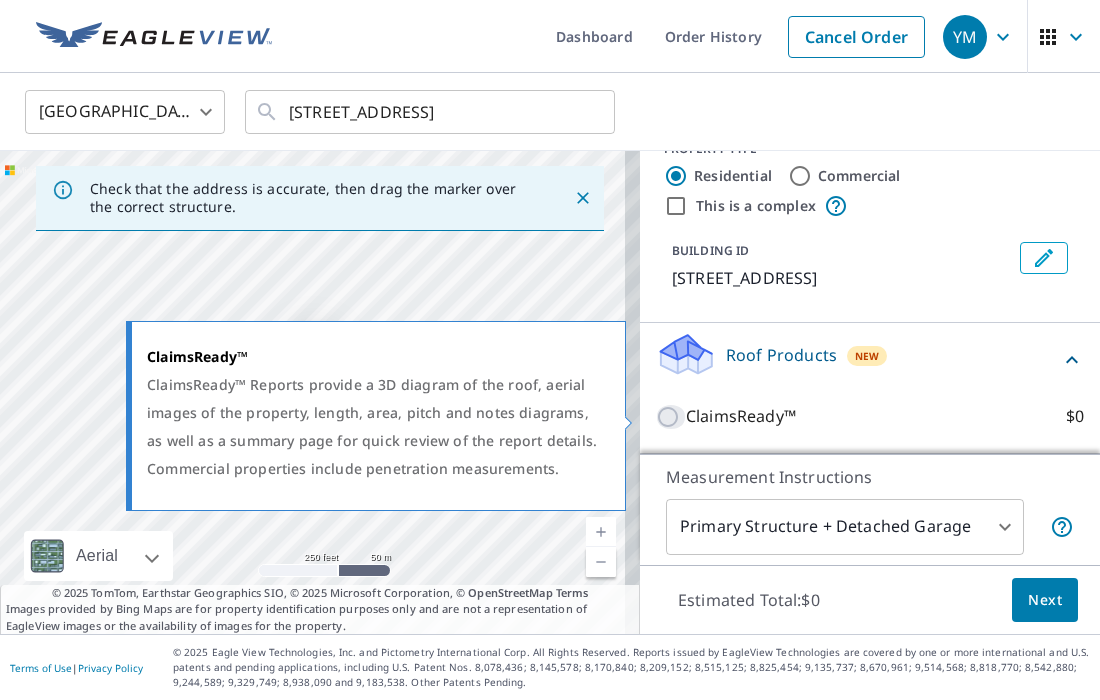 click on "ClaimsReady™ $0" at bounding box center [671, 417] 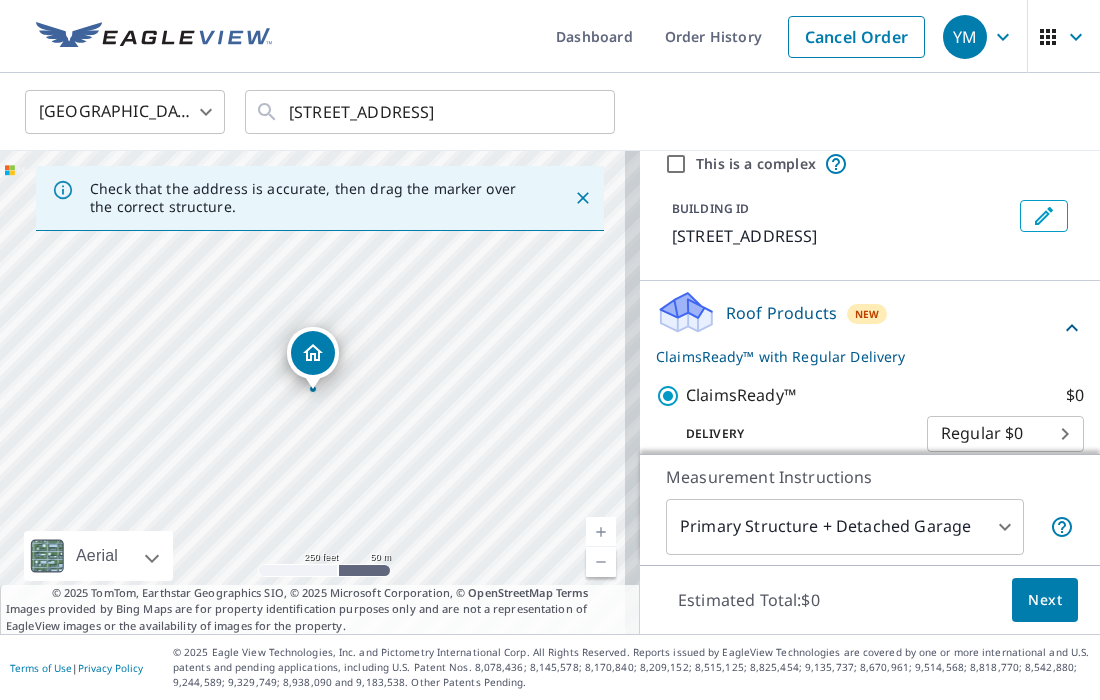 scroll, scrollTop: 100, scrollLeft: 0, axis: vertical 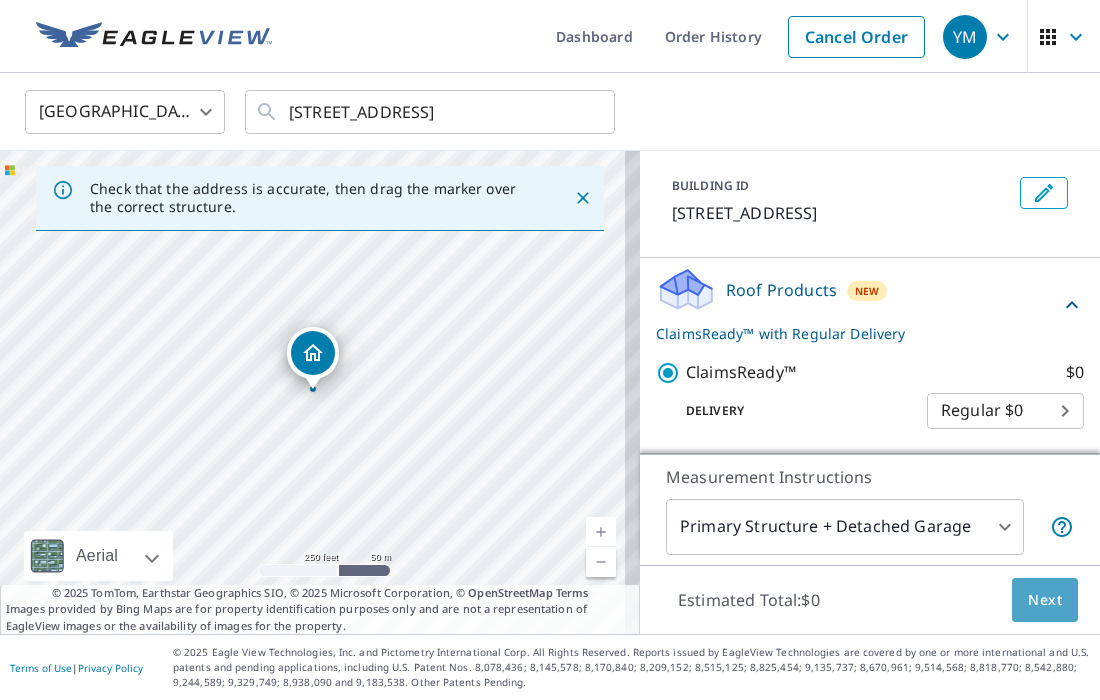 click on "Next" at bounding box center [1045, 600] 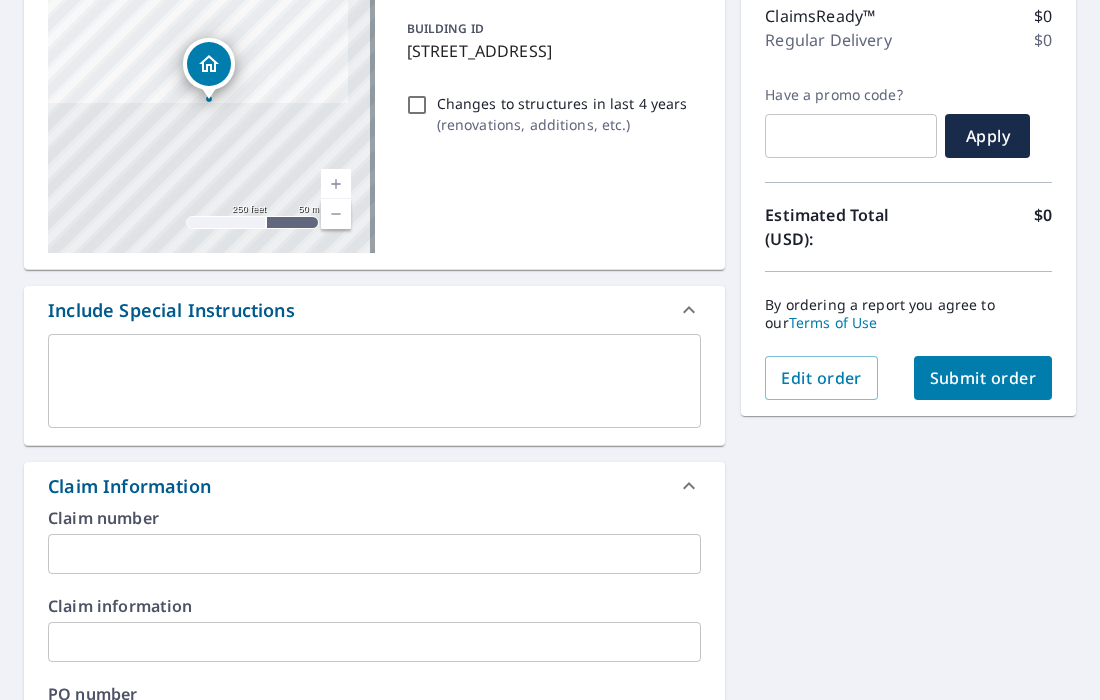 scroll, scrollTop: 300, scrollLeft: 0, axis: vertical 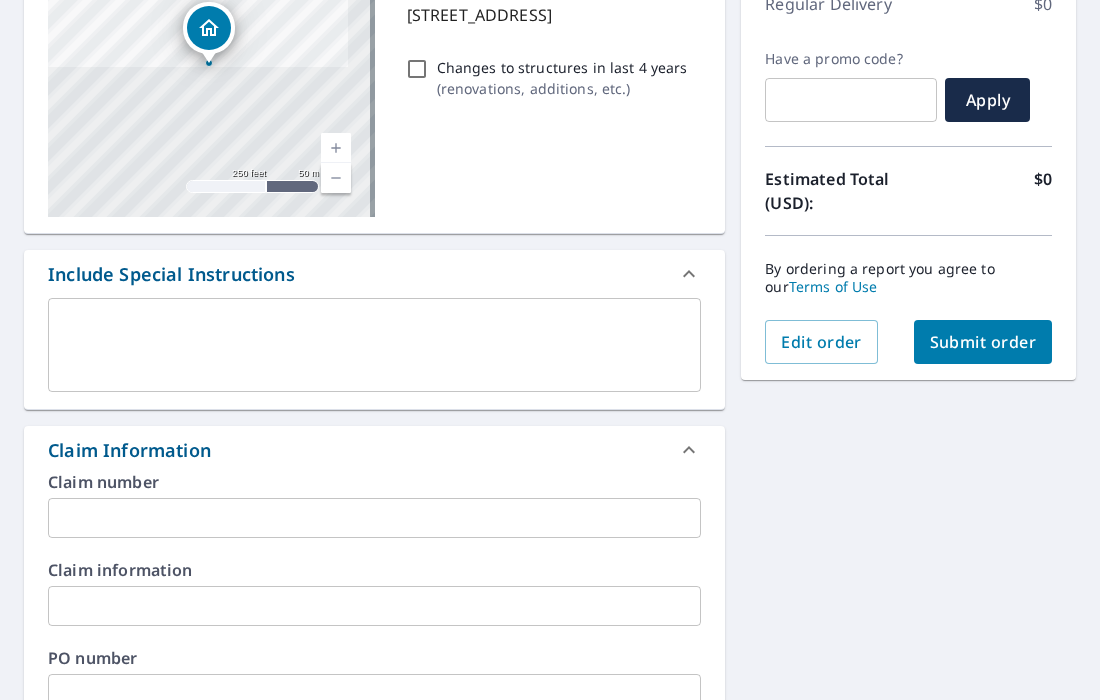 click at bounding box center [374, 518] 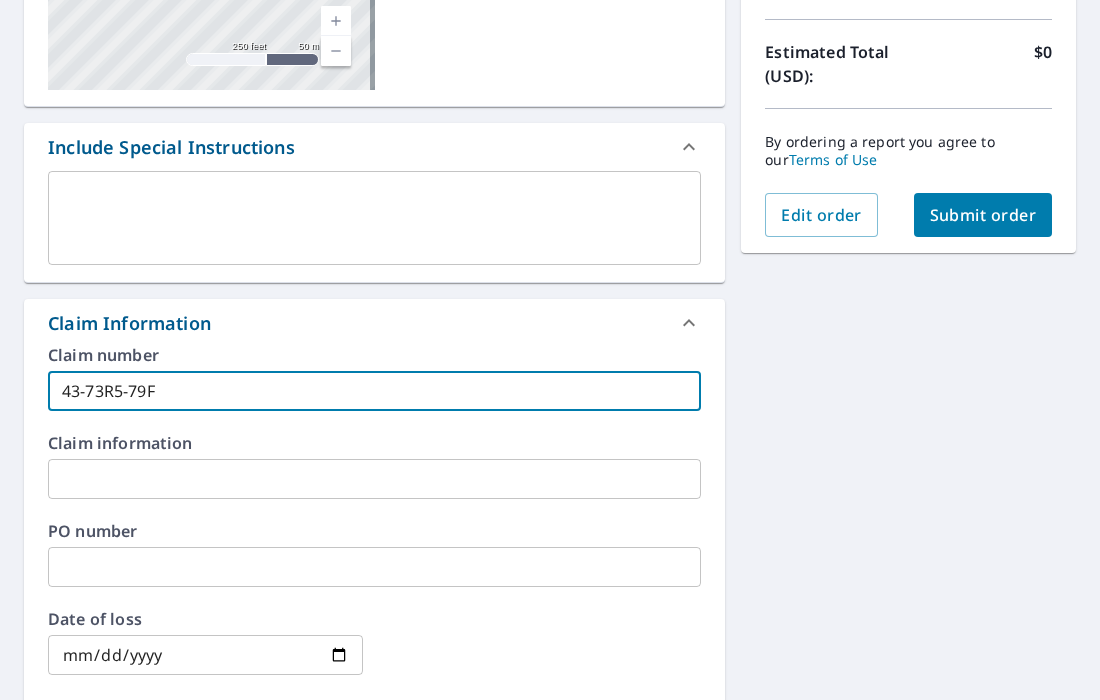 scroll, scrollTop: 500, scrollLeft: 0, axis: vertical 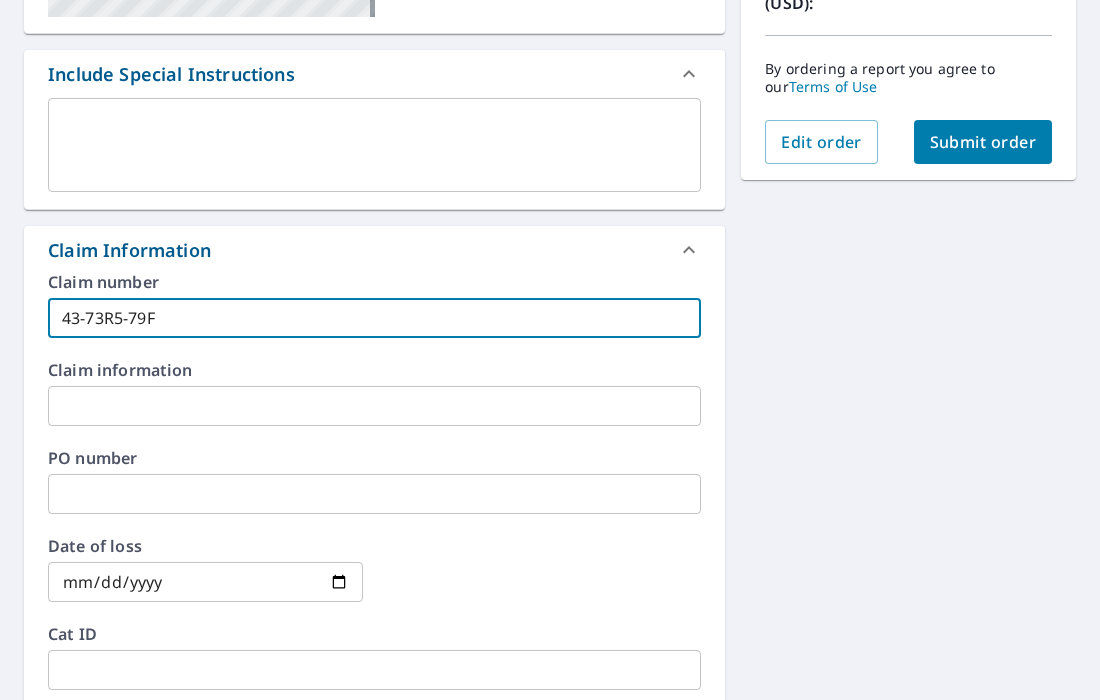 type on "43-73R5-79F" 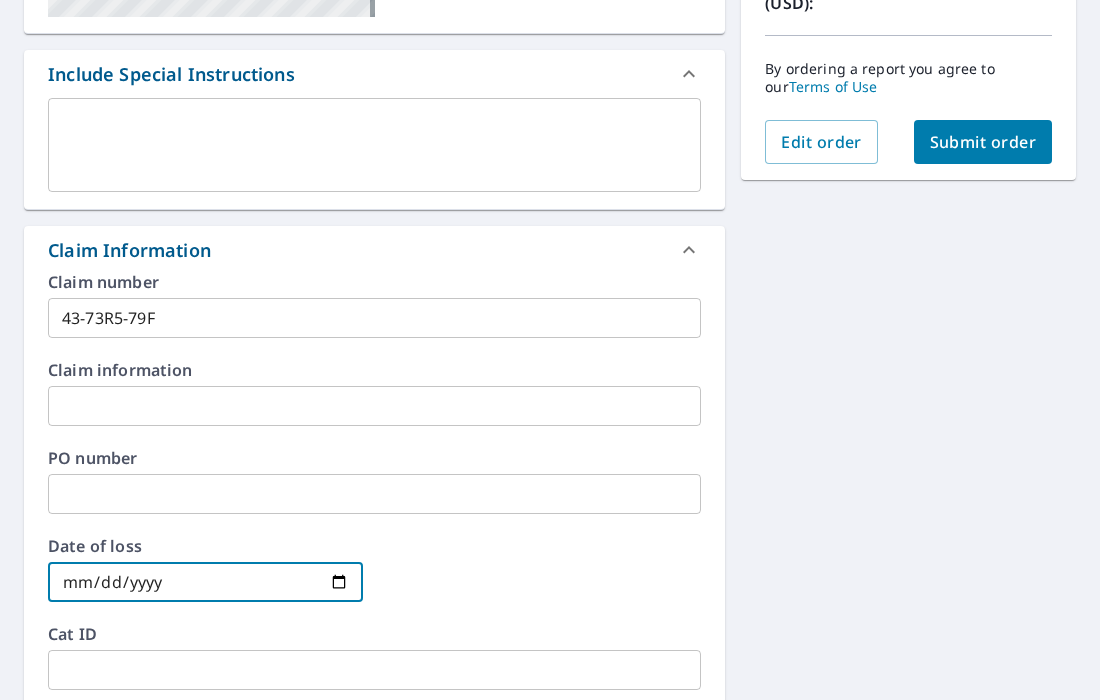 click at bounding box center (205, 582) 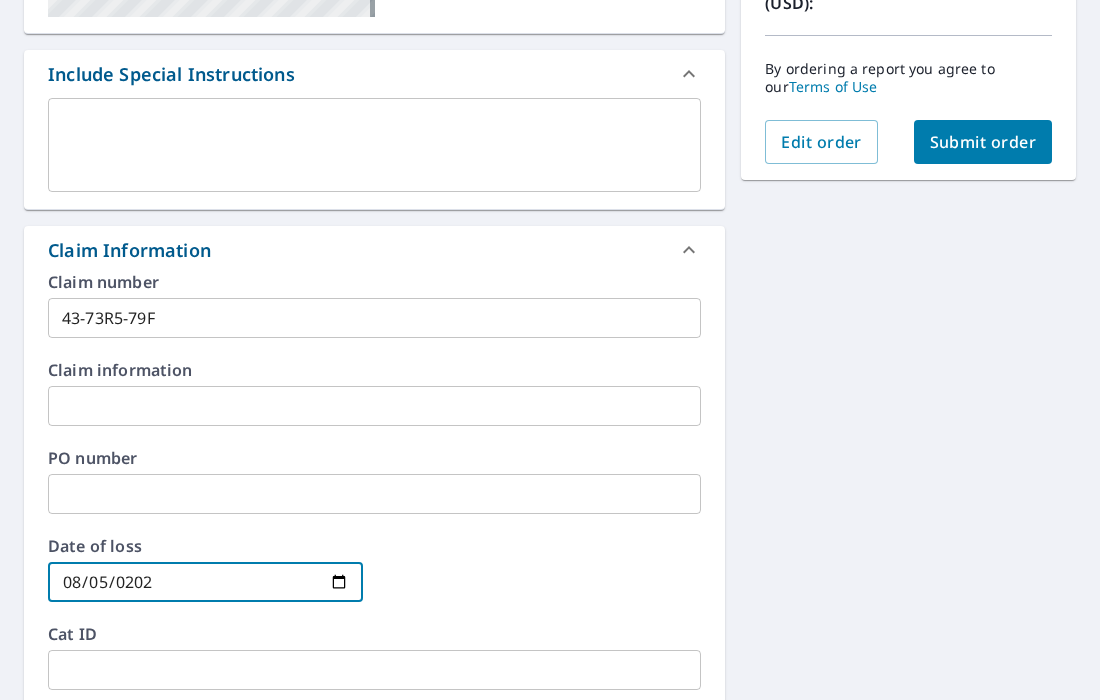 type on "[DATE]" 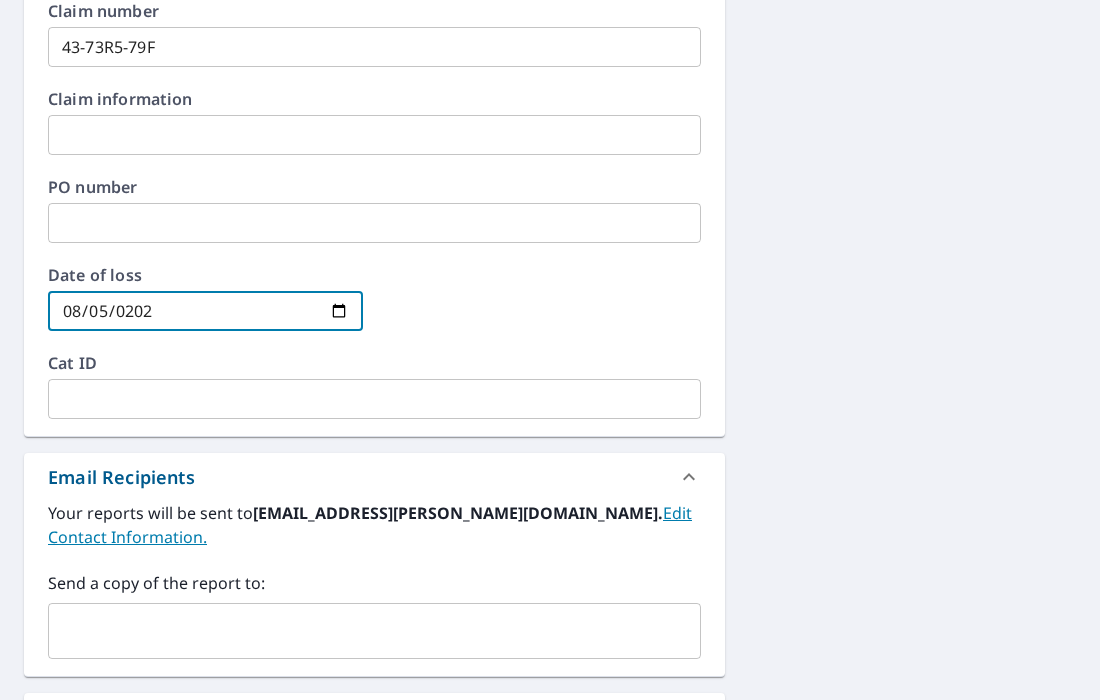 scroll, scrollTop: 800, scrollLeft: 0, axis: vertical 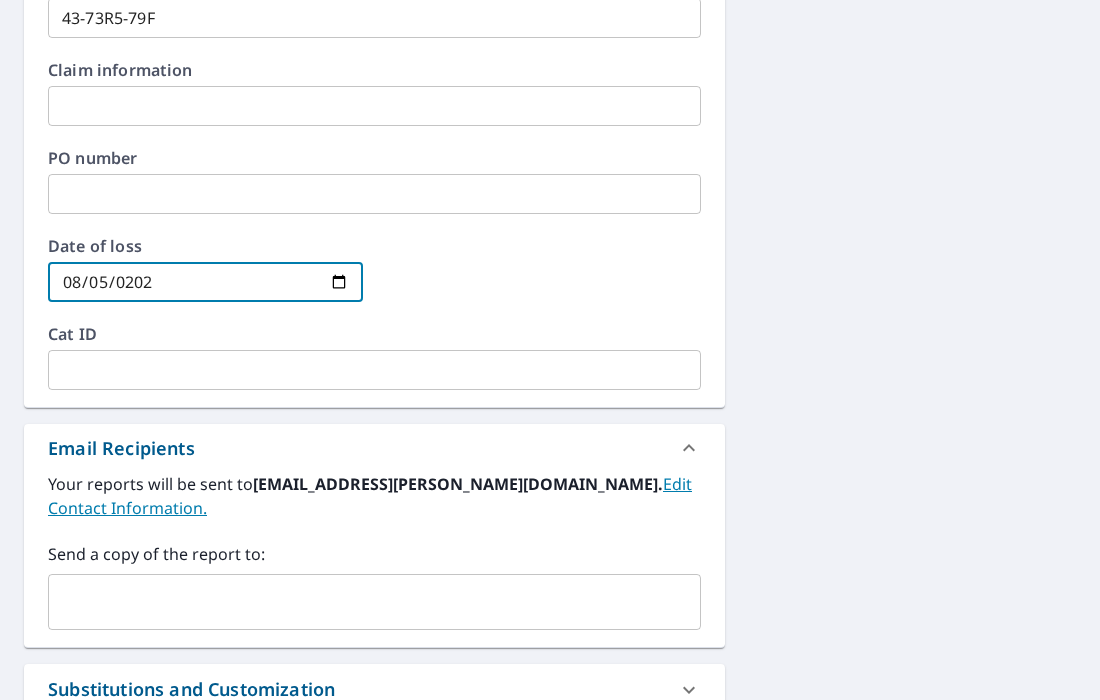 drag, startPoint x: 882, startPoint y: 437, endPoint x: 842, endPoint y: 460, distance: 46.141087 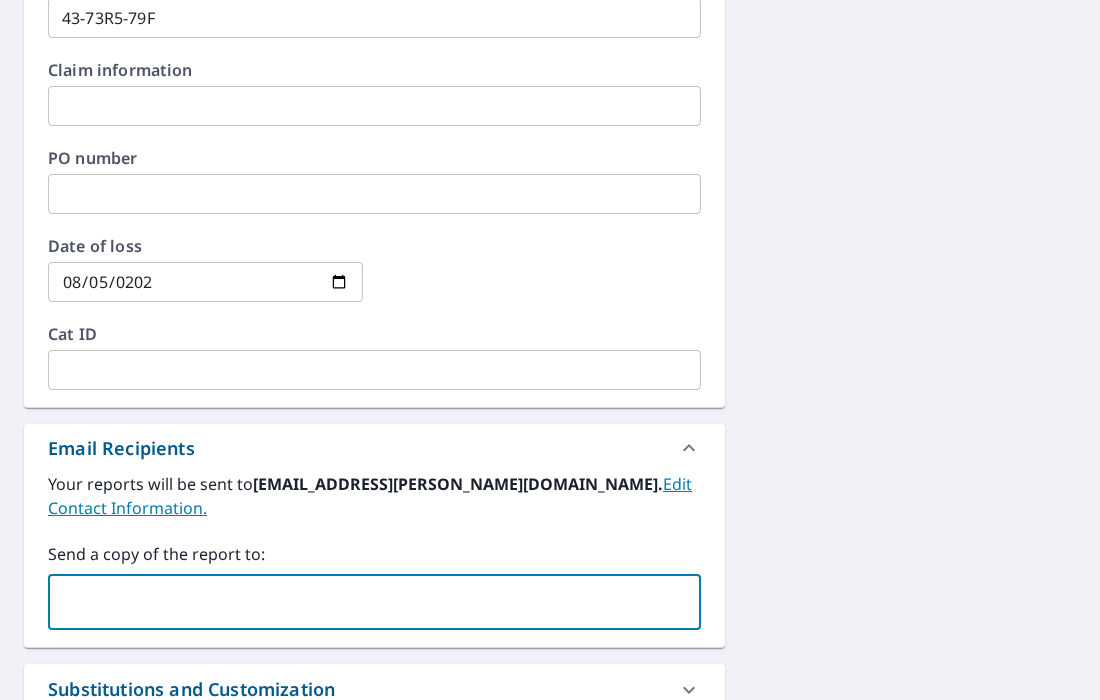 drag, startPoint x: 155, startPoint y: 610, endPoint x: 308, endPoint y: 534, distance: 170.83618 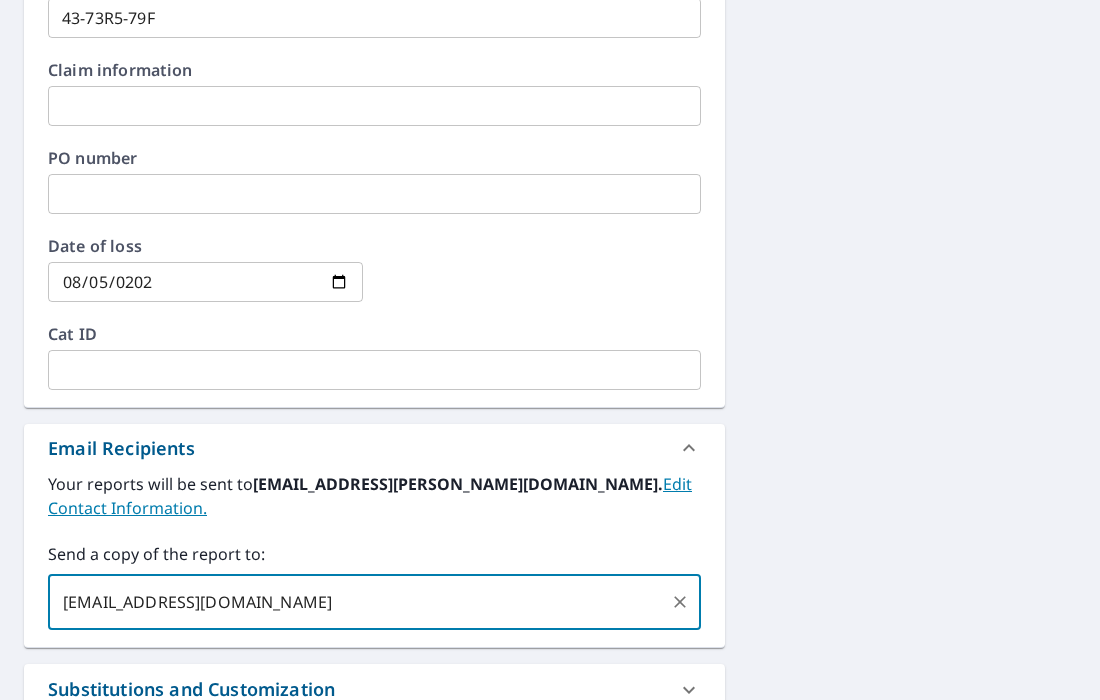 type on "[EMAIL_ADDRESS][DOMAIN_NAME]" 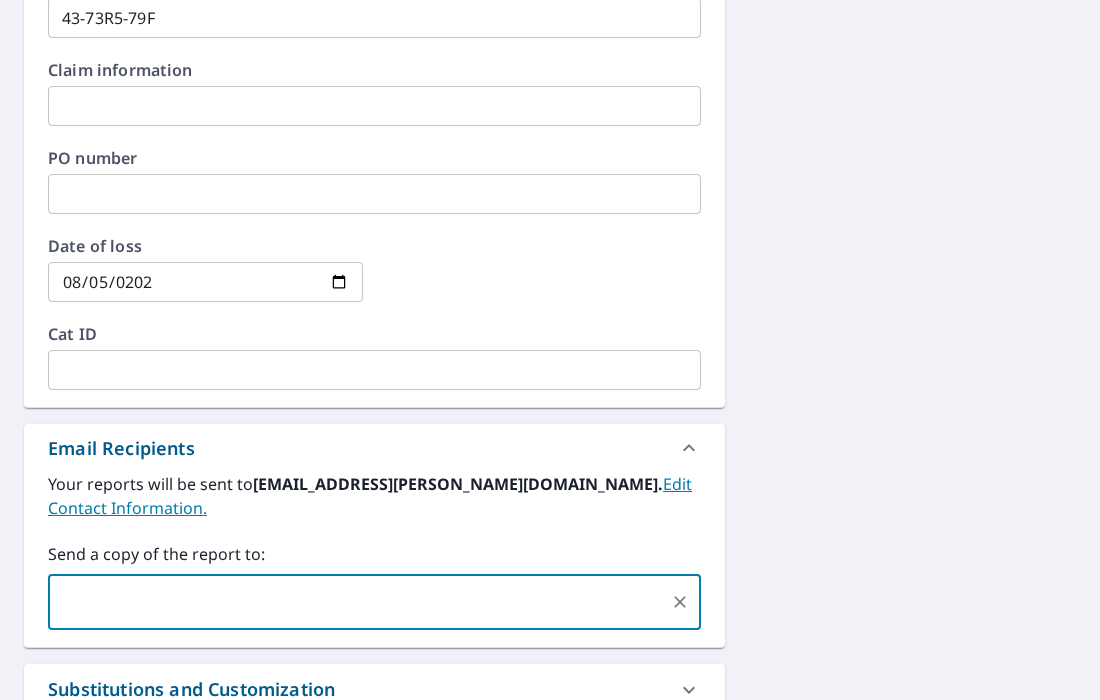 click on "[STREET_ADDRESS] Aerial Road A standard road map Aerial A detailed look from above Labels Labels 250 feet 50 m © 2025 TomTom, © Vexcel Imaging, © 2025 Microsoft Corporation,  © OpenStreetMap Terms PROPERTY TYPE Residential BUILDING ID [STREET_ADDRESS] Changes to structures in last 4 years ( renovations, additions, etc. ) Include Special Instructions x ​ Claim Information Claim number 43-73R5-79F ​ Claim information ​ PO number ​ Date of loss [DATE] ​ Cat ID ​ Email Recipients Your reports will be sent to  [EMAIL_ADDRESS][PERSON_NAME][DOMAIN_NAME].  Edit Contact Information. Send a copy of the report to: ​ Substitutions and Customization Roof measurement report substitutions Add-ons and custom cover page Property Owner Report Payment Information Order Summary ClaimsReady™ $0 Regular Delivery $0 Have a promo code? ​ Apply Estimated Total (USD): $0 By ordering a report you agree to our  Terms of Use Edit order Submit order" at bounding box center (550, 142) 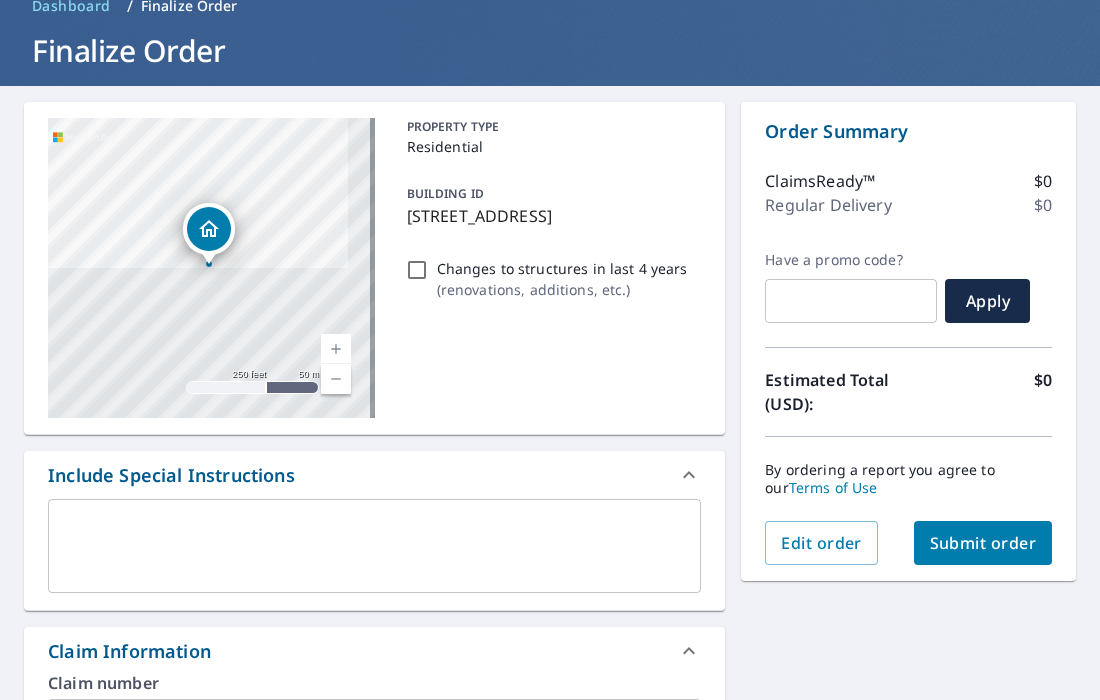 scroll, scrollTop: 100, scrollLeft: 0, axis: vertical 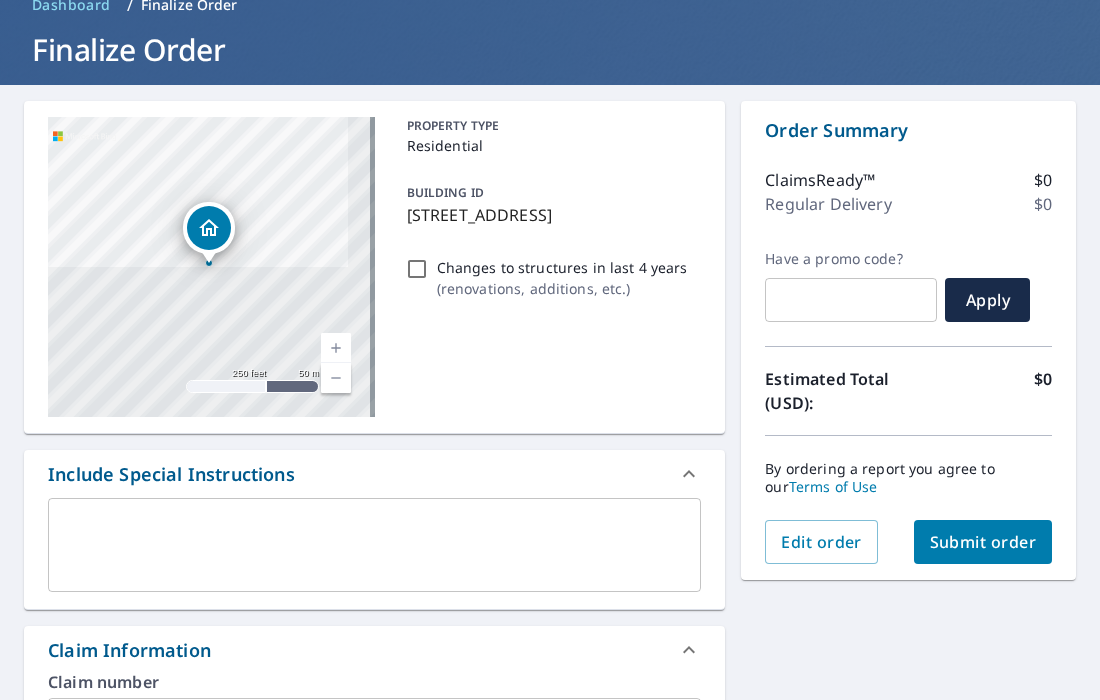 click on "Submit order" at bounding box center [983, 542] 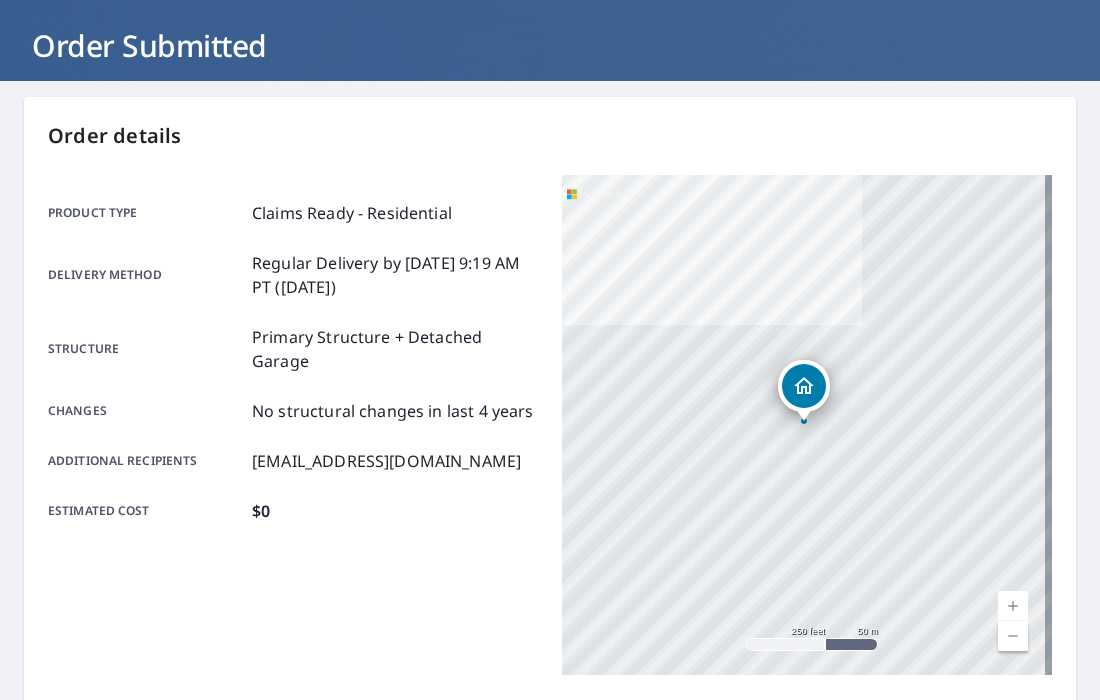 scroll, scrollTop: 0, scrollLeft: 0, axis: both 